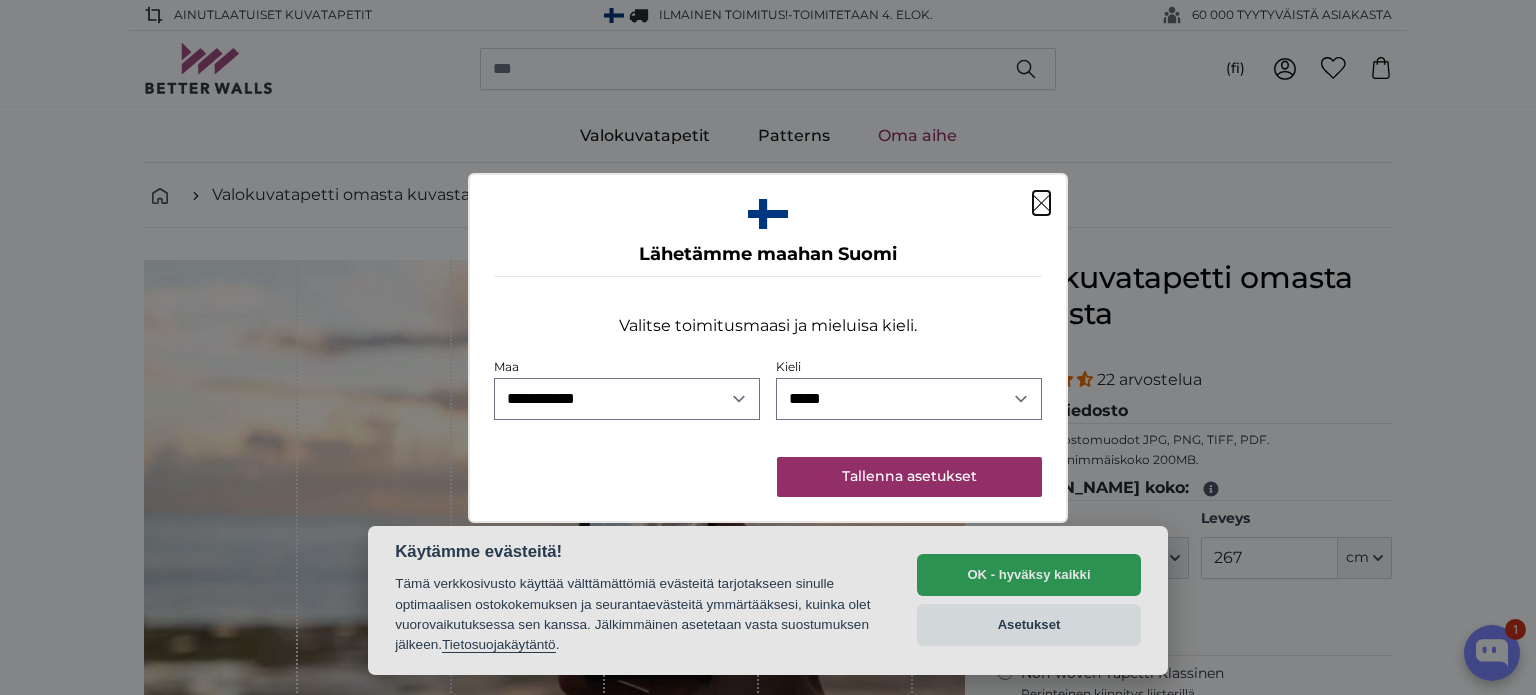 scroll, scrollTop: 0, scrollLeft: 0, axis: both 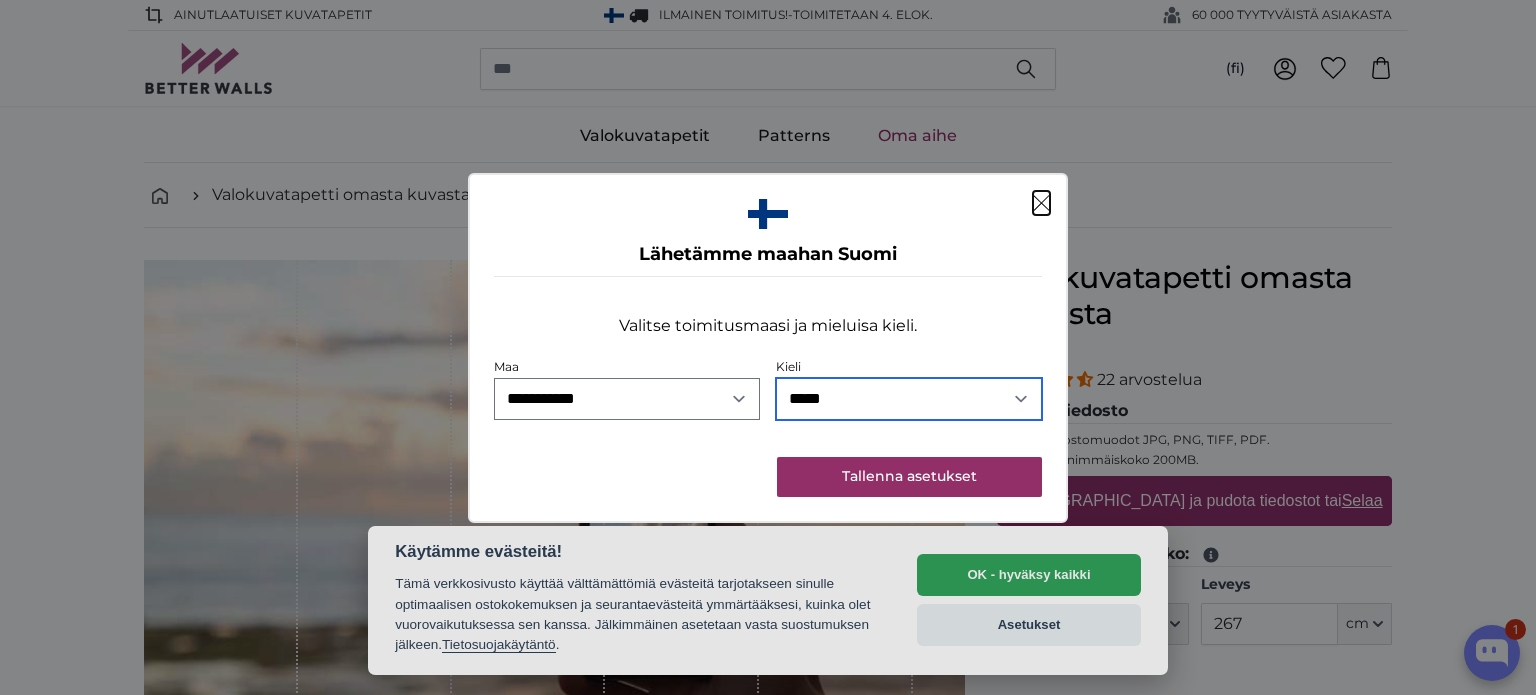 click on "**********" at bounding box center (909, 399) 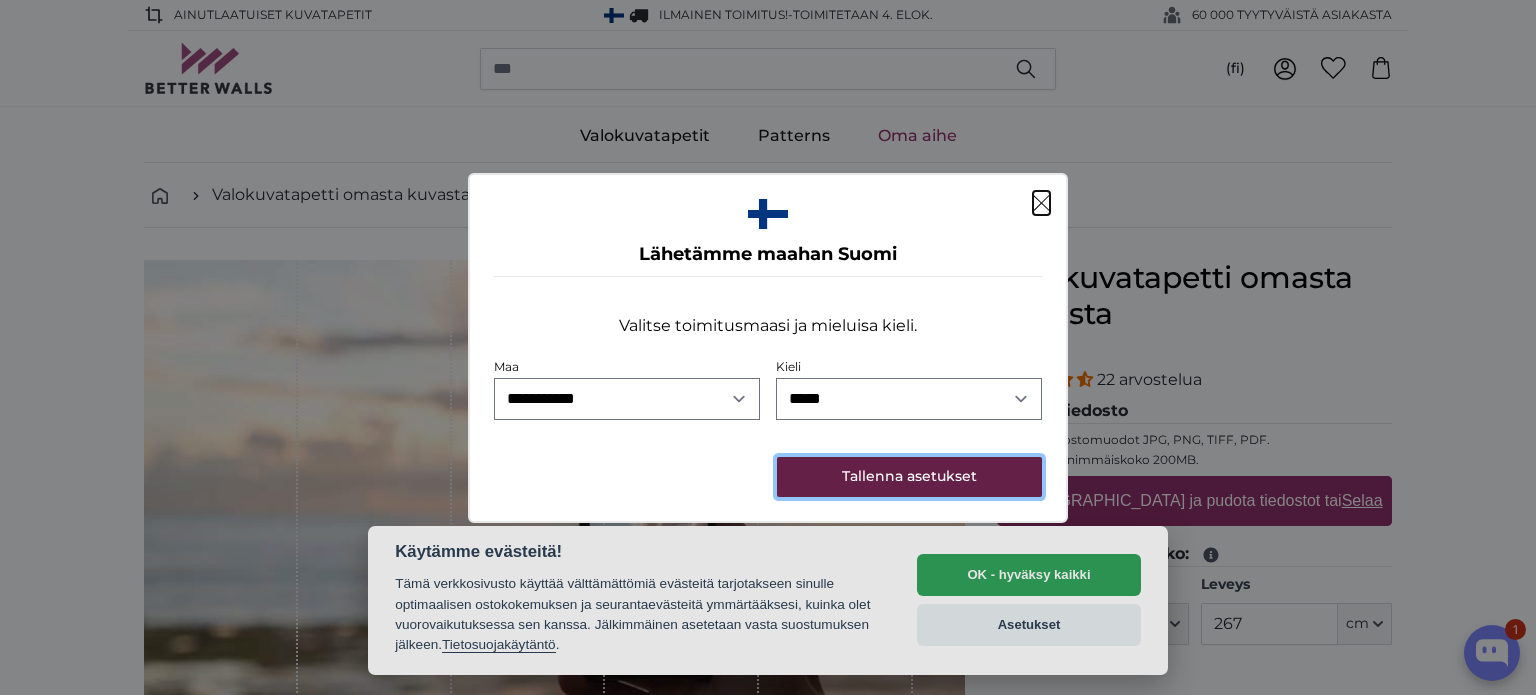 click on "Tallenna asetukset" at bounding box center [909, 477] 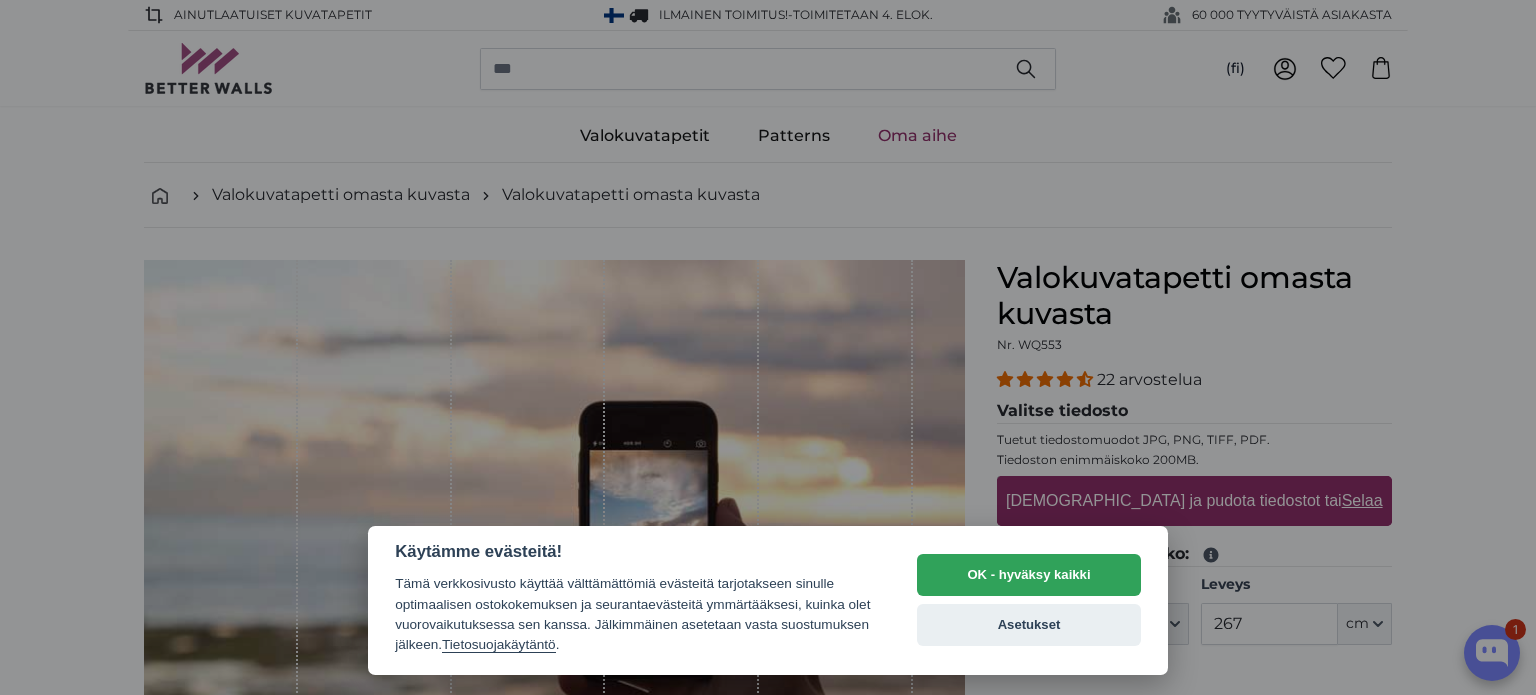 scroll, scrollTop: 0, scrollLeft: 0, axis: both 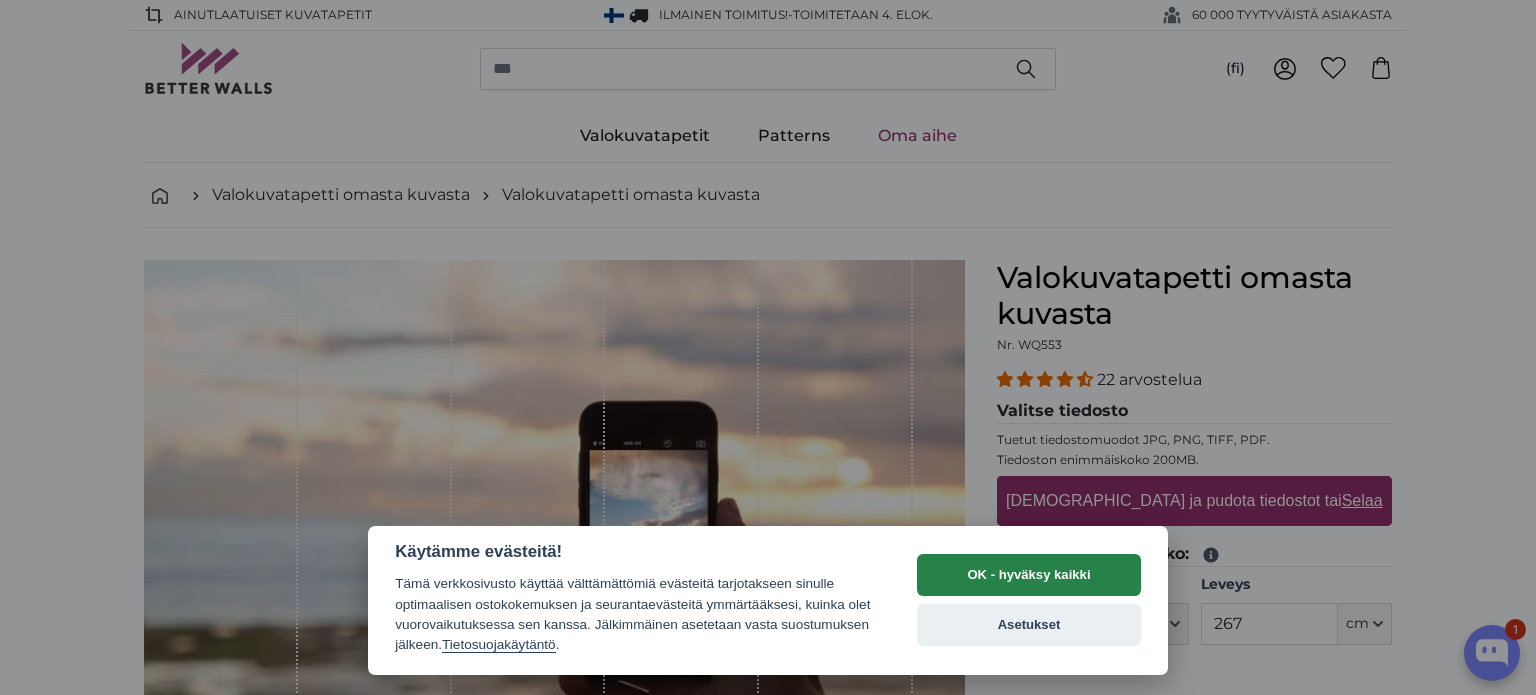 click on "OK - hyväksy kaikki" at bounding box center [1029, 575] 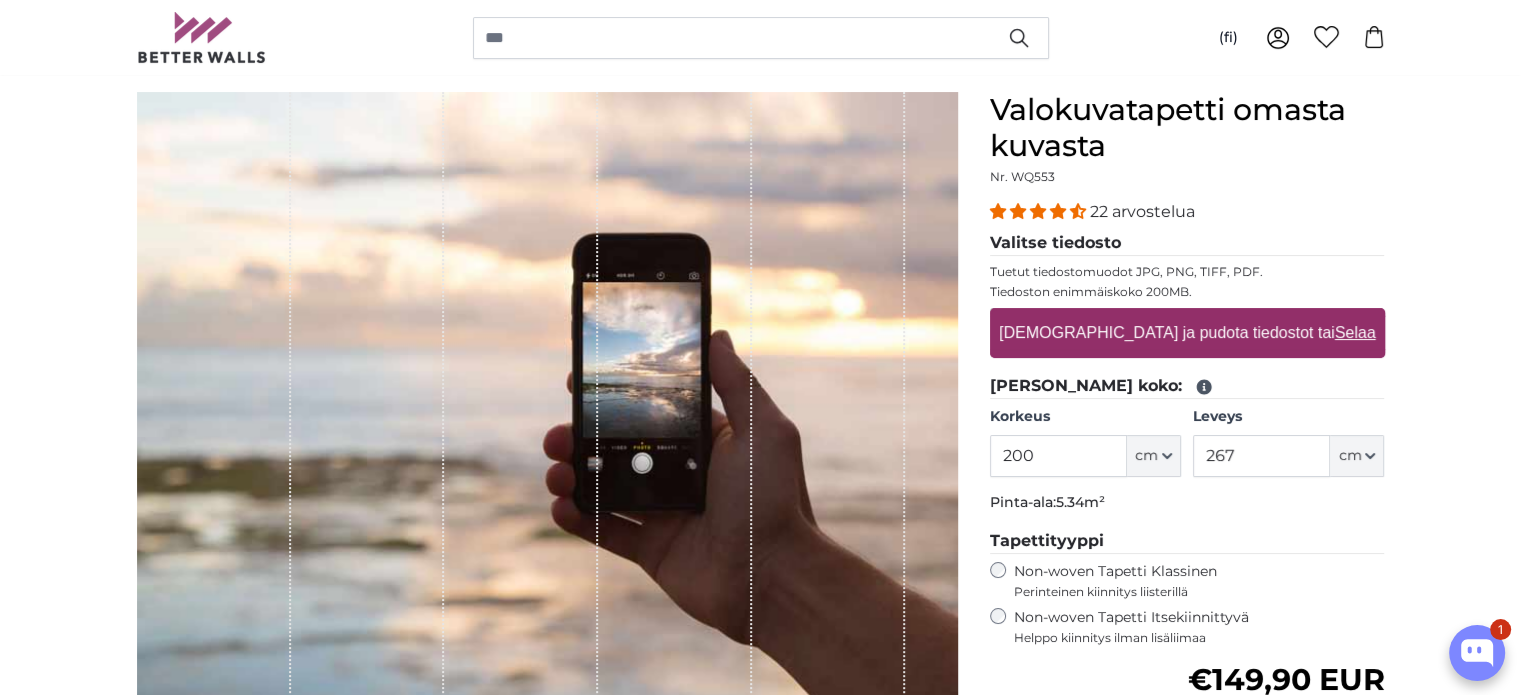 scroll, scrollTop: 400, scrollLeft: 0, axis: vertical 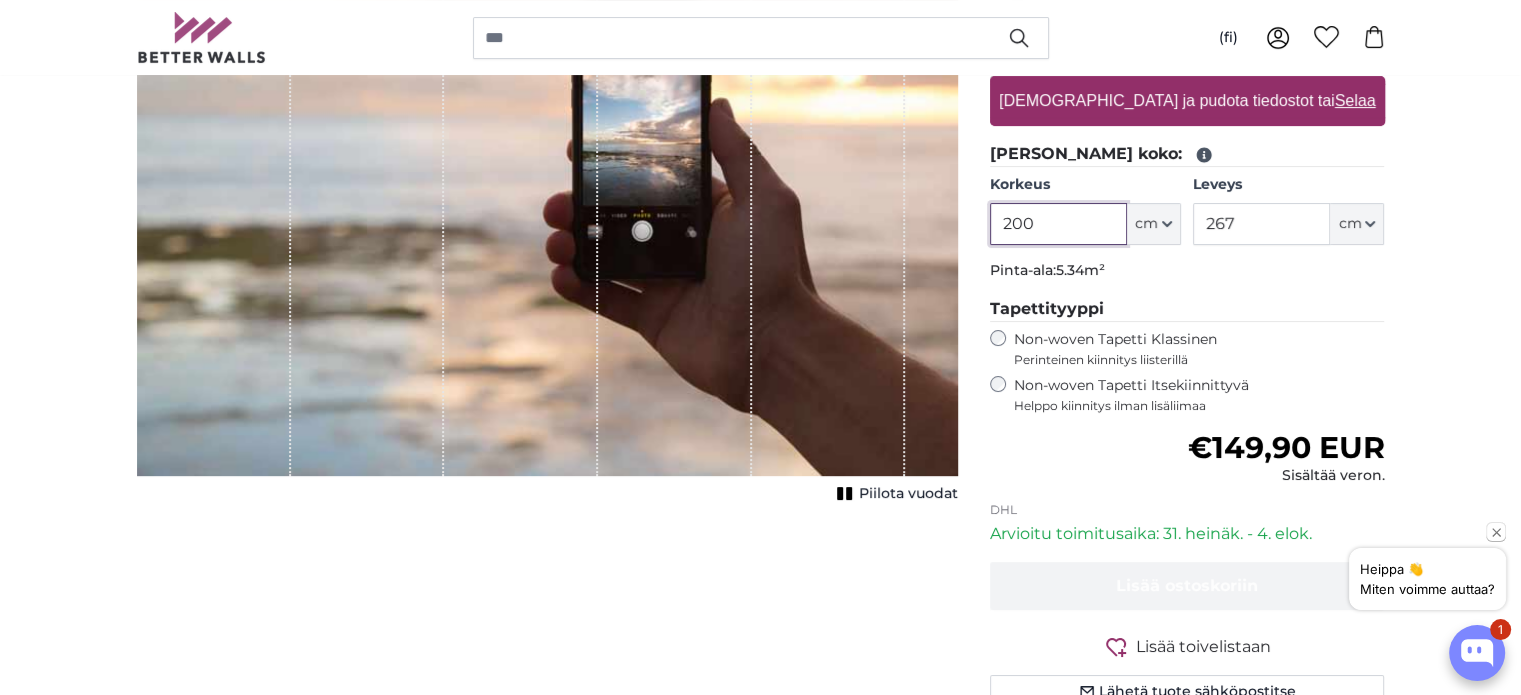 drag, startPoint x: 1068, startPoint y: 220, endPoint x: 967, endPoint y: 236, distance: 102.259476 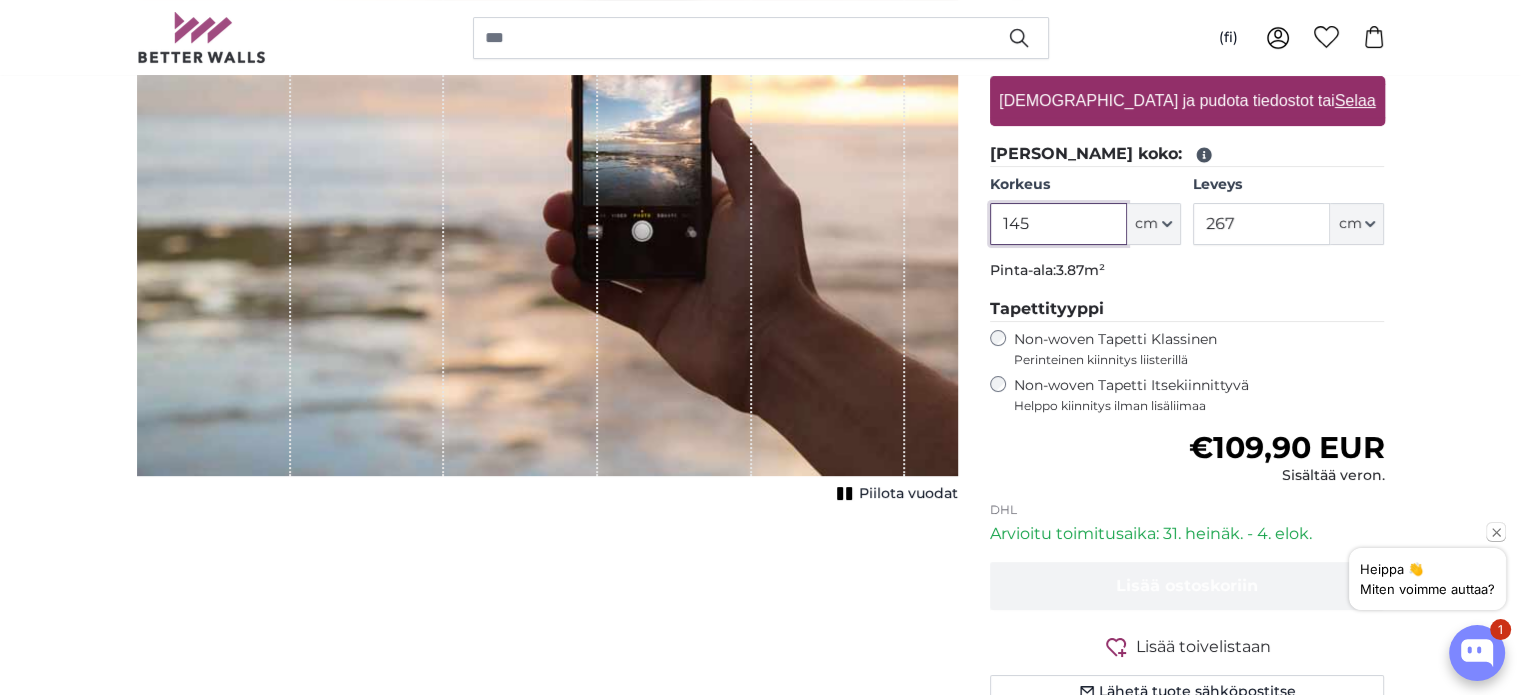 type on "145" 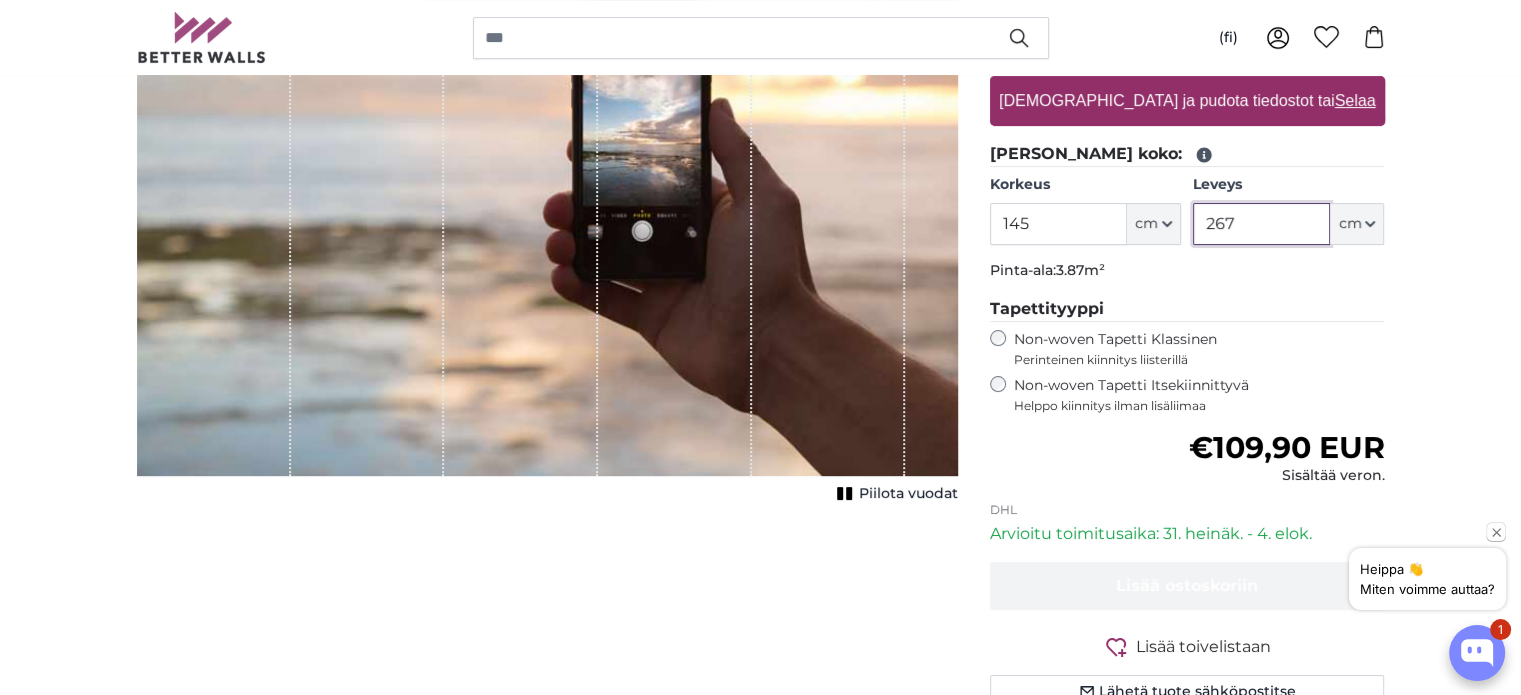 drag, startPoint x: 1261, startPoint y: 228, endPoint x: 1121, endPoint y: 235, distance: 140.1749 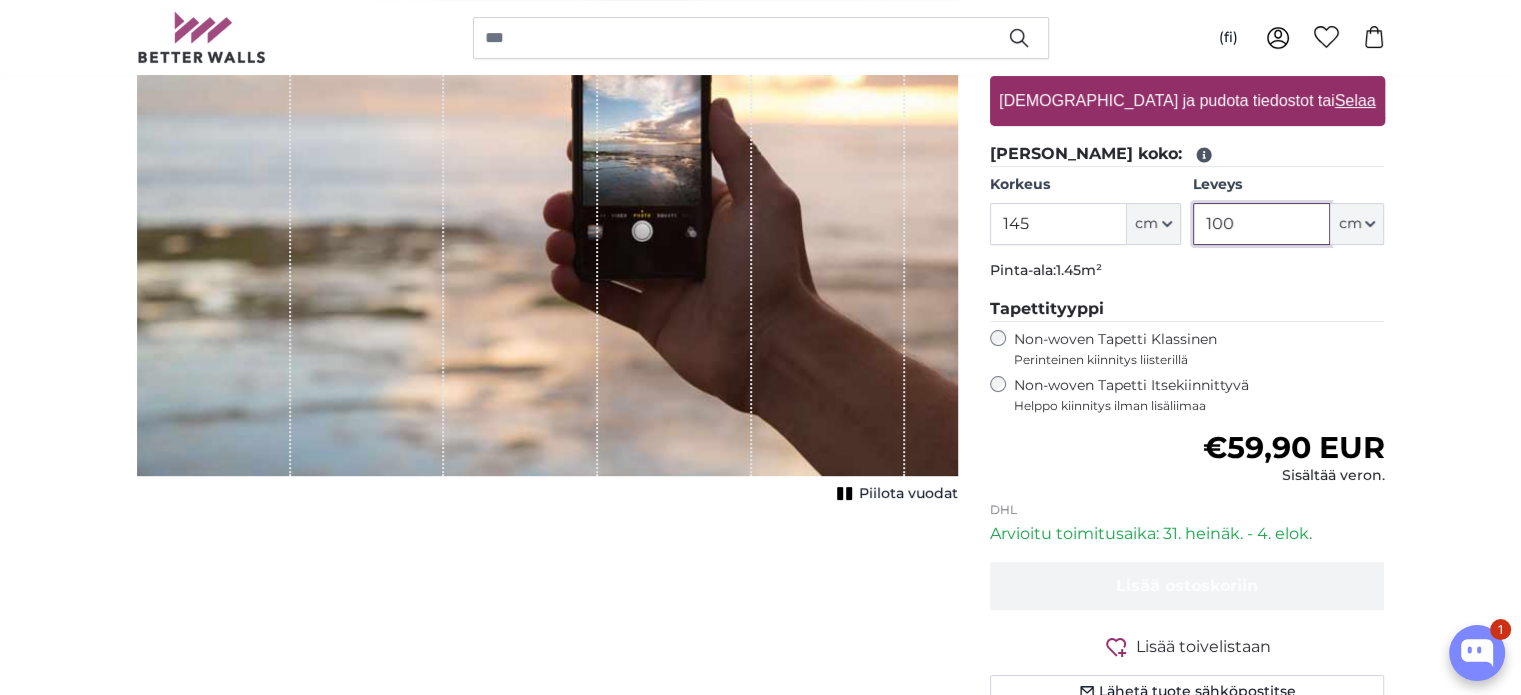 type on "100" 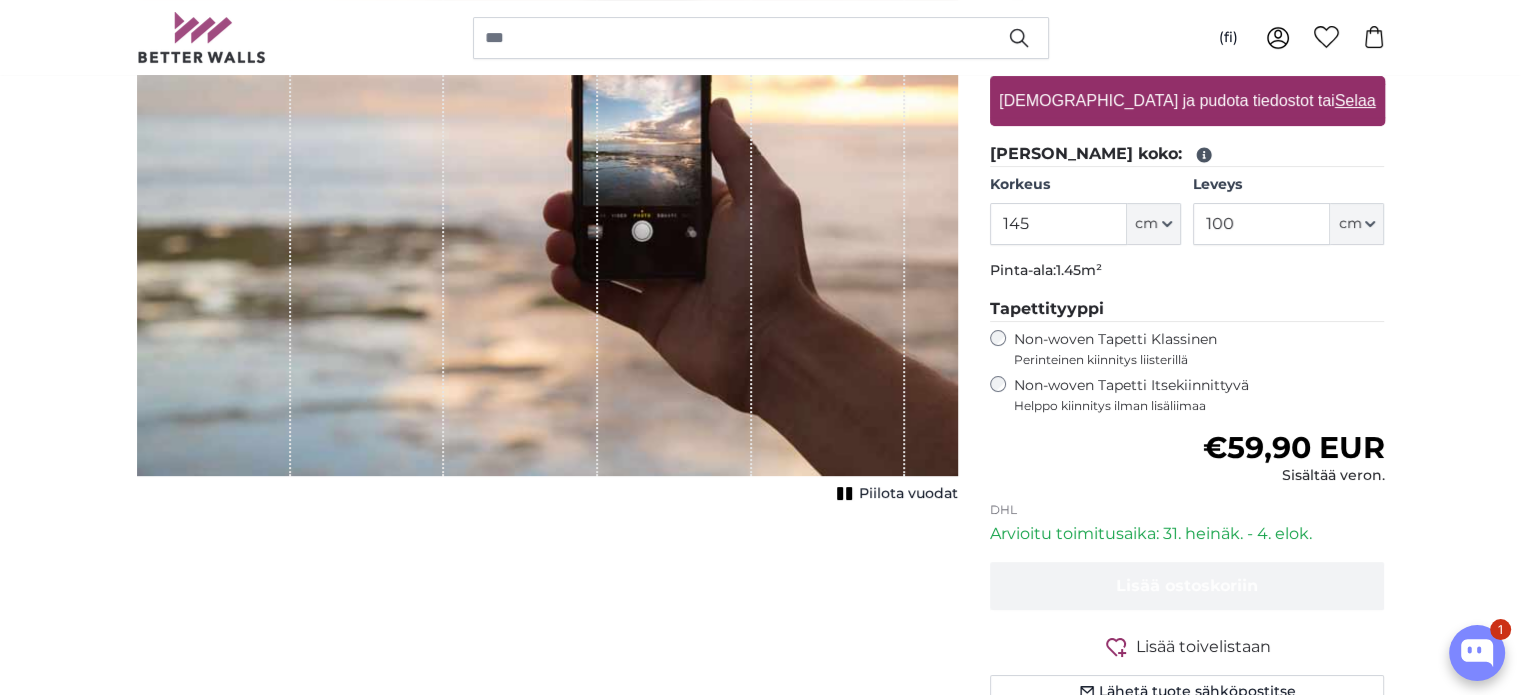 click on "Tapettityyppi" at bounding box center (1187, 309) 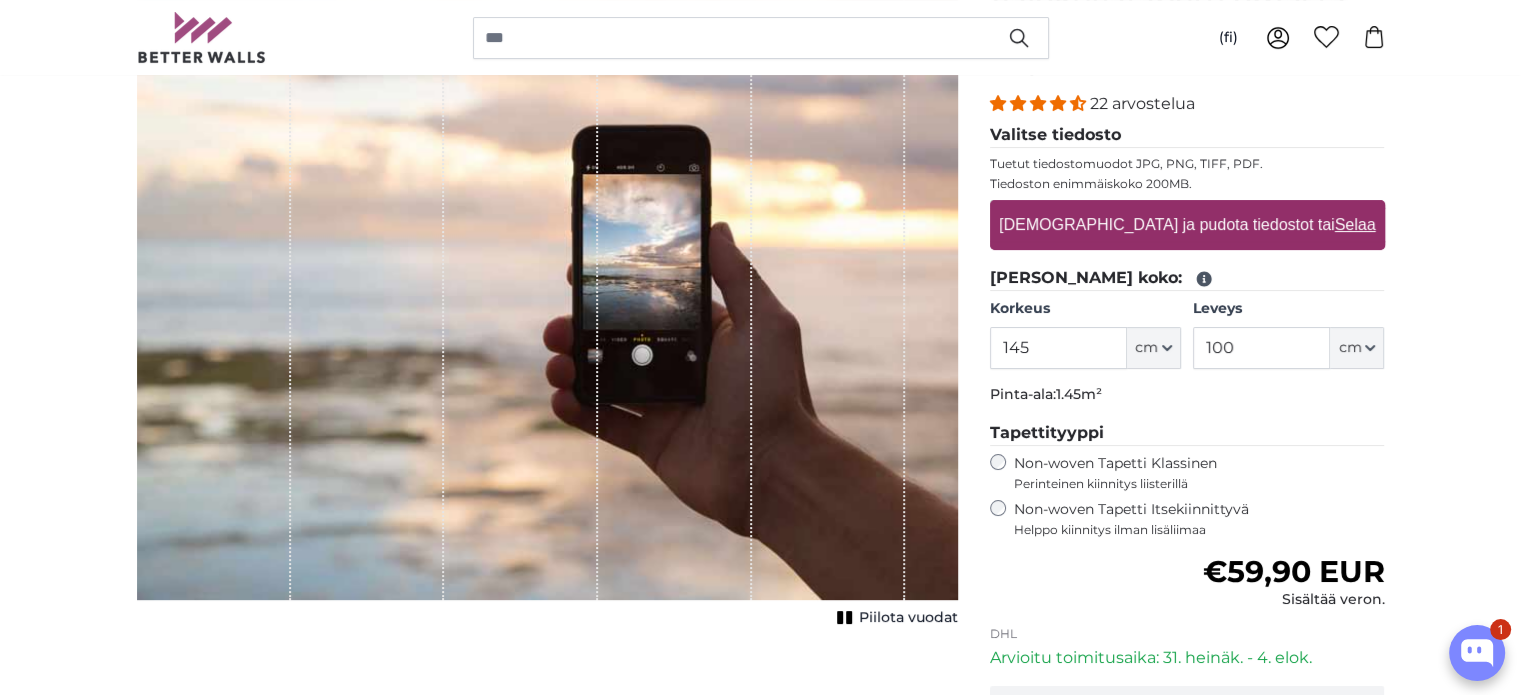 scroll, scrollTop: 100, scrollLeft: 0, axis: vertical 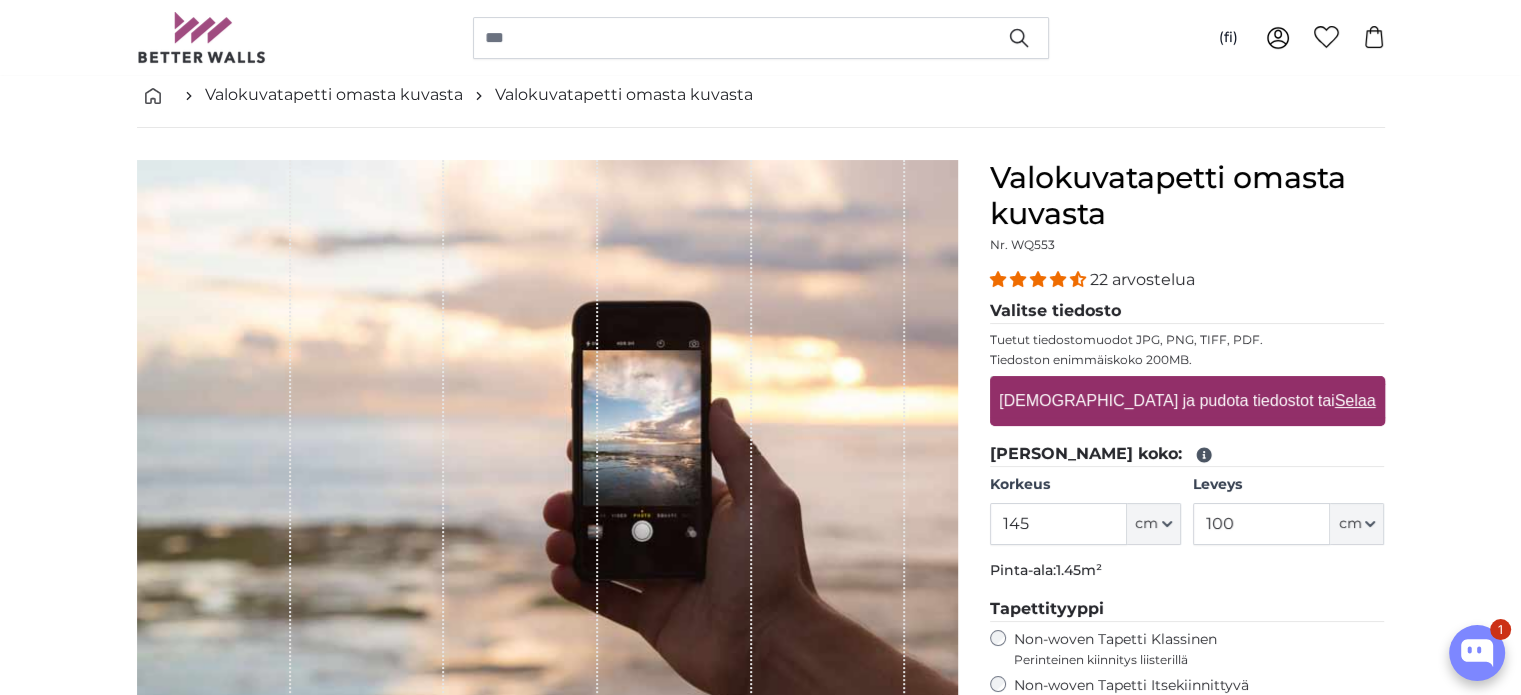 click on "[DEMOGRAPHIC_DATA] ja pudota tiedostot tai  Selaa" at bounding box center [1187, 401] 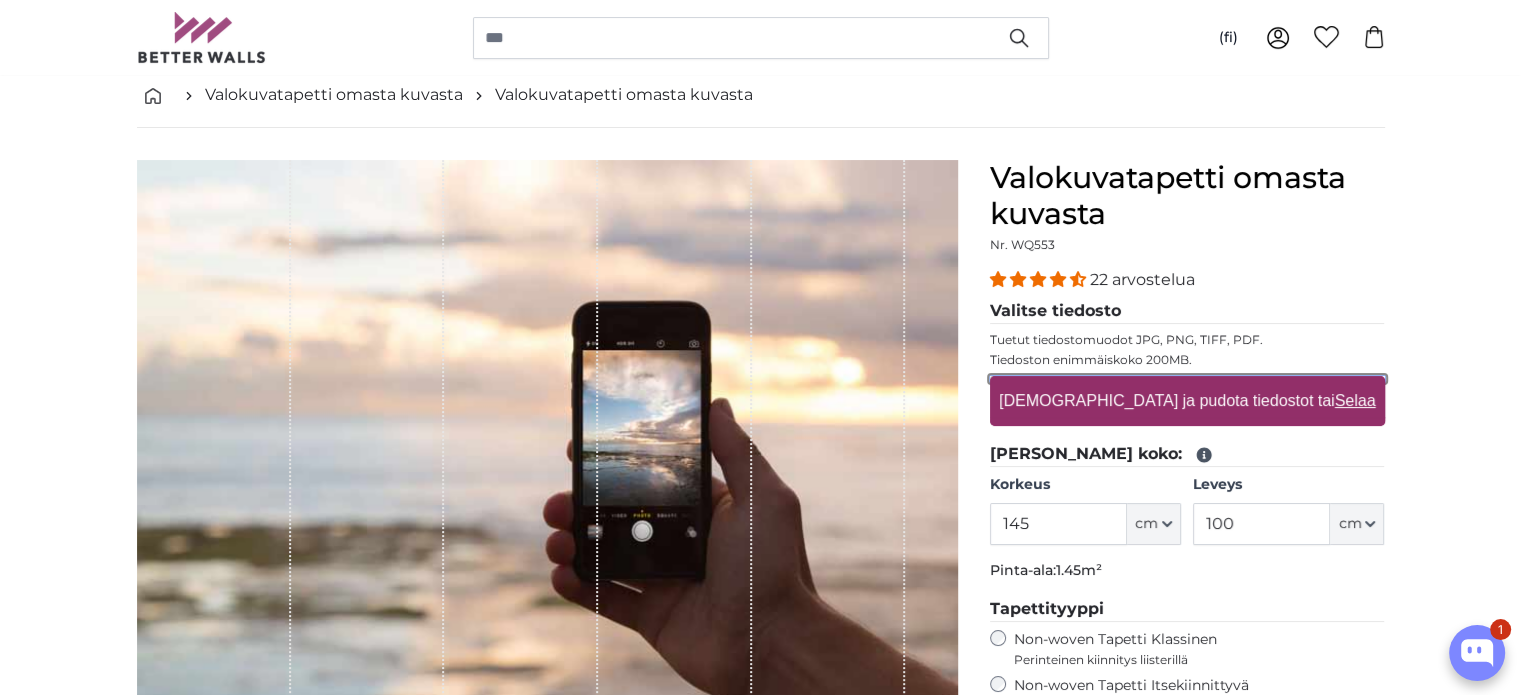 click on "[DEMOGRAPHIC_DATA] ja pudota tiedostot tai  Selaa" at bounding box center [1187, 379] 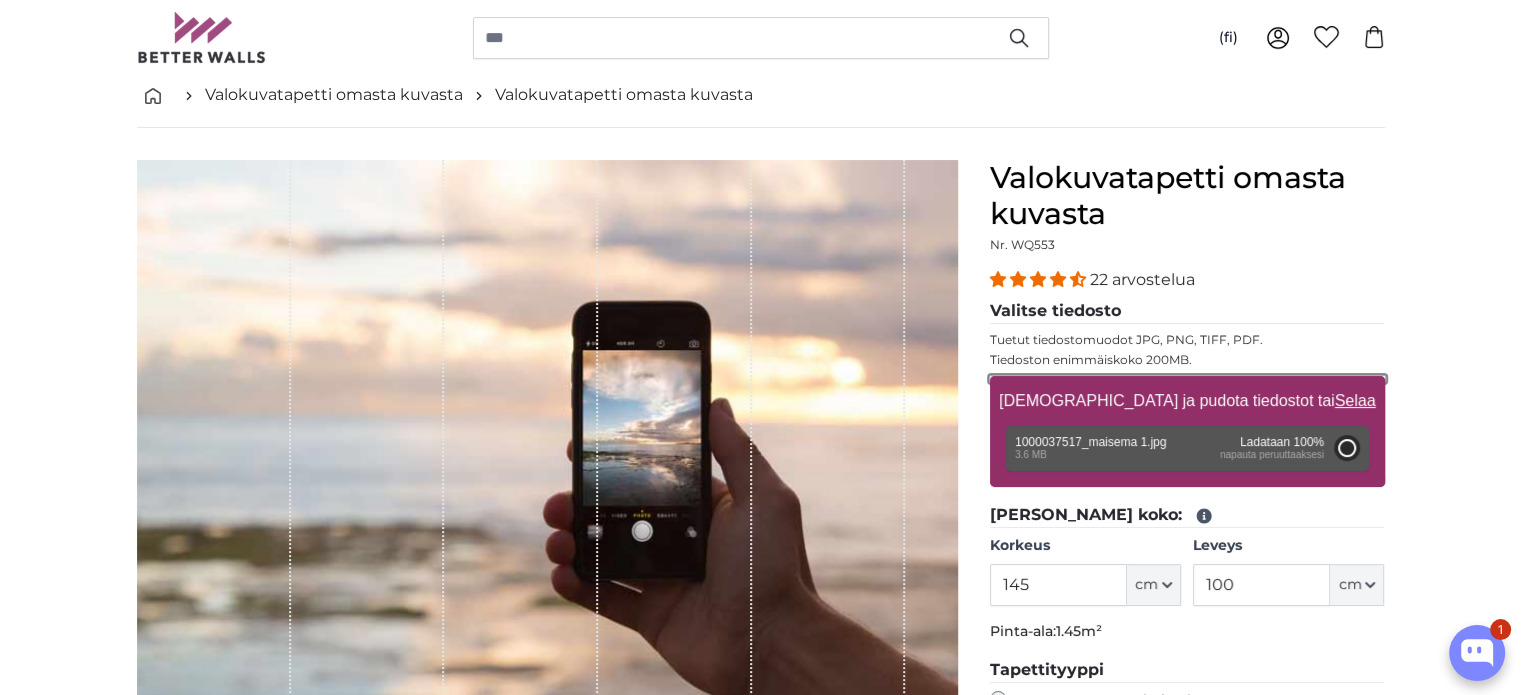 type on "200" 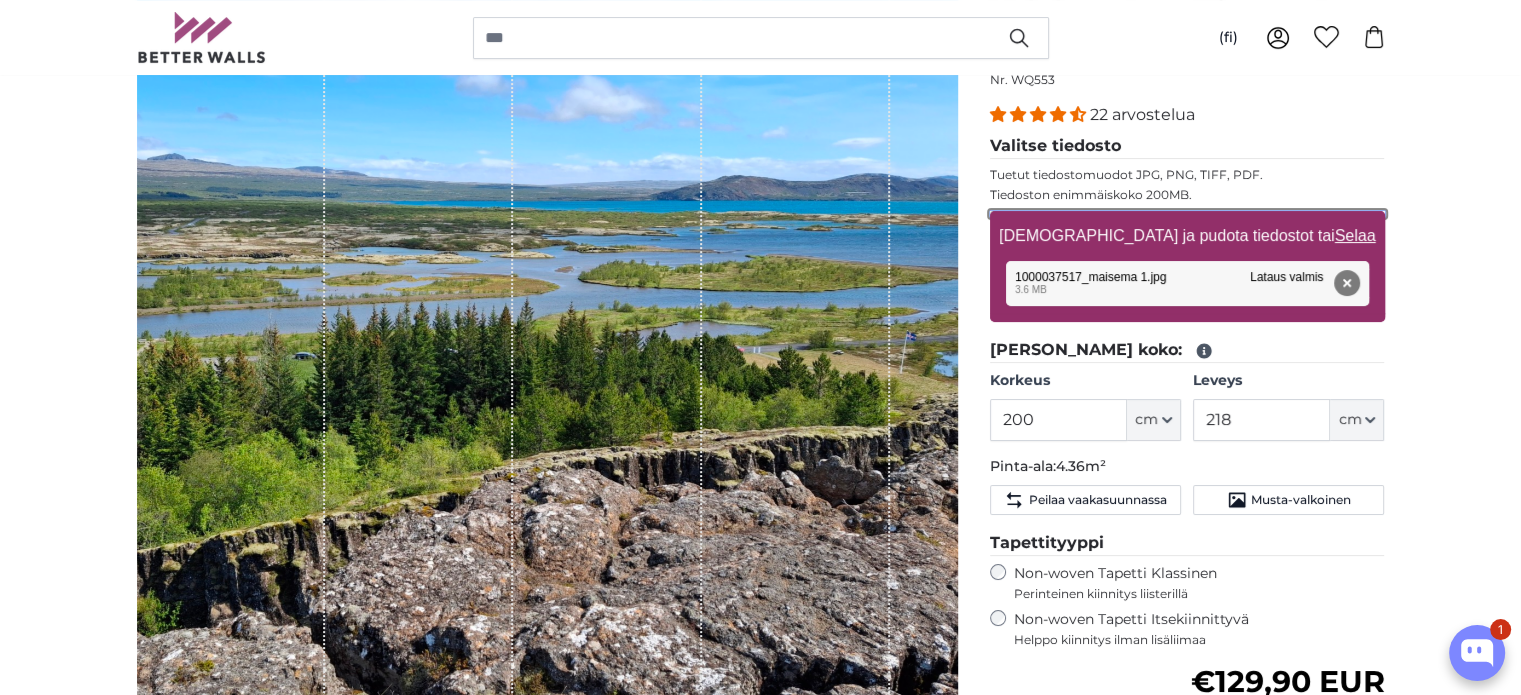 scroll, scrollTop: 300, scrollLeft: 0, axis: vertical 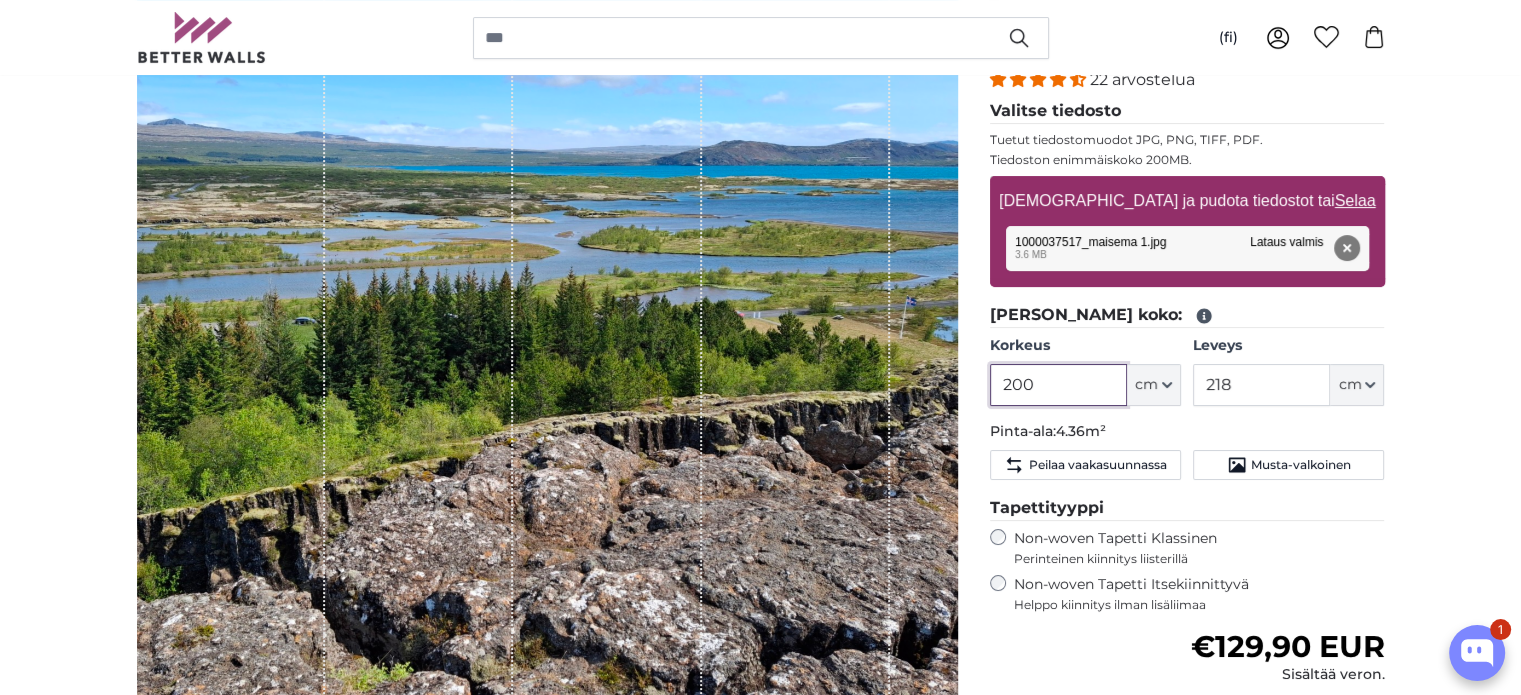 drag, startPoint x: 1059, startPoint y: 387, endPoint x: 896, endPoint y: 391, distance: 163.04907 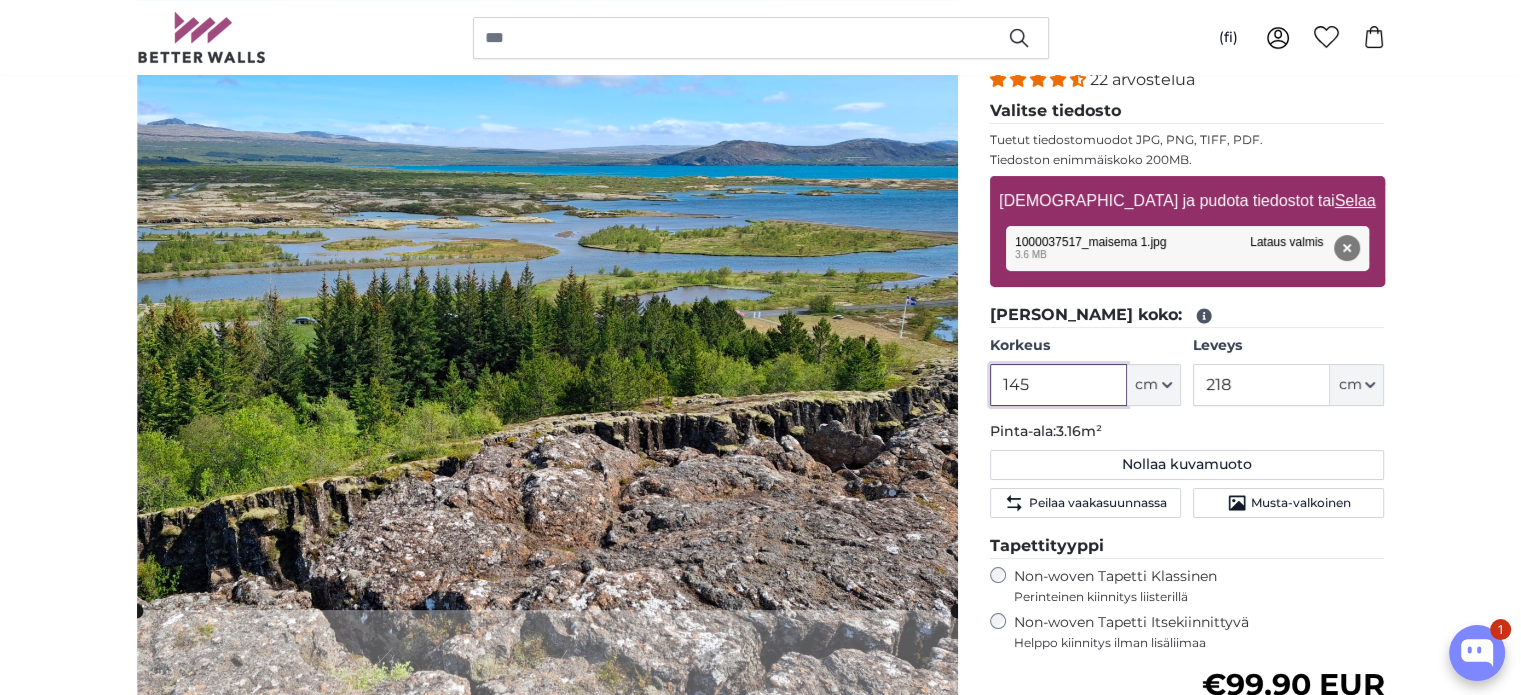 type on "145" 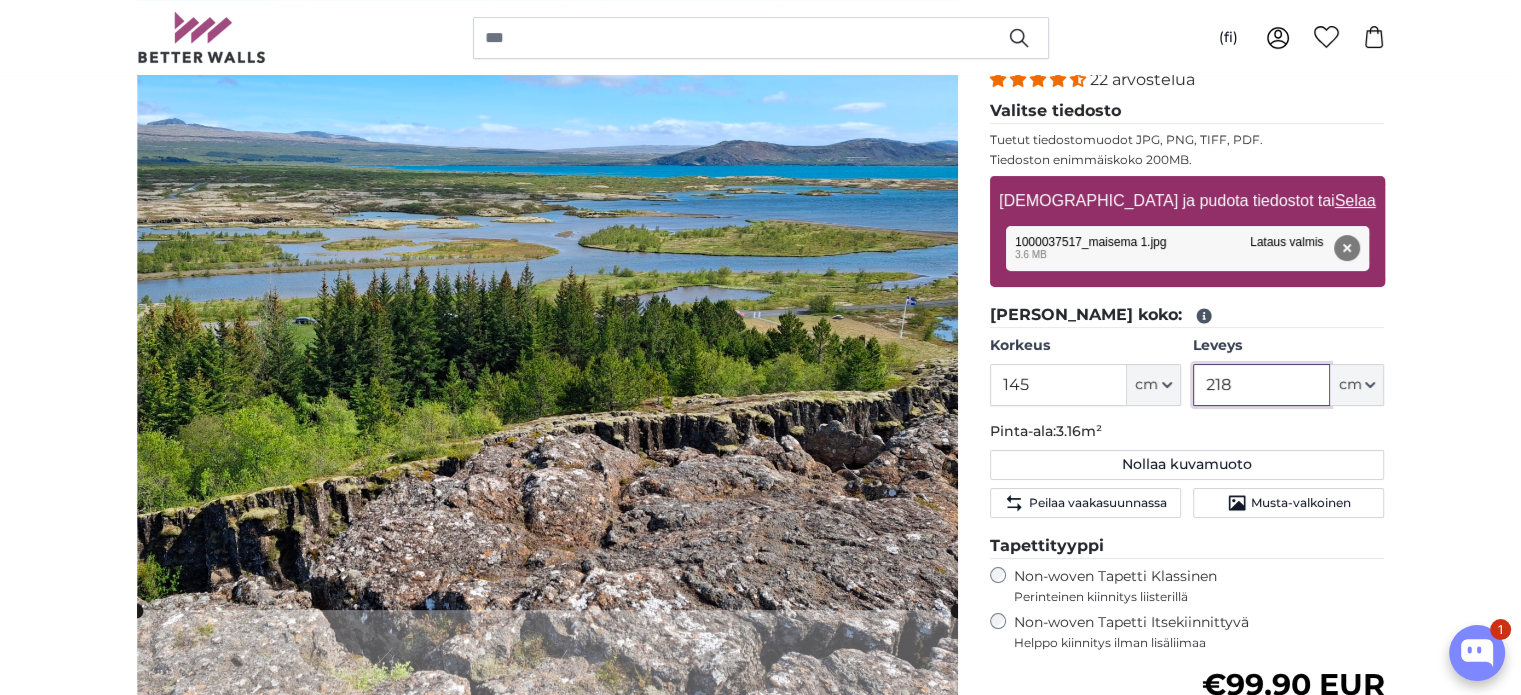 drag, startPoint x: 1267, startPoint y: 391, endPoint x: 1179, endPoint y: 385, distance: 88.20431 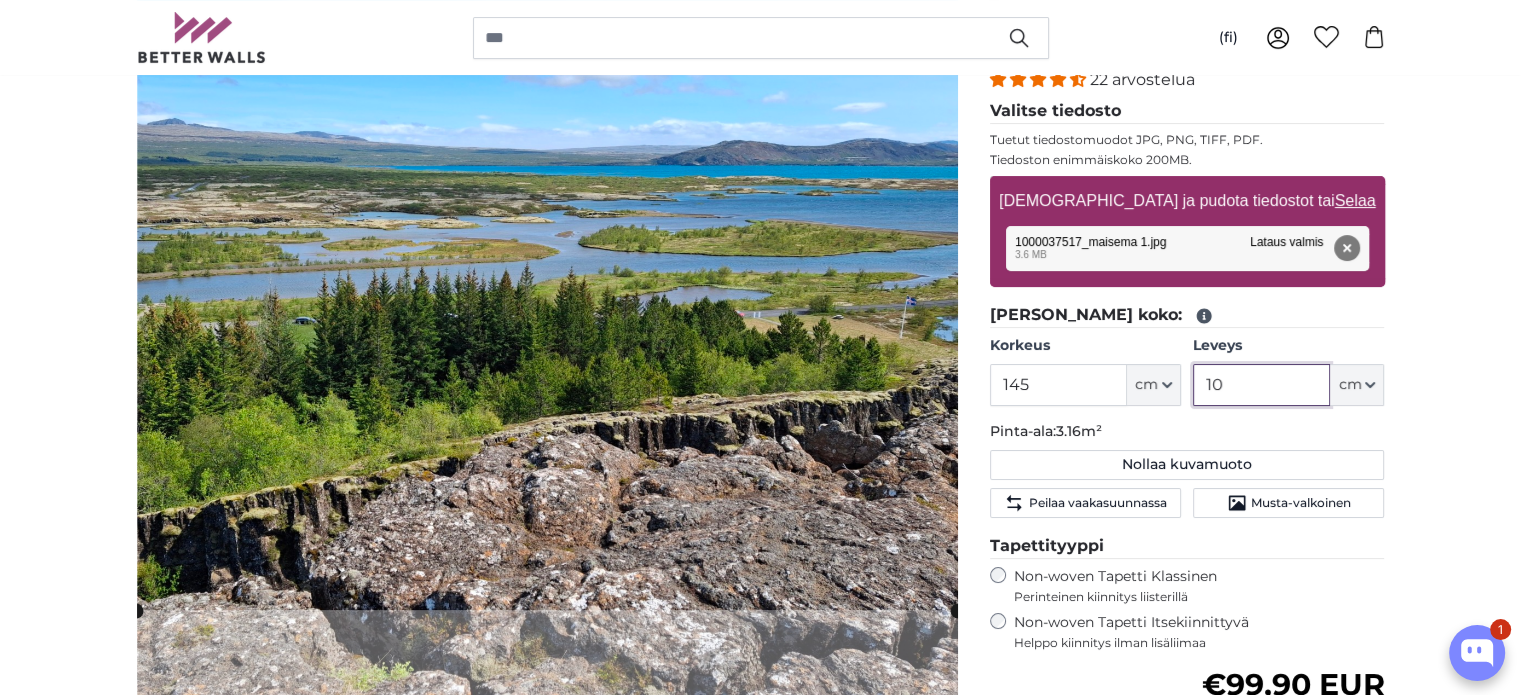 type on "100" 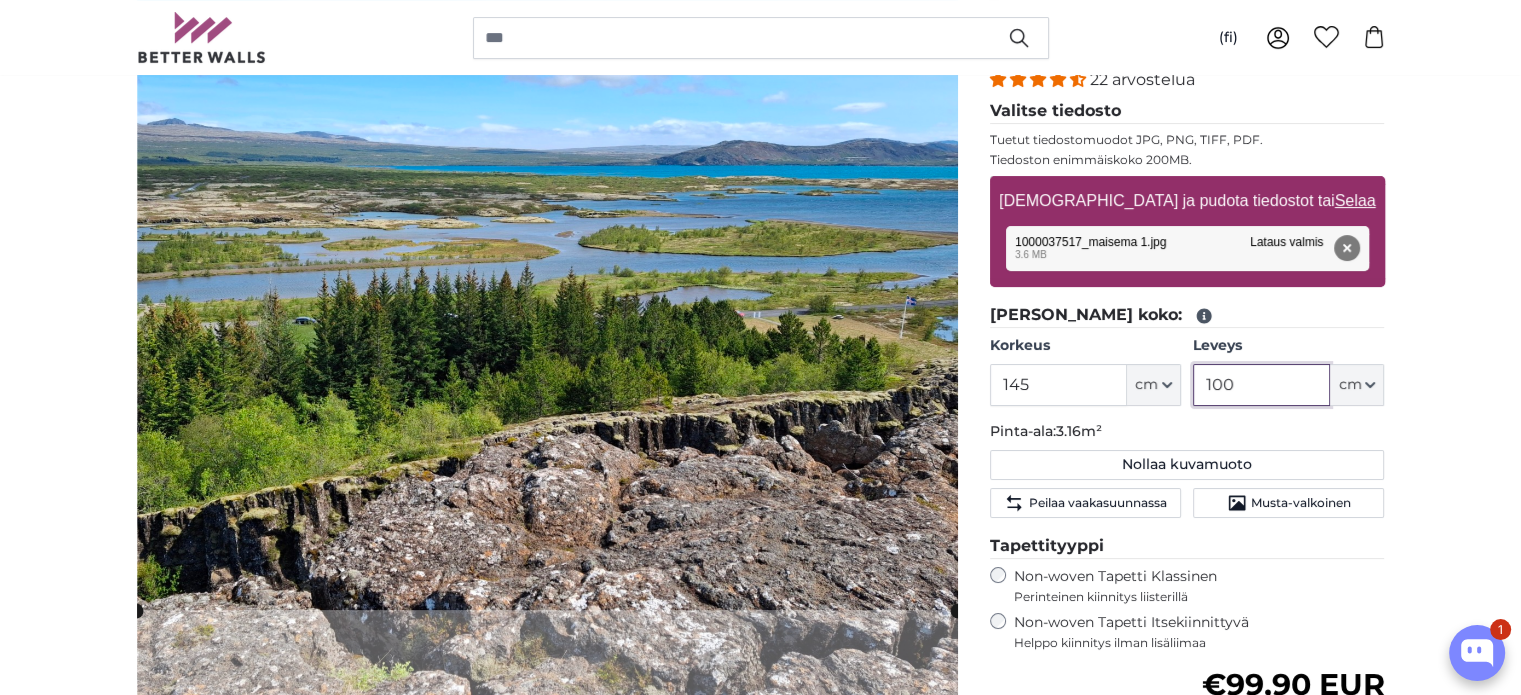 type 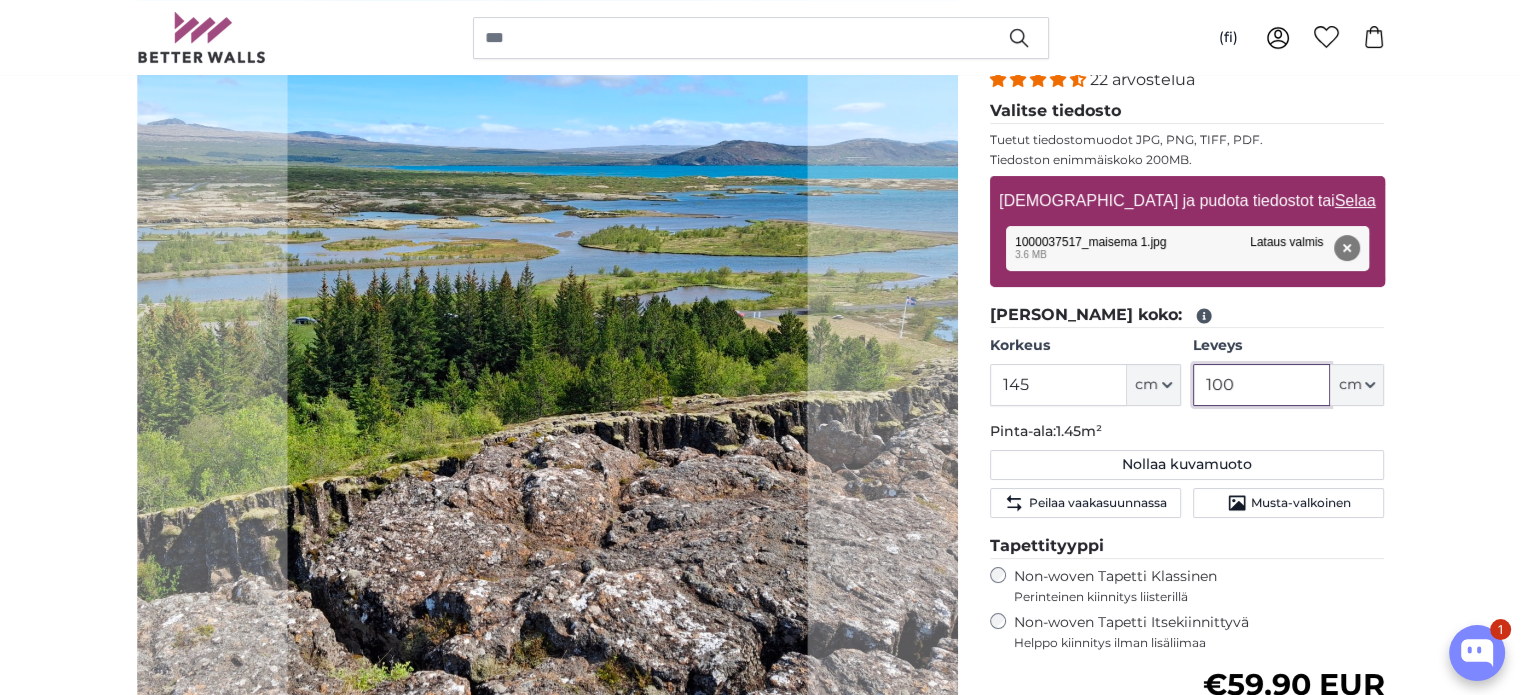type on "100" 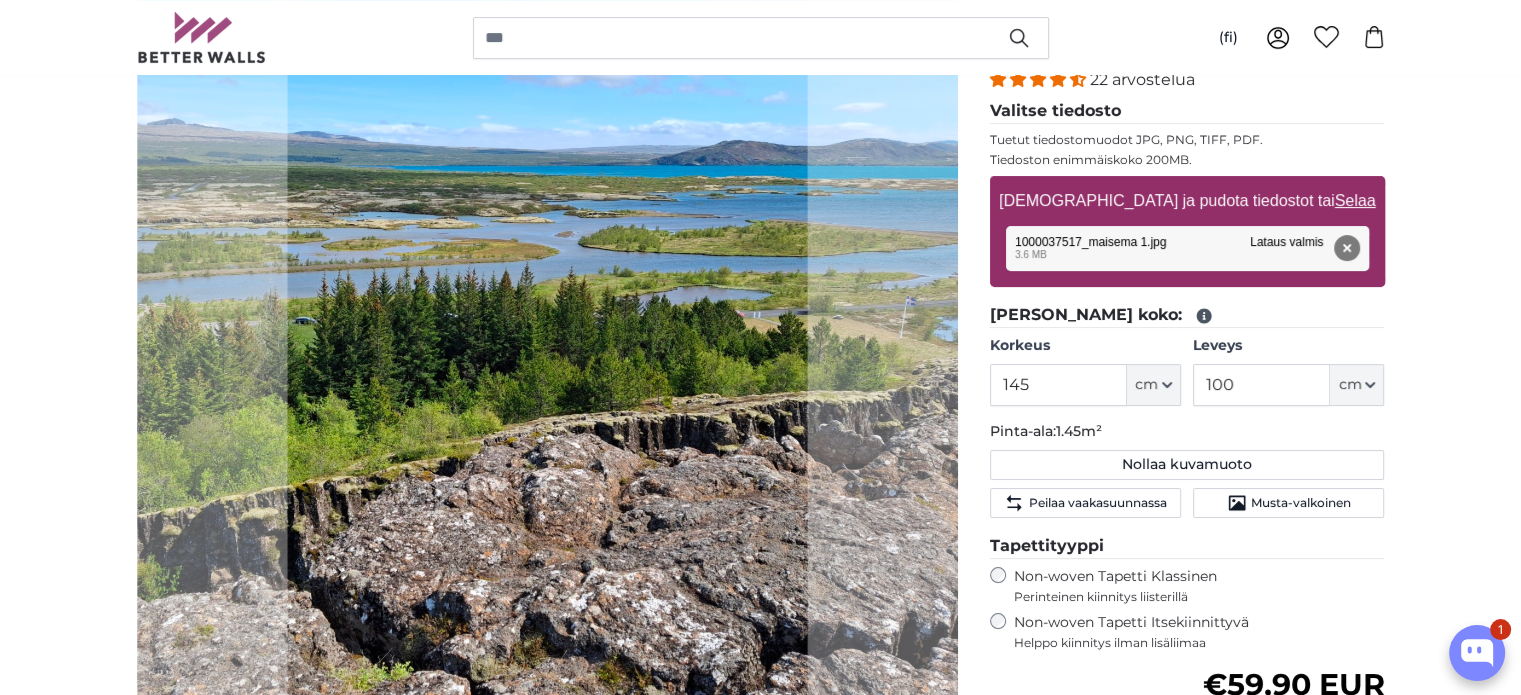 click on "Valokuvatapetti omasta kuvasta
Valokuvatapetti omasta kuvasta
Valokuvatapetti omasta kuvasta
Peruuta
Rajaa kuva" at bounding box center (760, 2359) 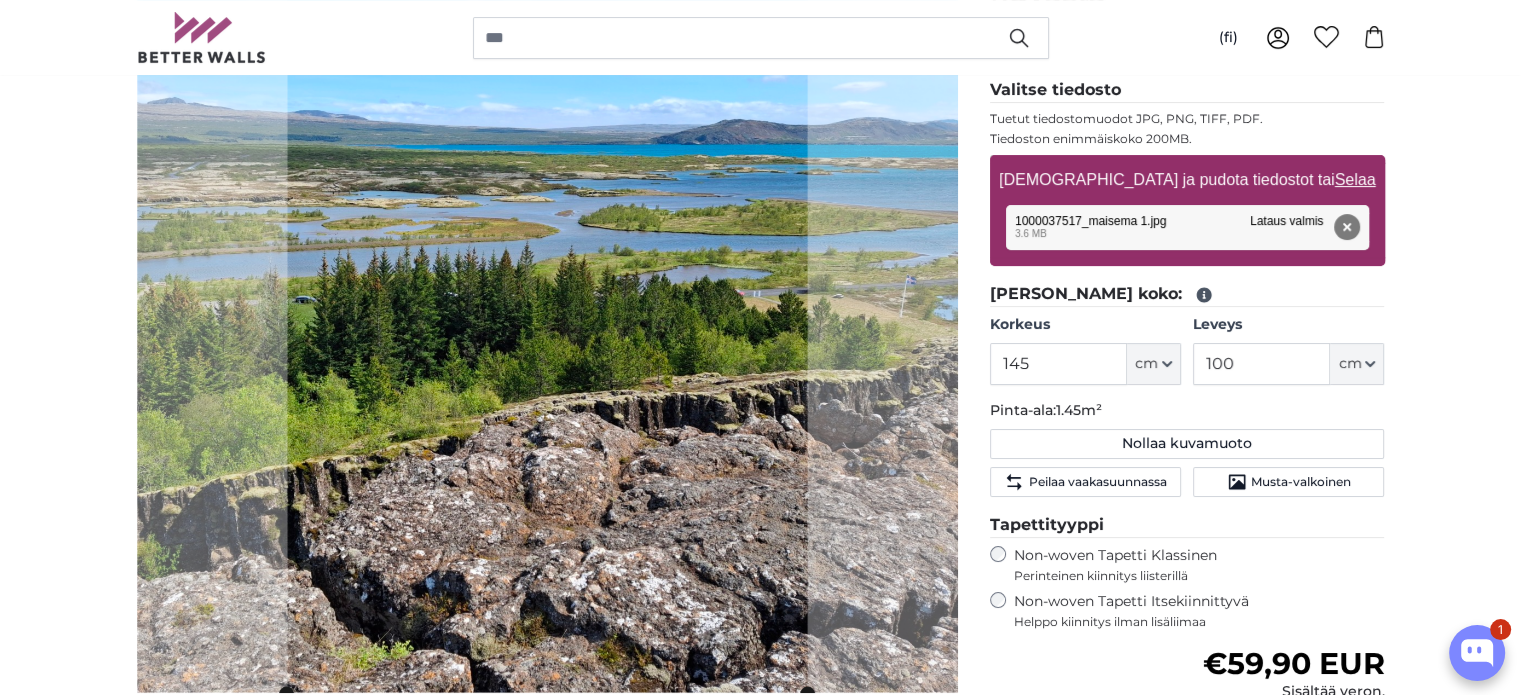 scroll, scrollTop: 300, scrollLeft: 0, axis: vertical 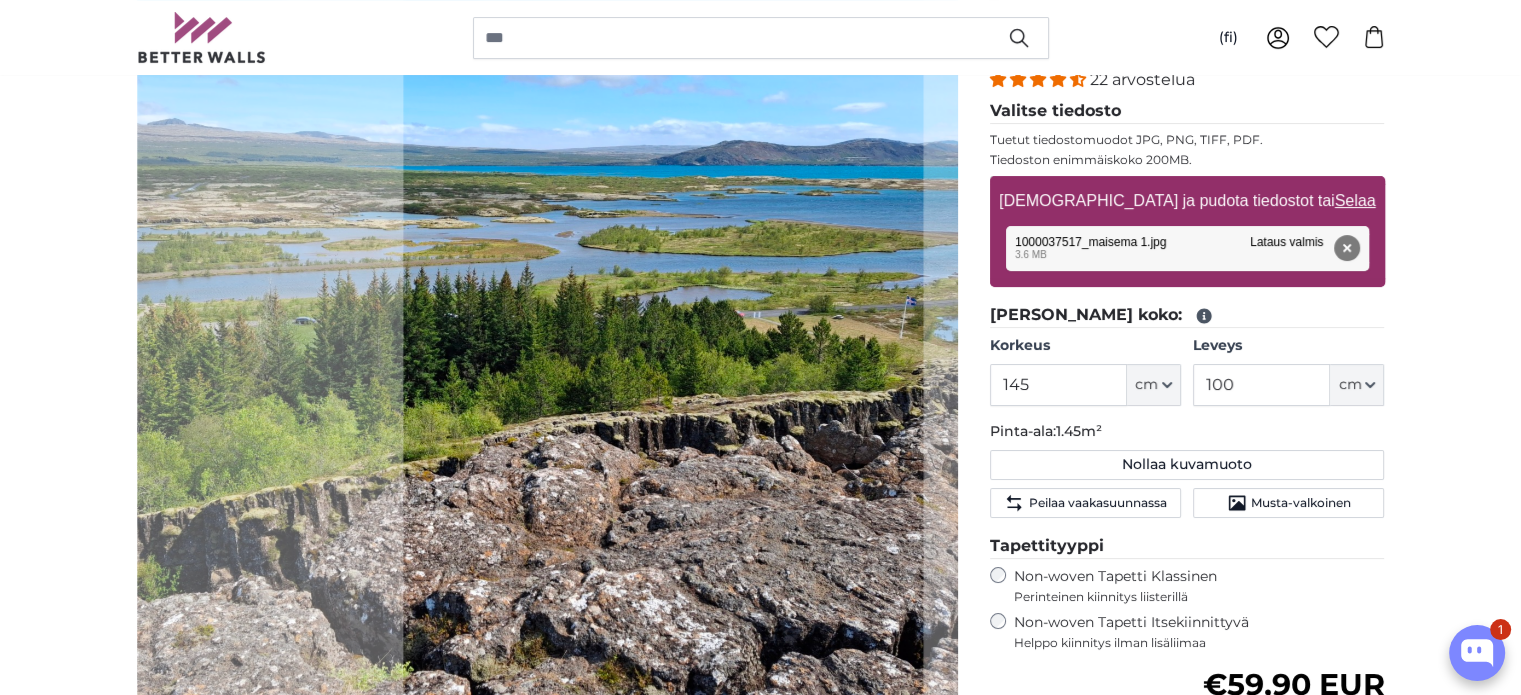 click 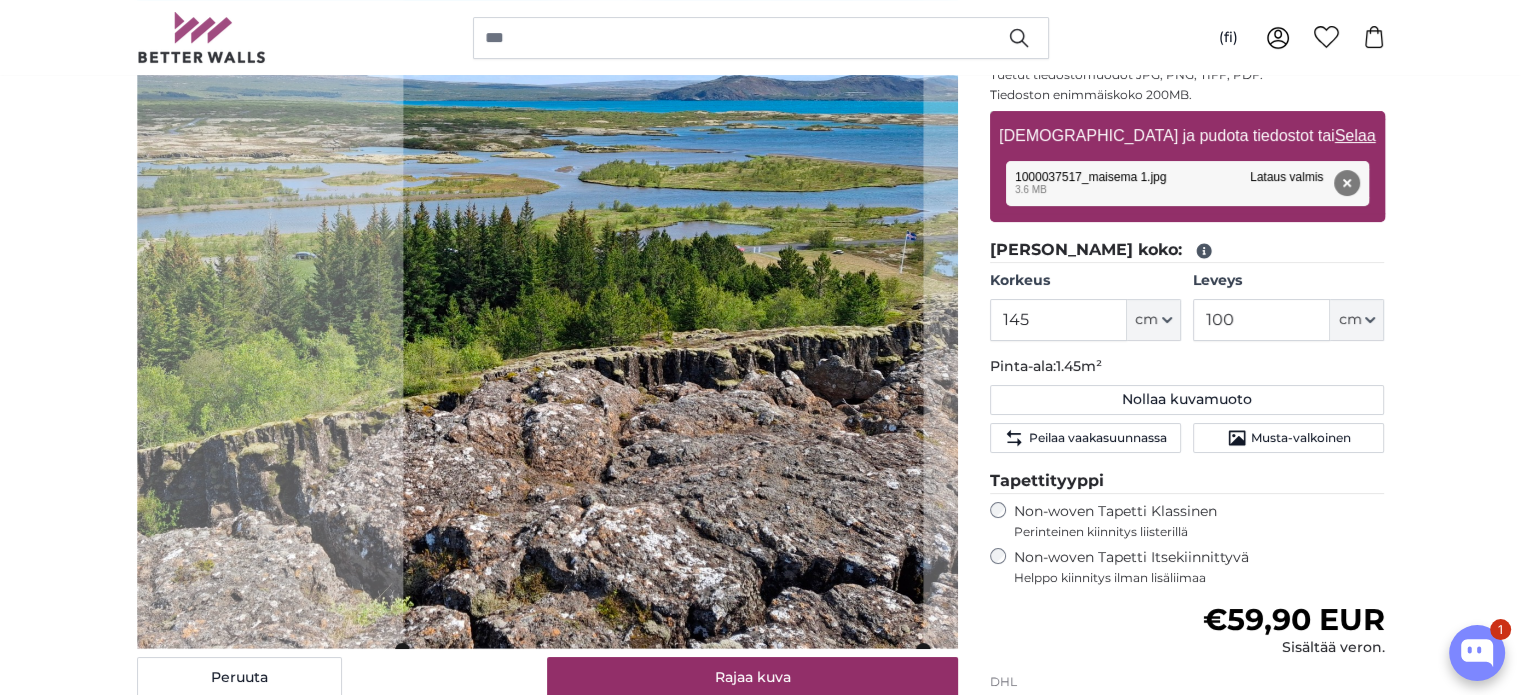 scroll, scrollTop: 400, scrollLeft: 0, axis: vertical 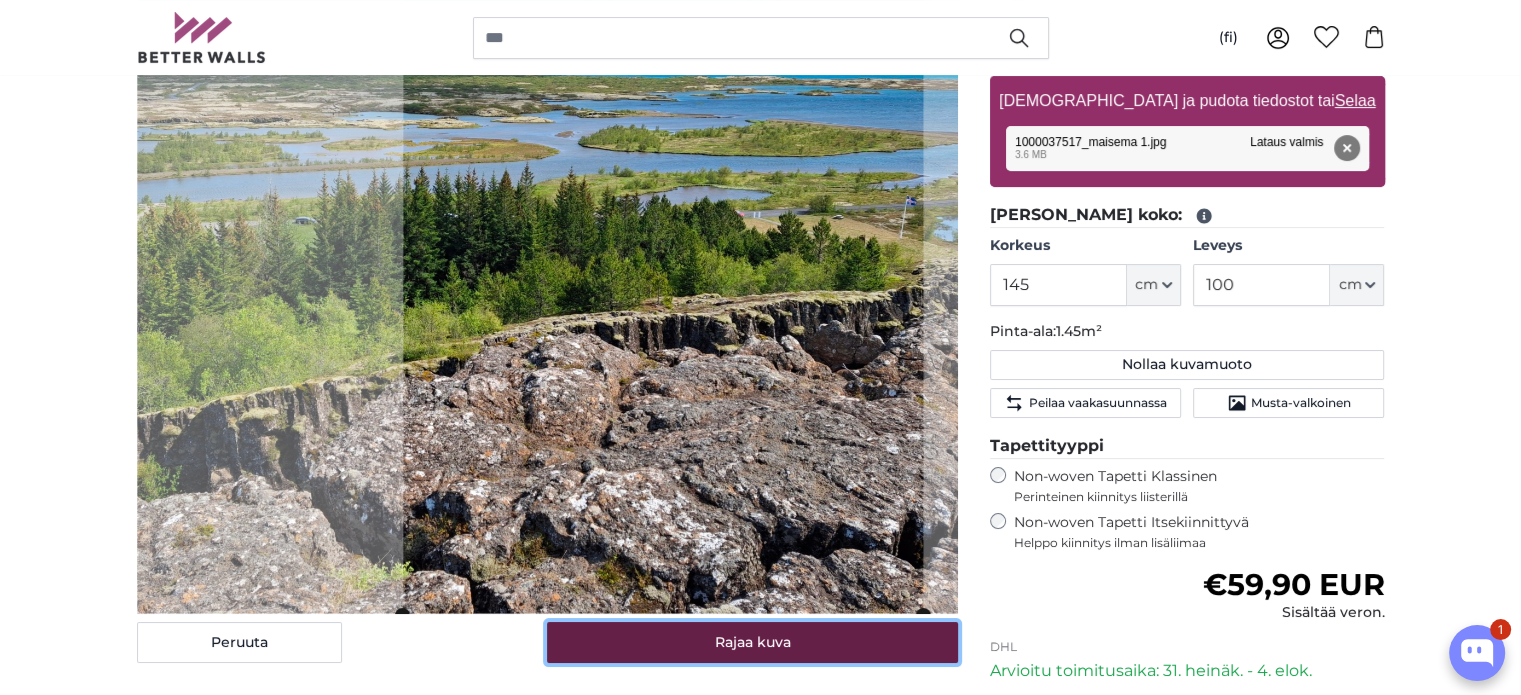 click on "Rajaa kuva" at bounding box center [752, 643] 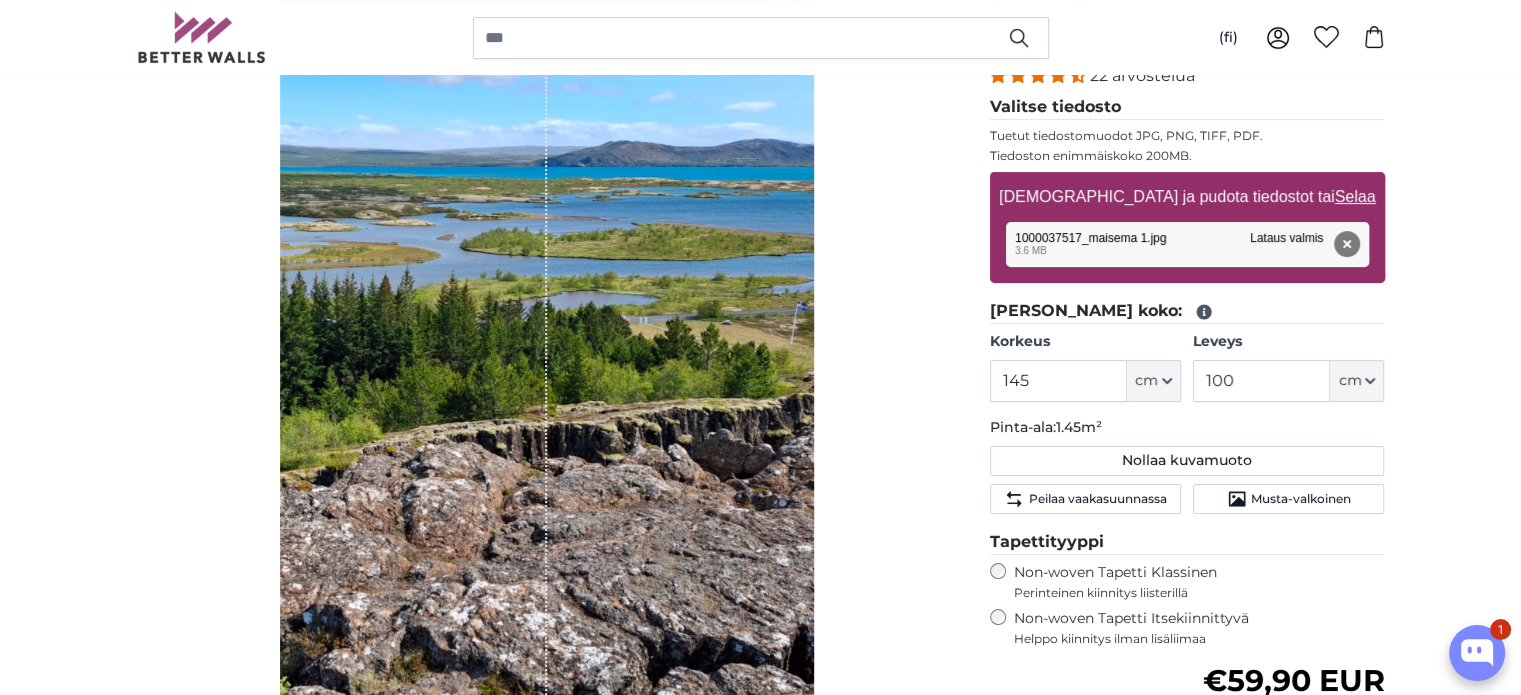 scroll, scrollTop: 300, scrollLeft: 0, axis: vertical 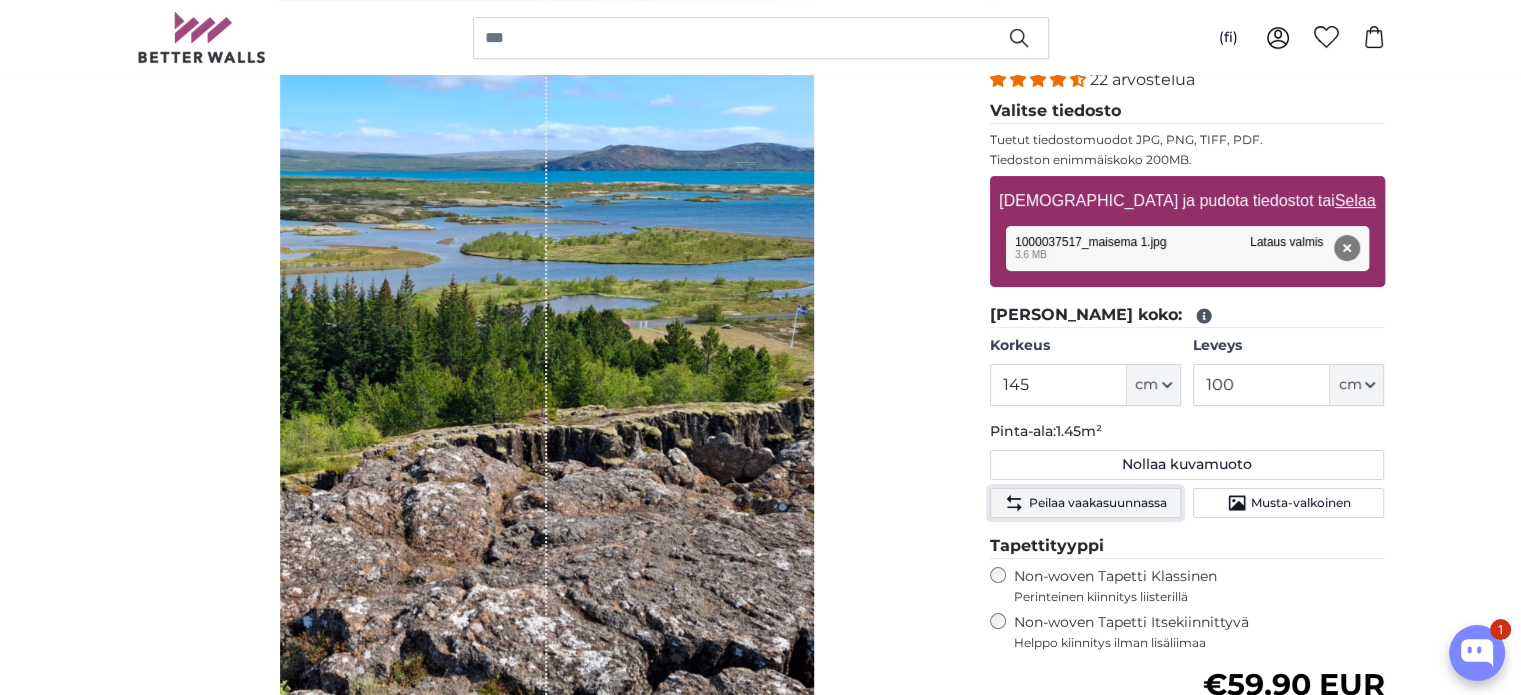 click on "Peilaa vaakasuunnassa" 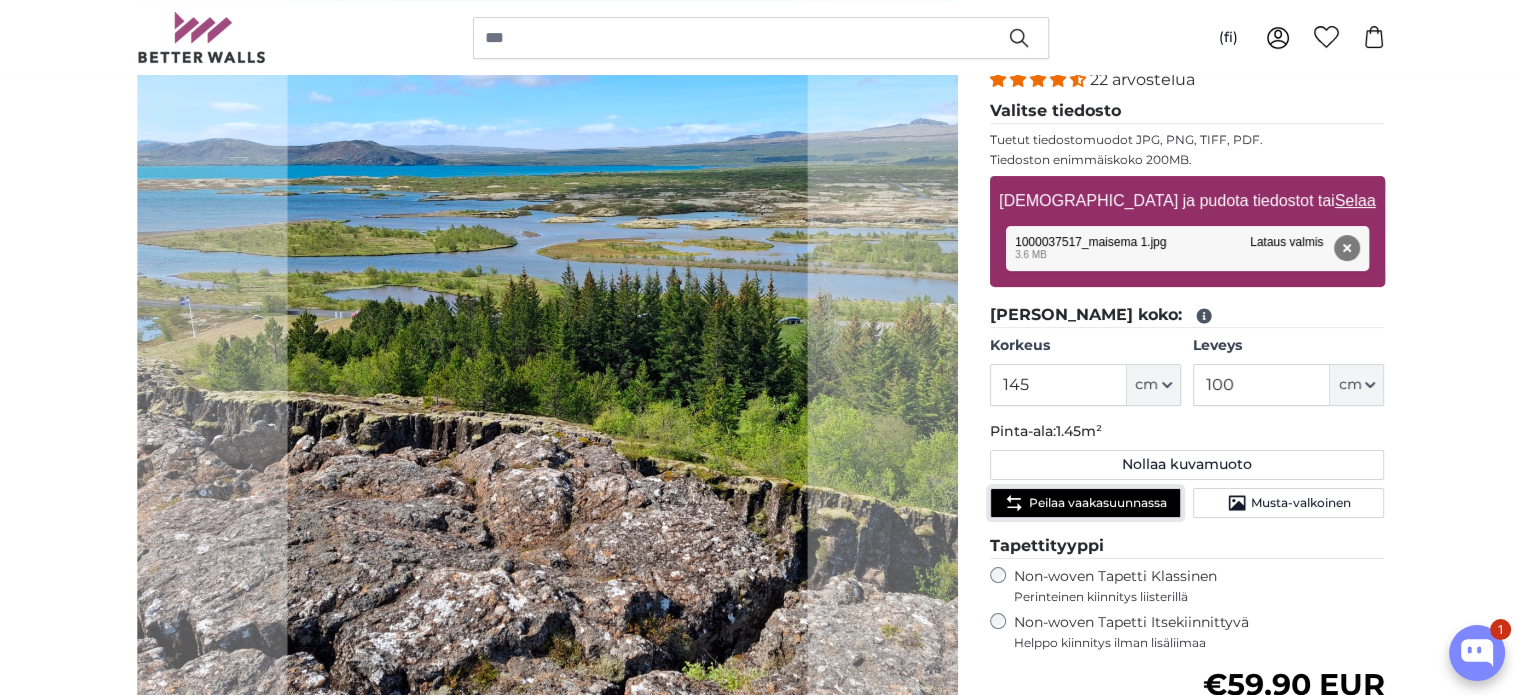 click on "Peilaa vaakasuunnassa" 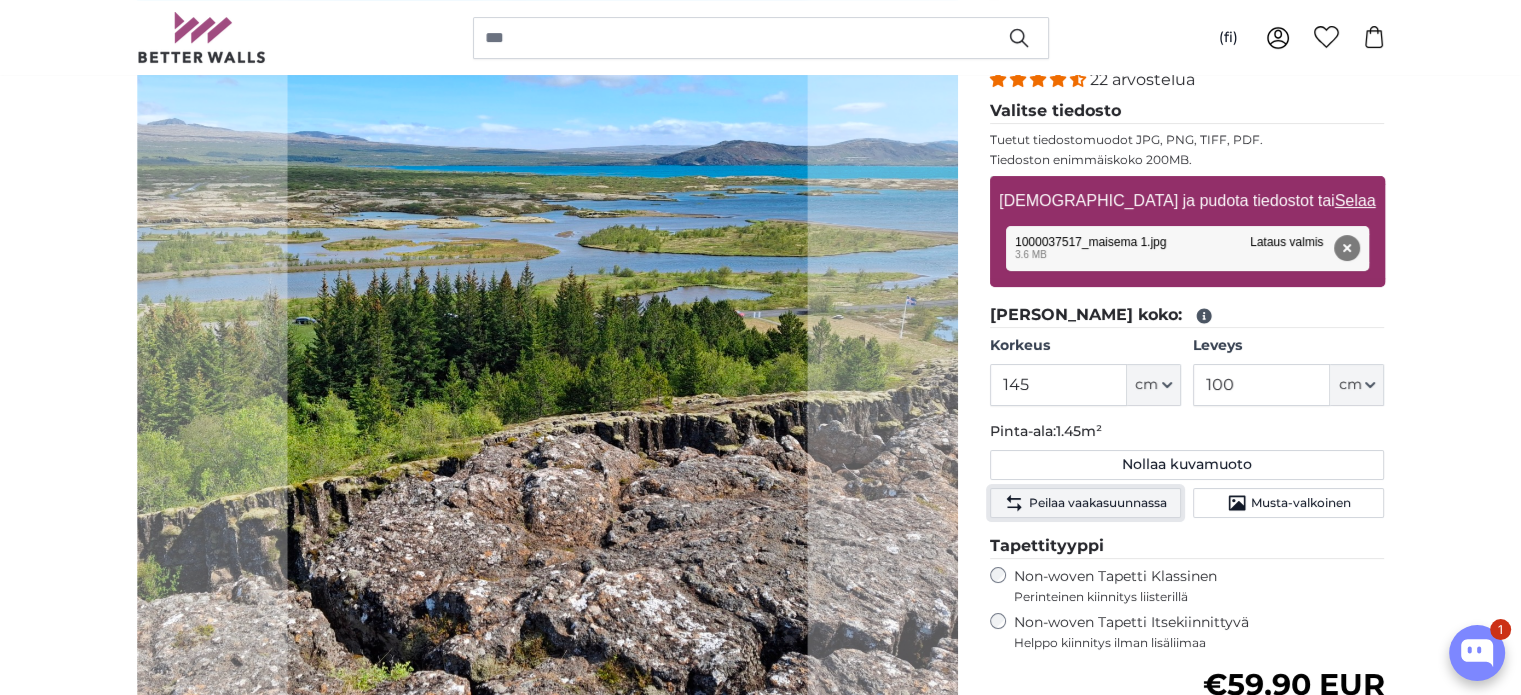 click on "Peilaa vaakasuunnassa" 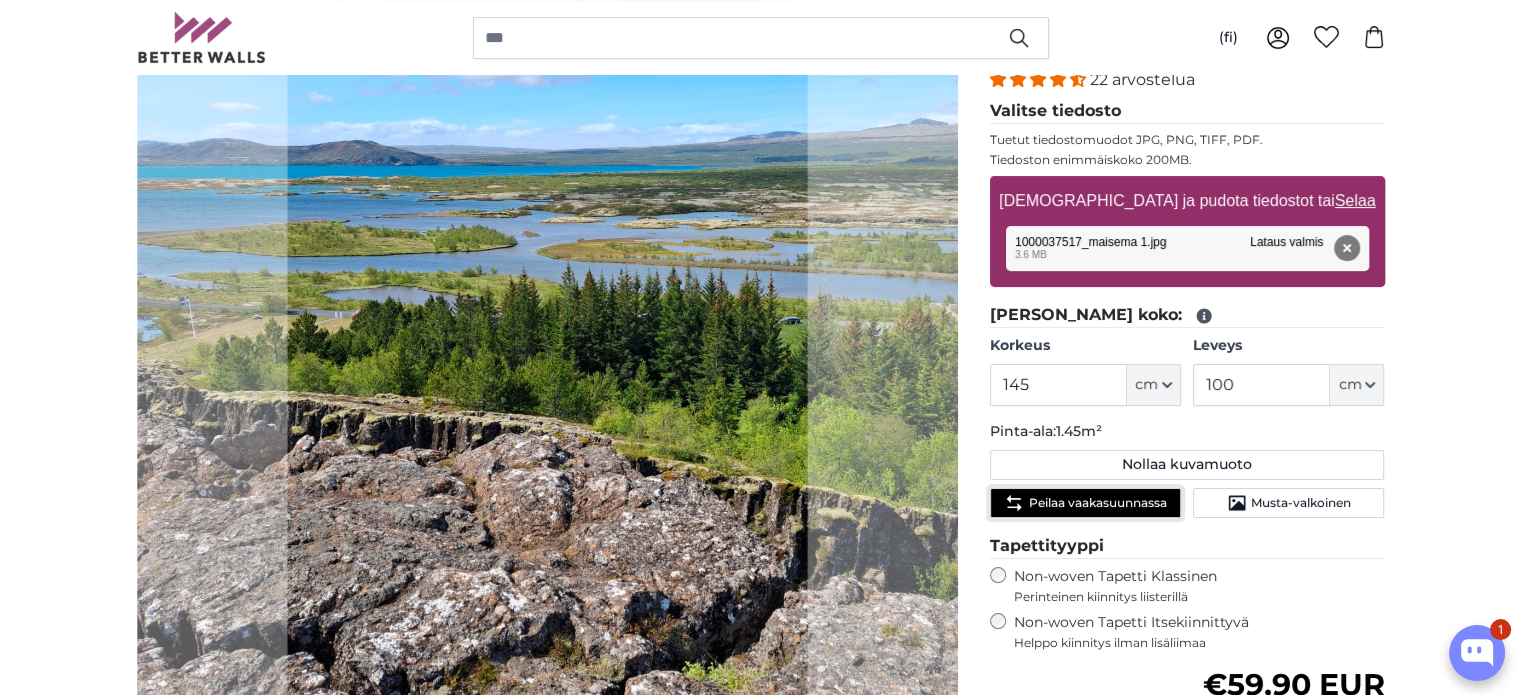 click on "Peilaa vaakasuunnassa" 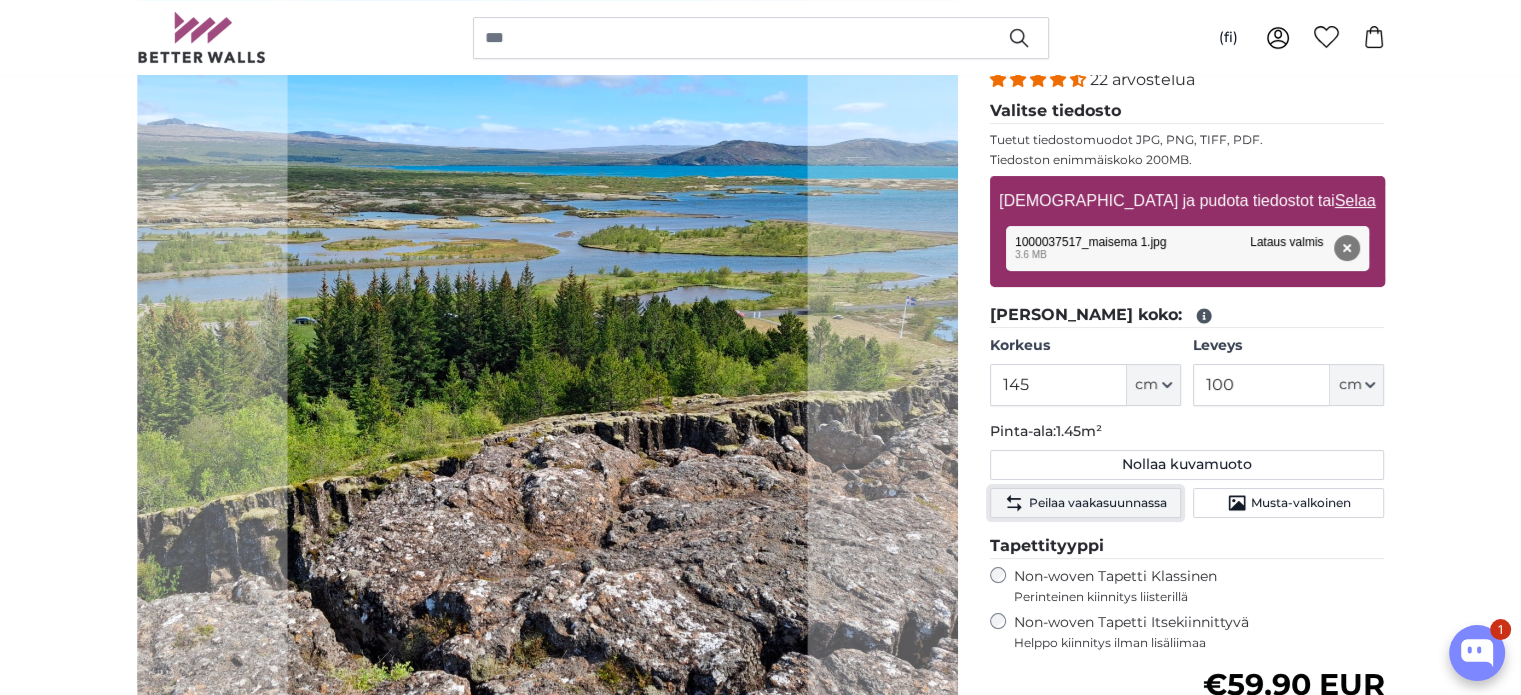 click on "Peilaa vaakasuunnassa" 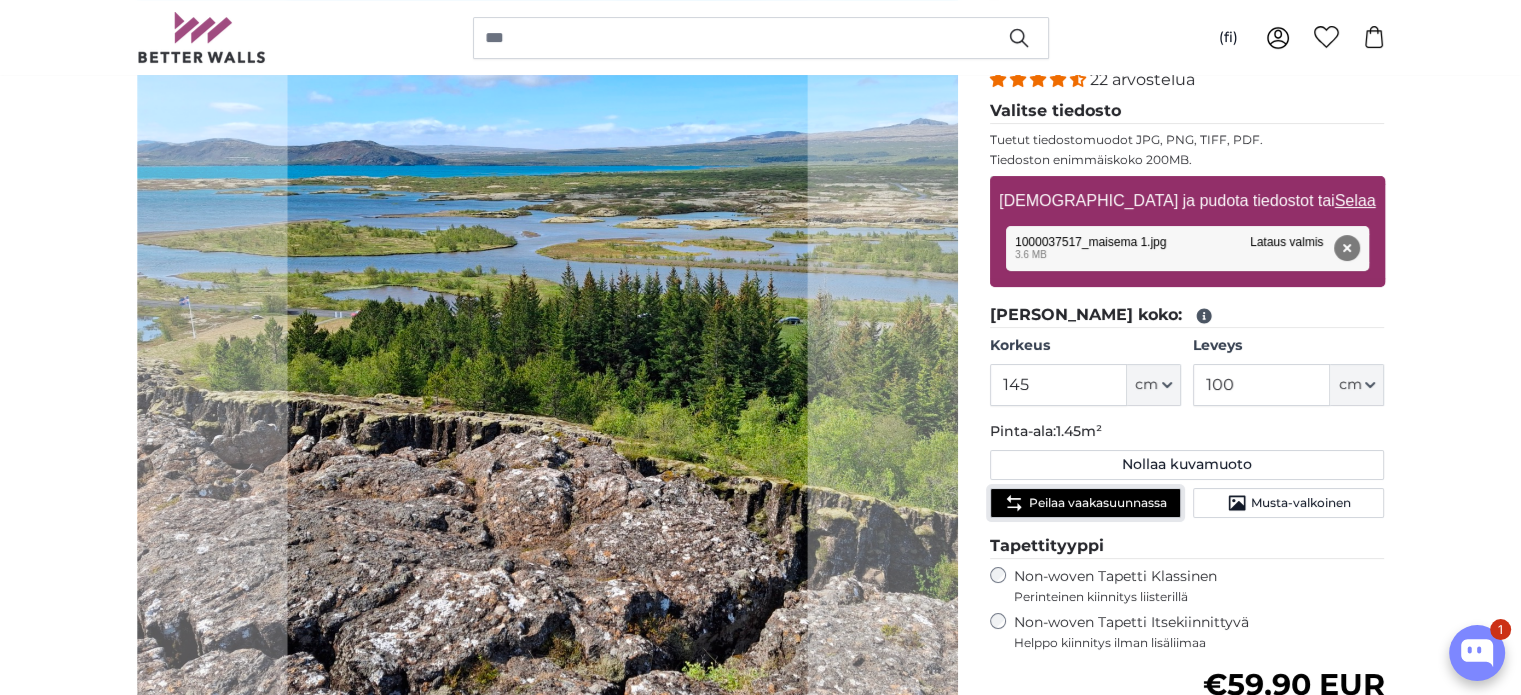 click on "Peilaa vaakasuunnassa" 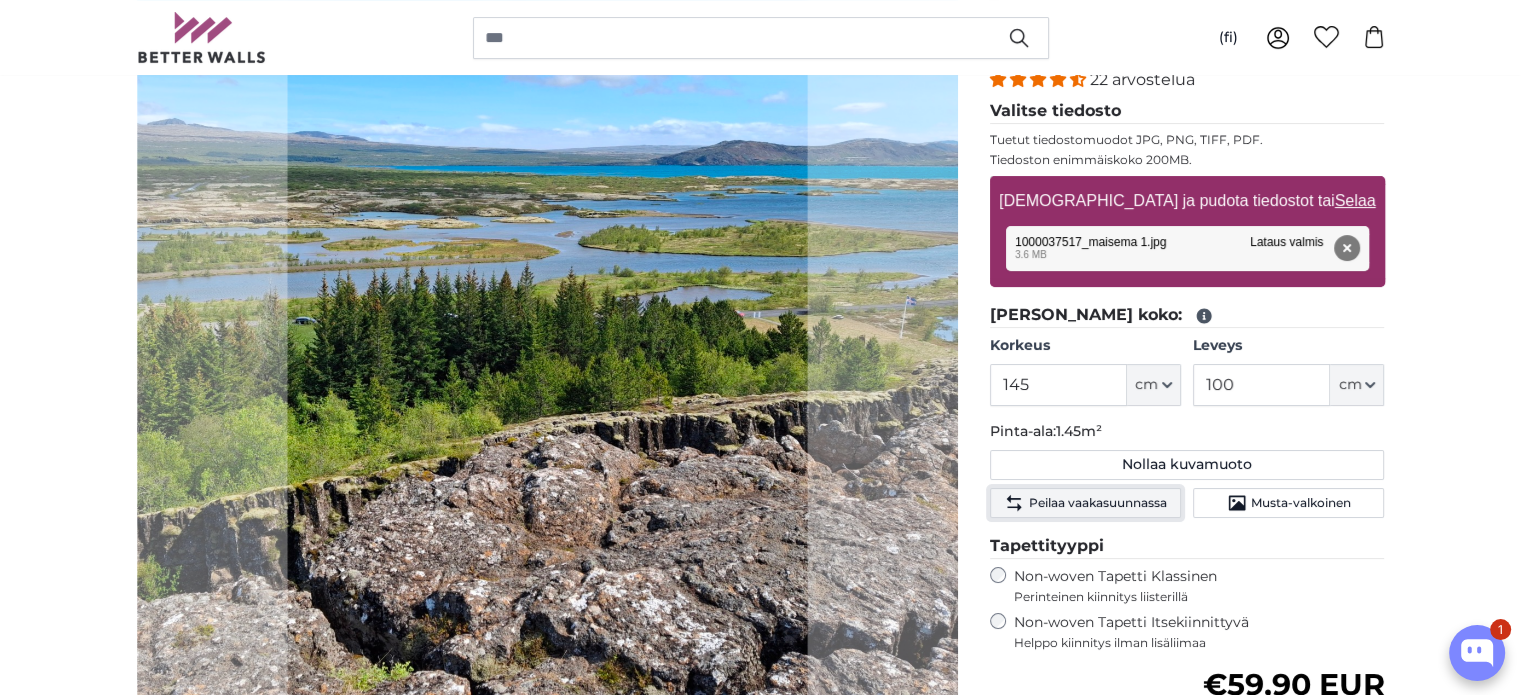 click on "Peilaa vaakasuunnassa" 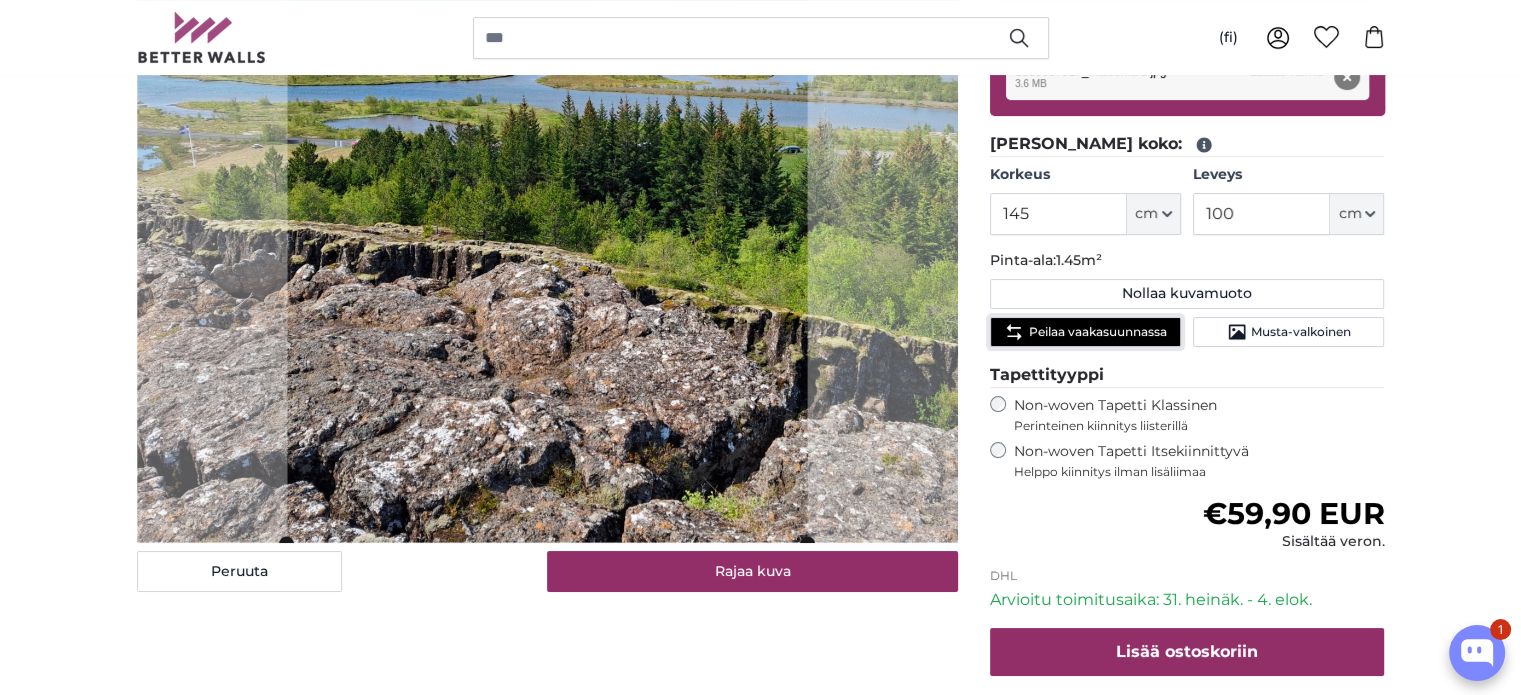 scroll, scrollTop: 500, scrollLeft: 0, axis: vertical 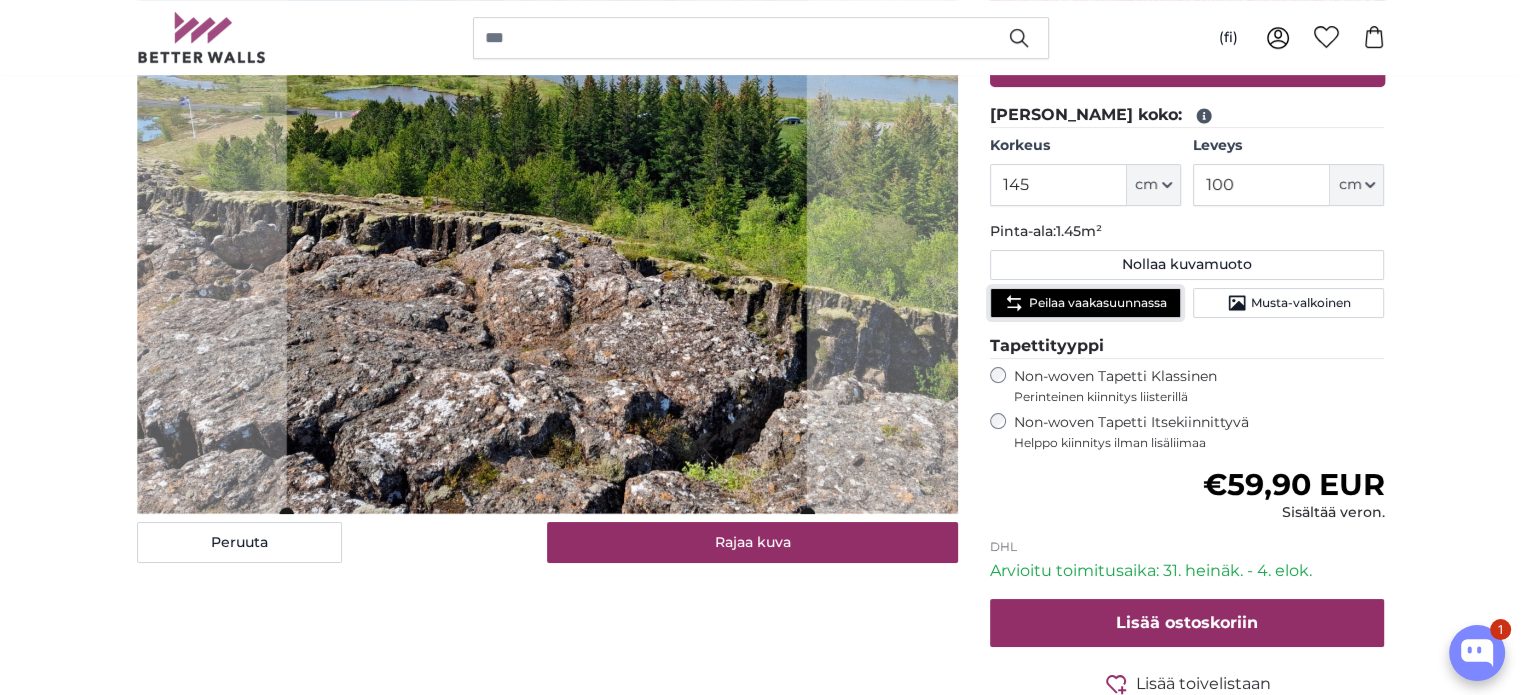 click 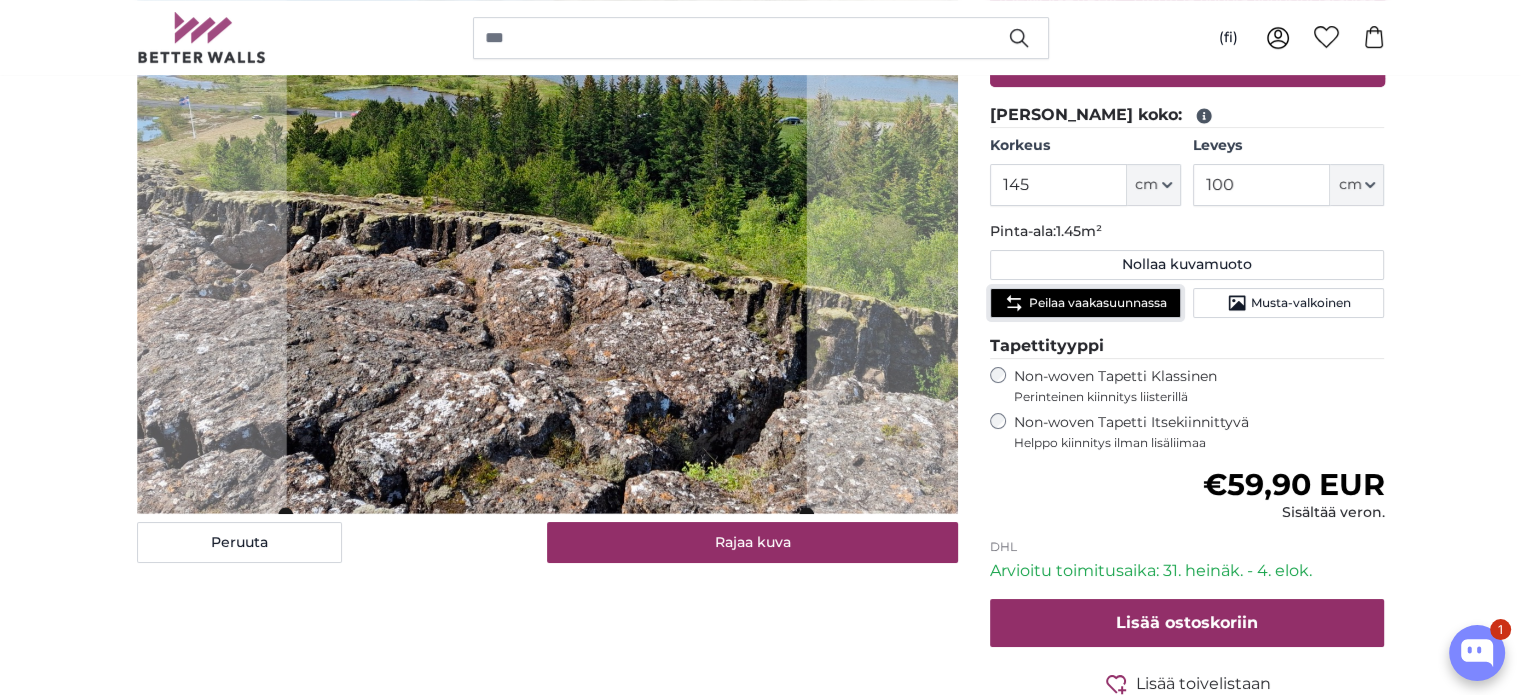 scroll, scrollTop: 400, scrollLeft: 0, axis: vertical 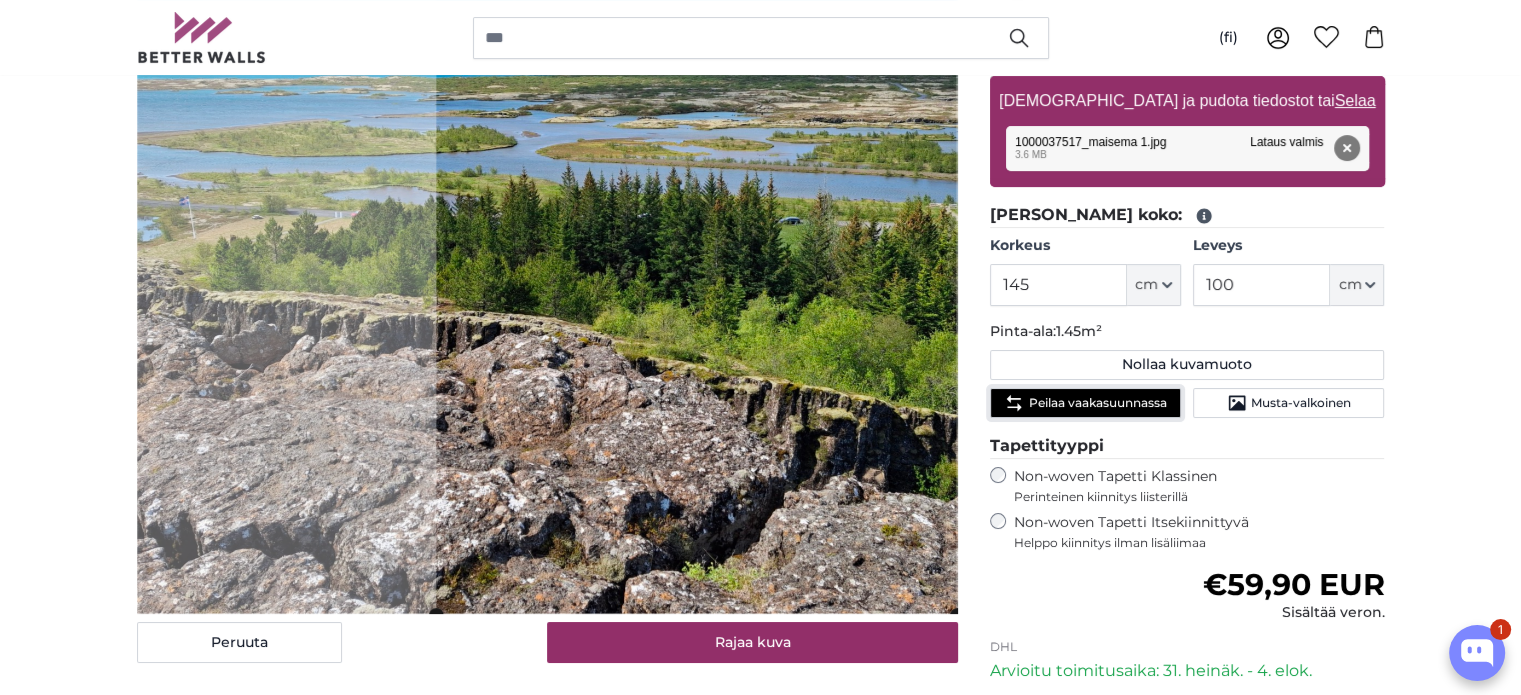click 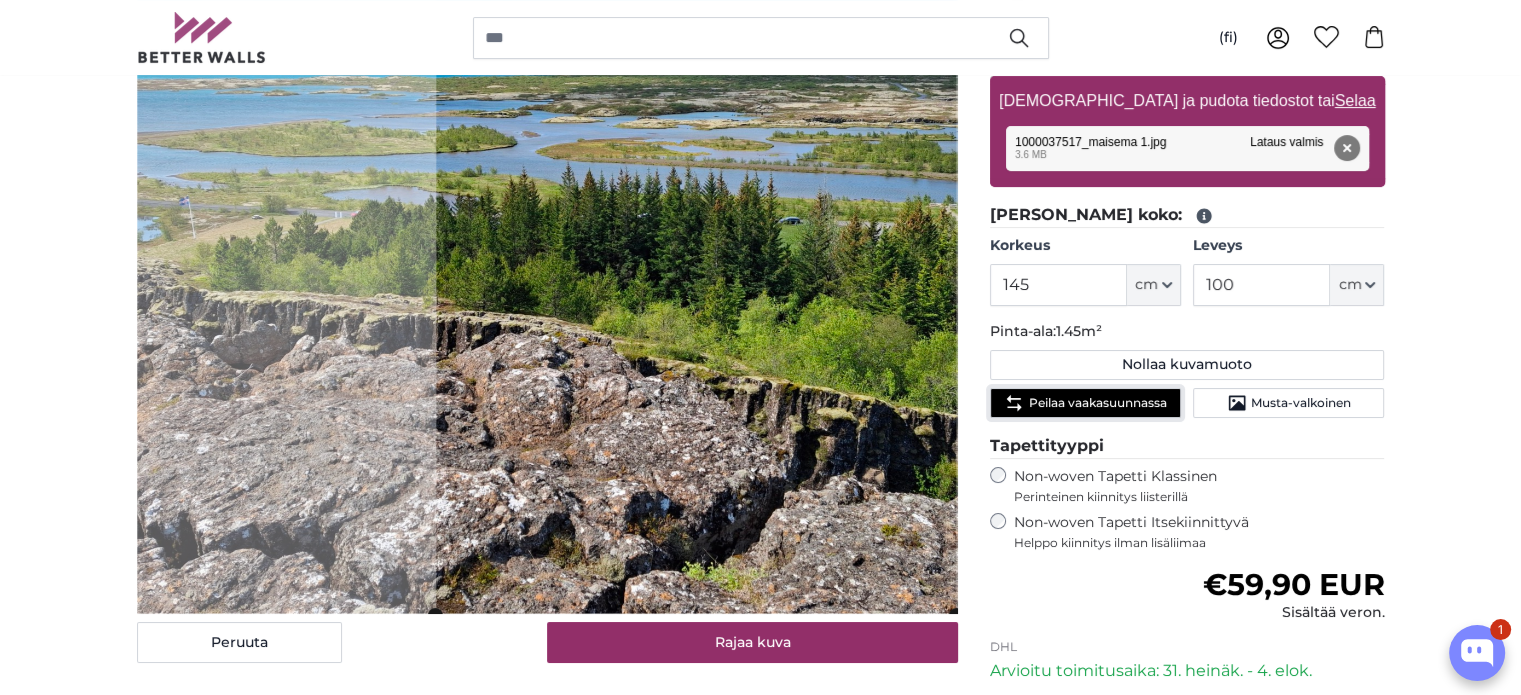 click 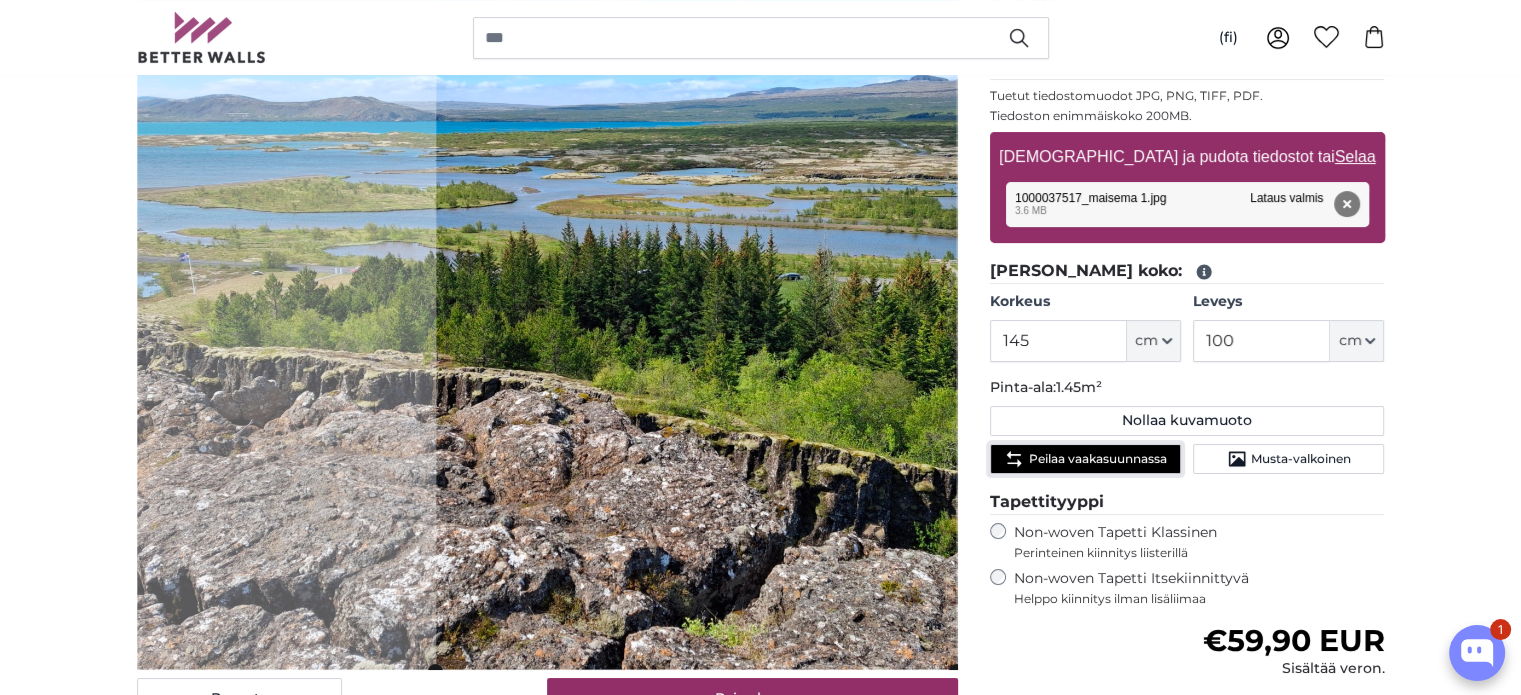 scroll, scrollTop: 300, scrollLeft: 0, axis: vertical 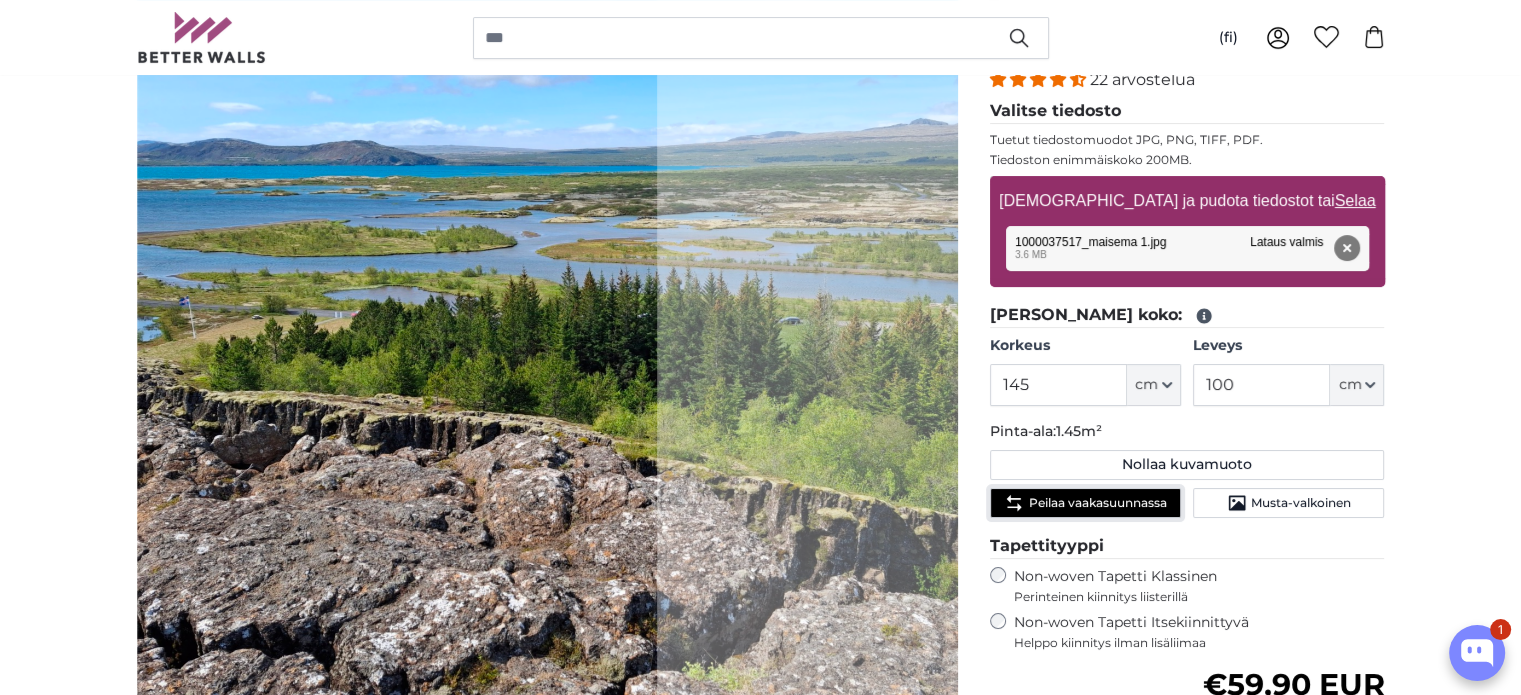 click 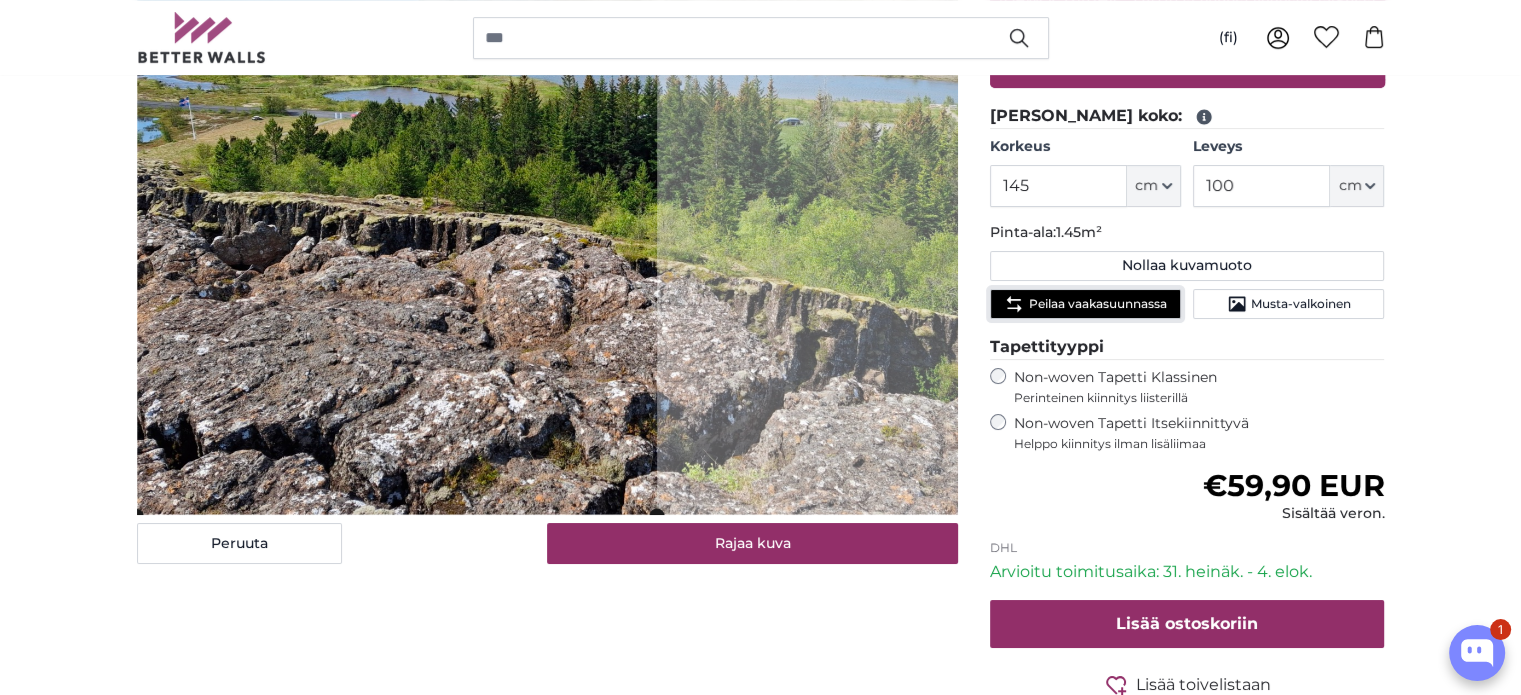 scroll, scrollTop: 500, scrollLeft: 0, axis: vertical 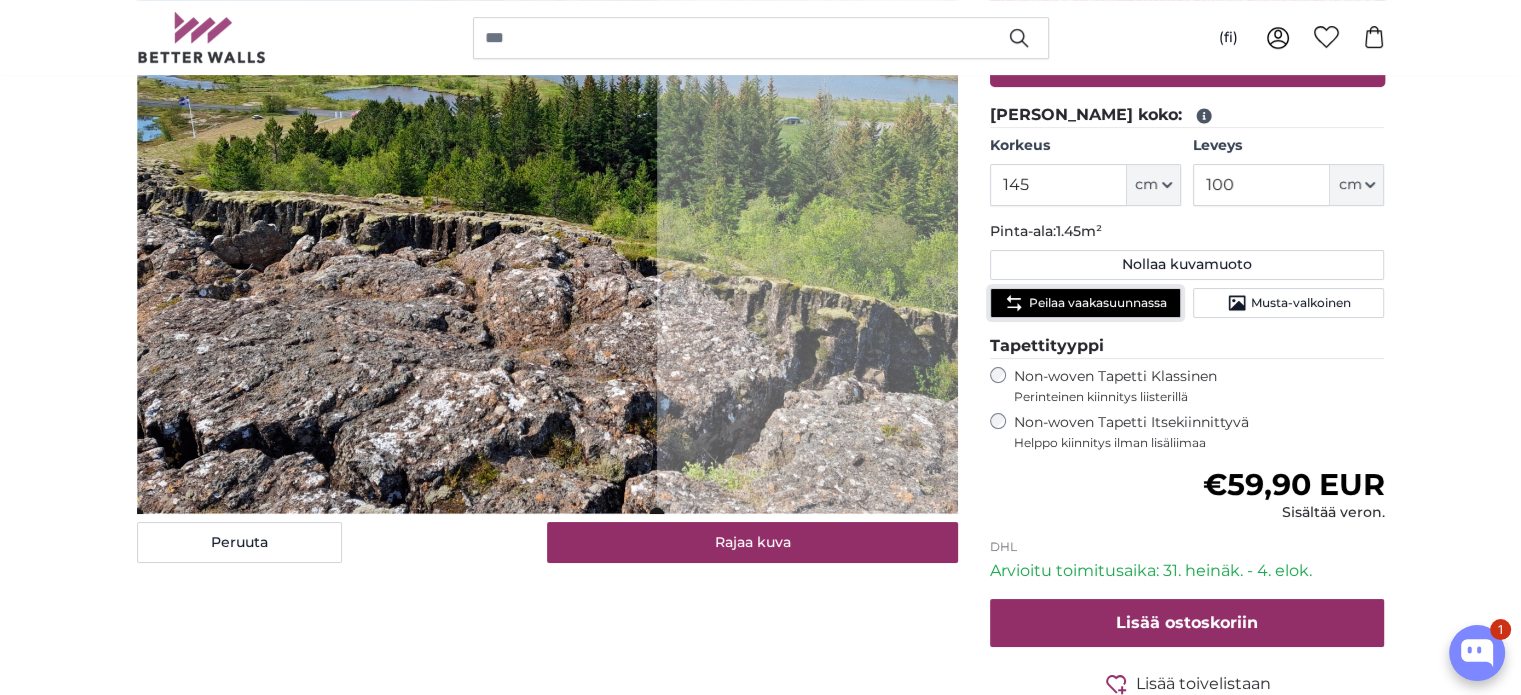 click on "Peilaa vaakasuunnassa" 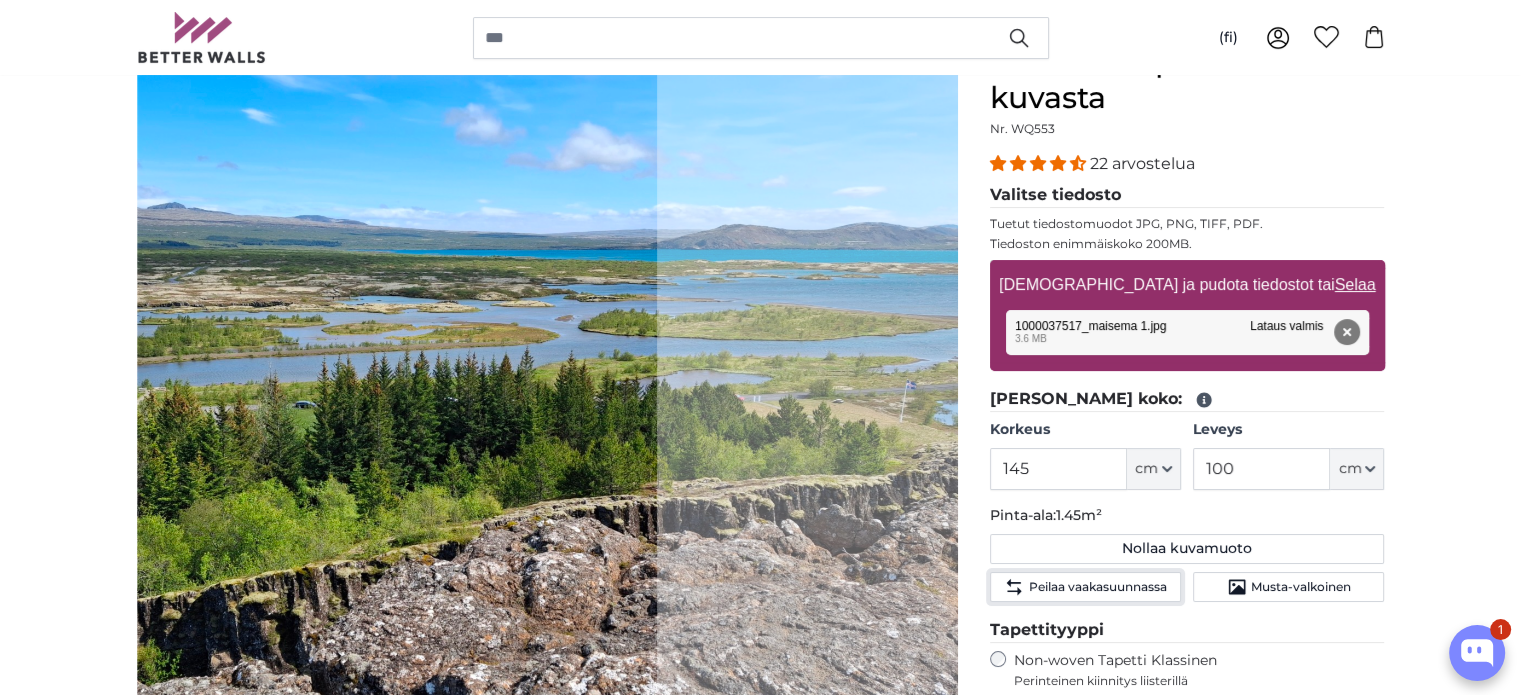 scroll, scrollTop: 200, scrollLeft: 0, axis: vertical 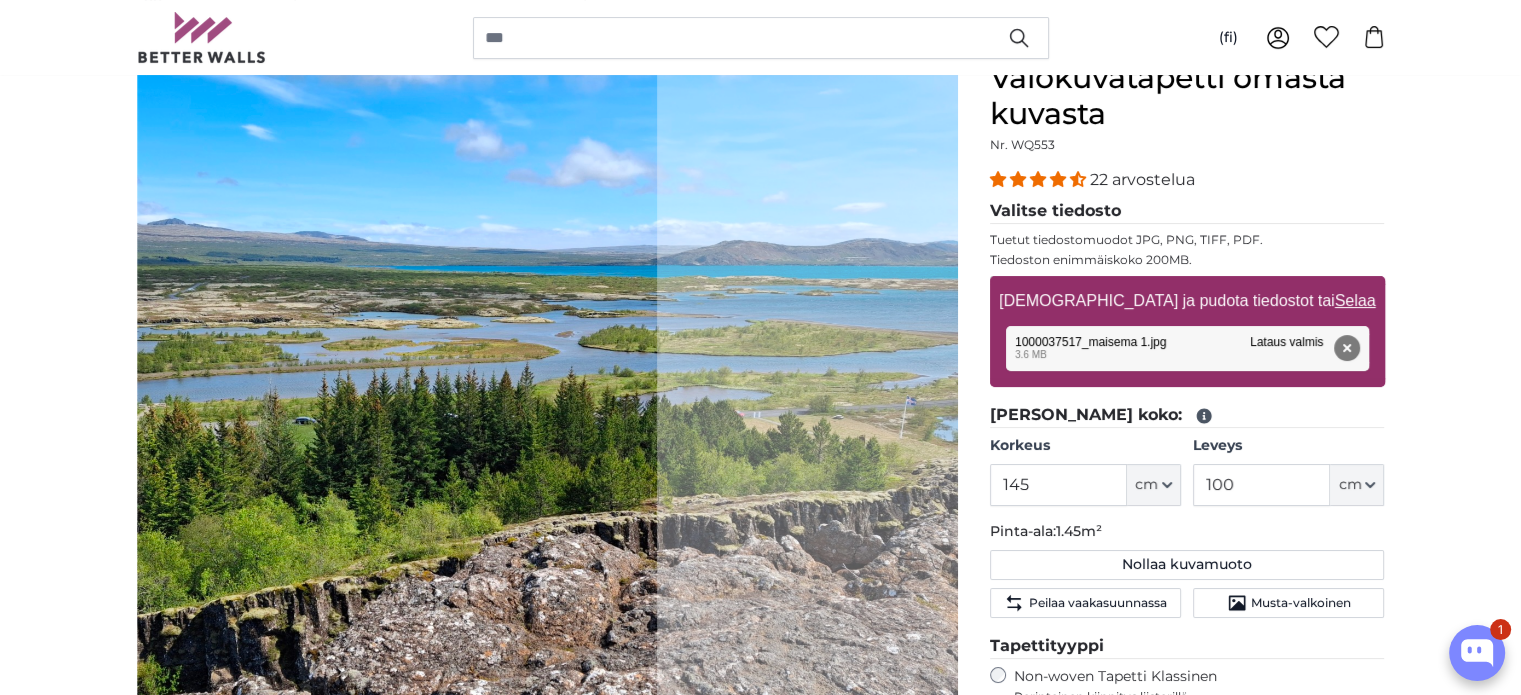 click on "Selaa" at bounding box center (1354, 300) 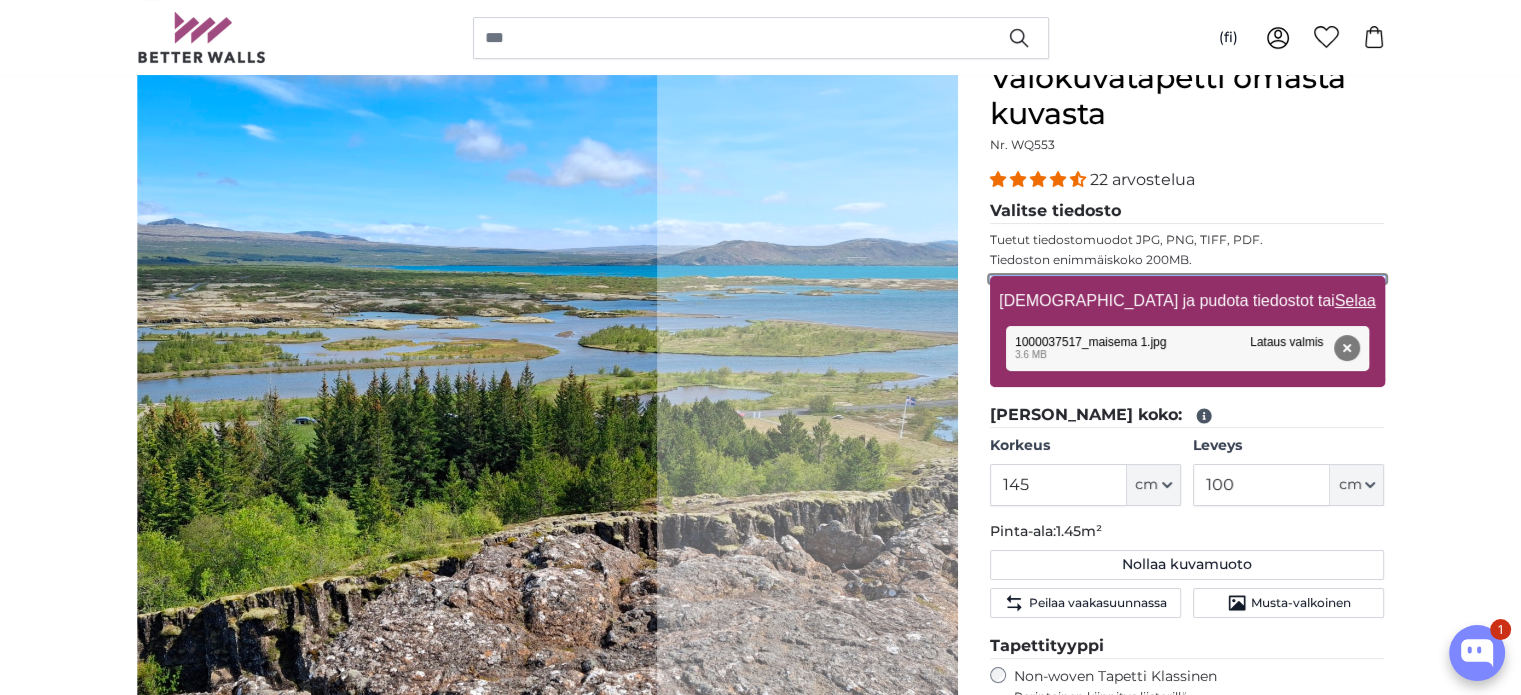 click on "[DEMOGRAPHIC_DATA] ja pudota tiedostot tai  Selaa" at bounding box center (1187, 279) 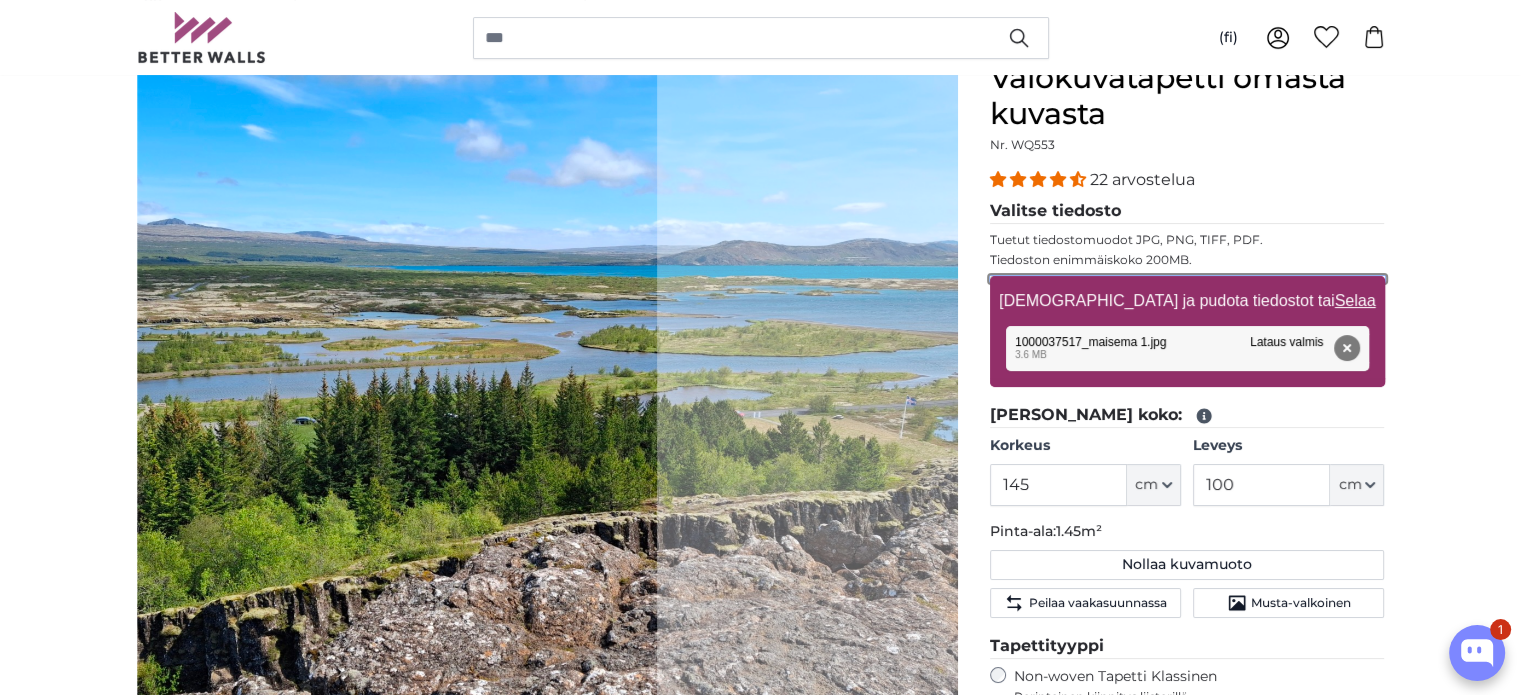 type on "**********" 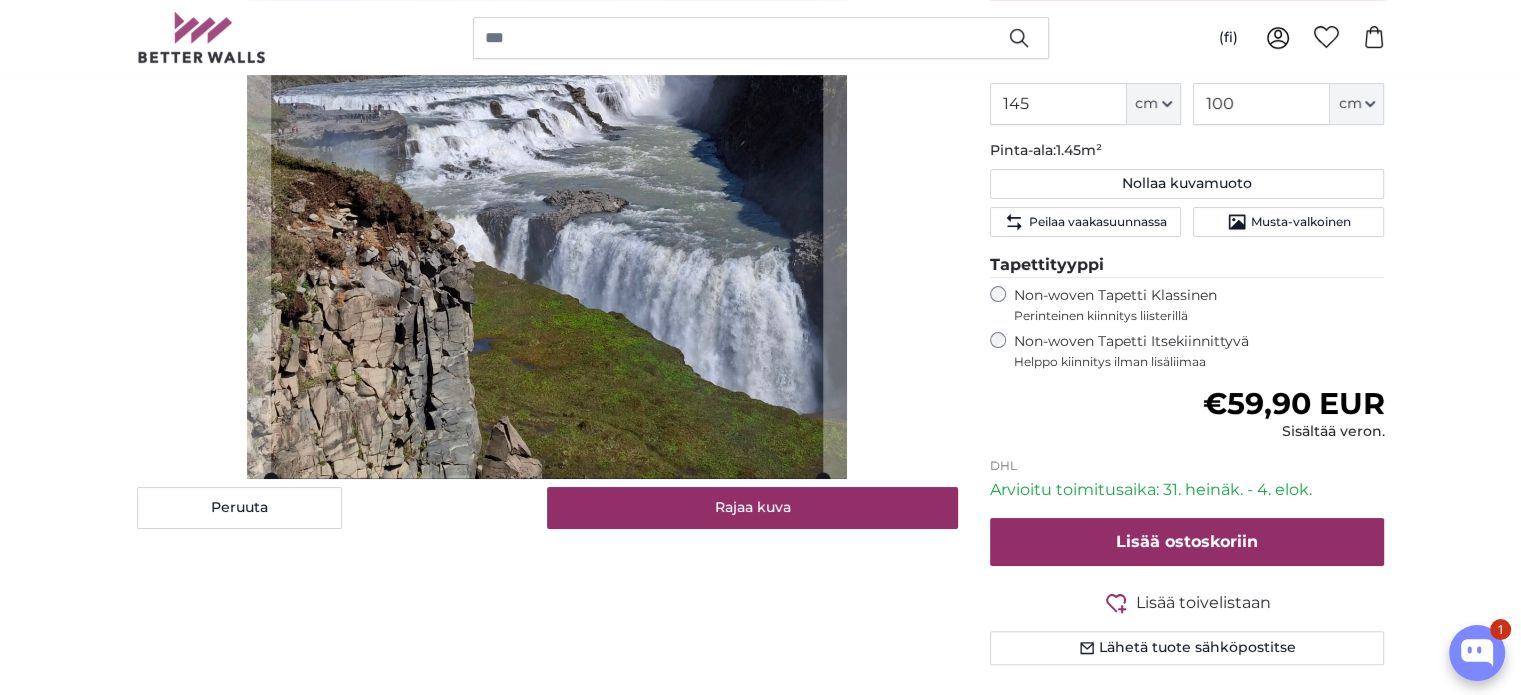 scroll, scrollTop: 600, scrollLeft: 0, axis: vertical 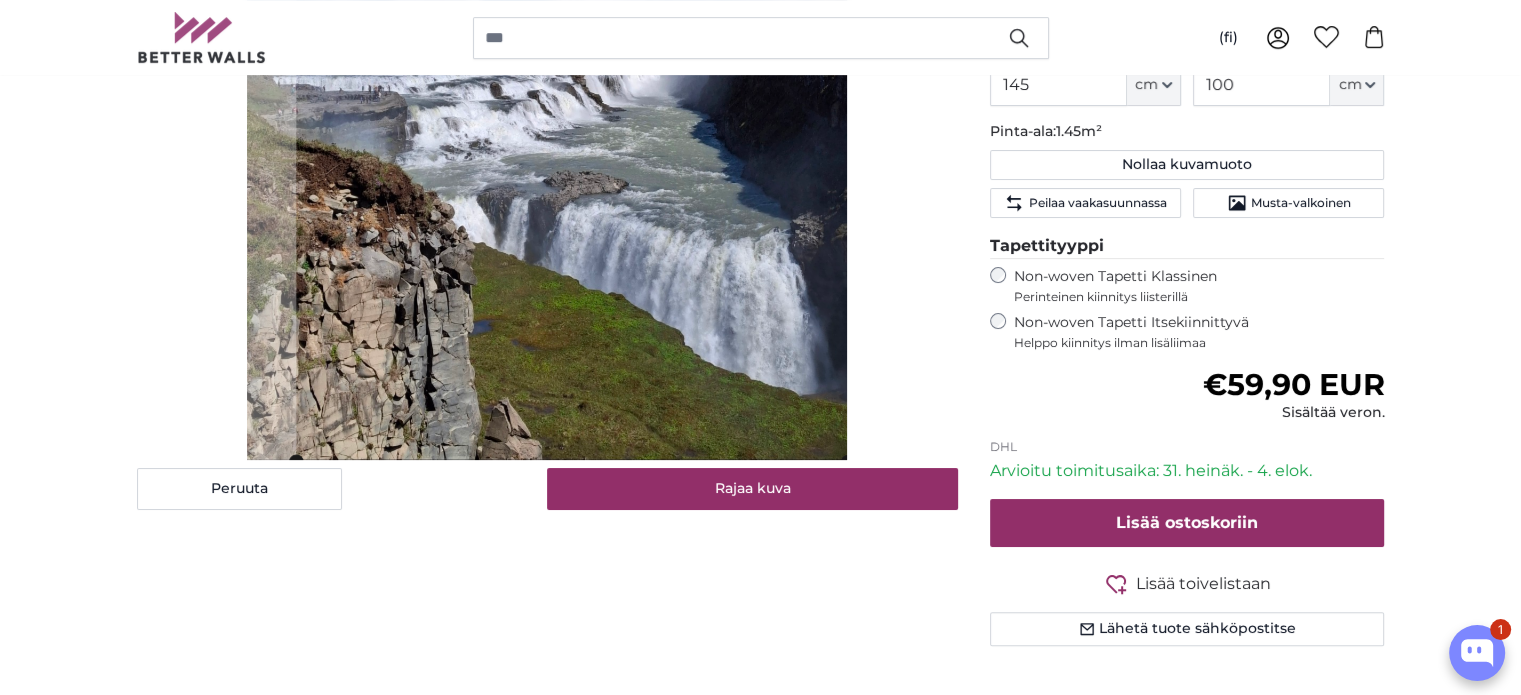 click 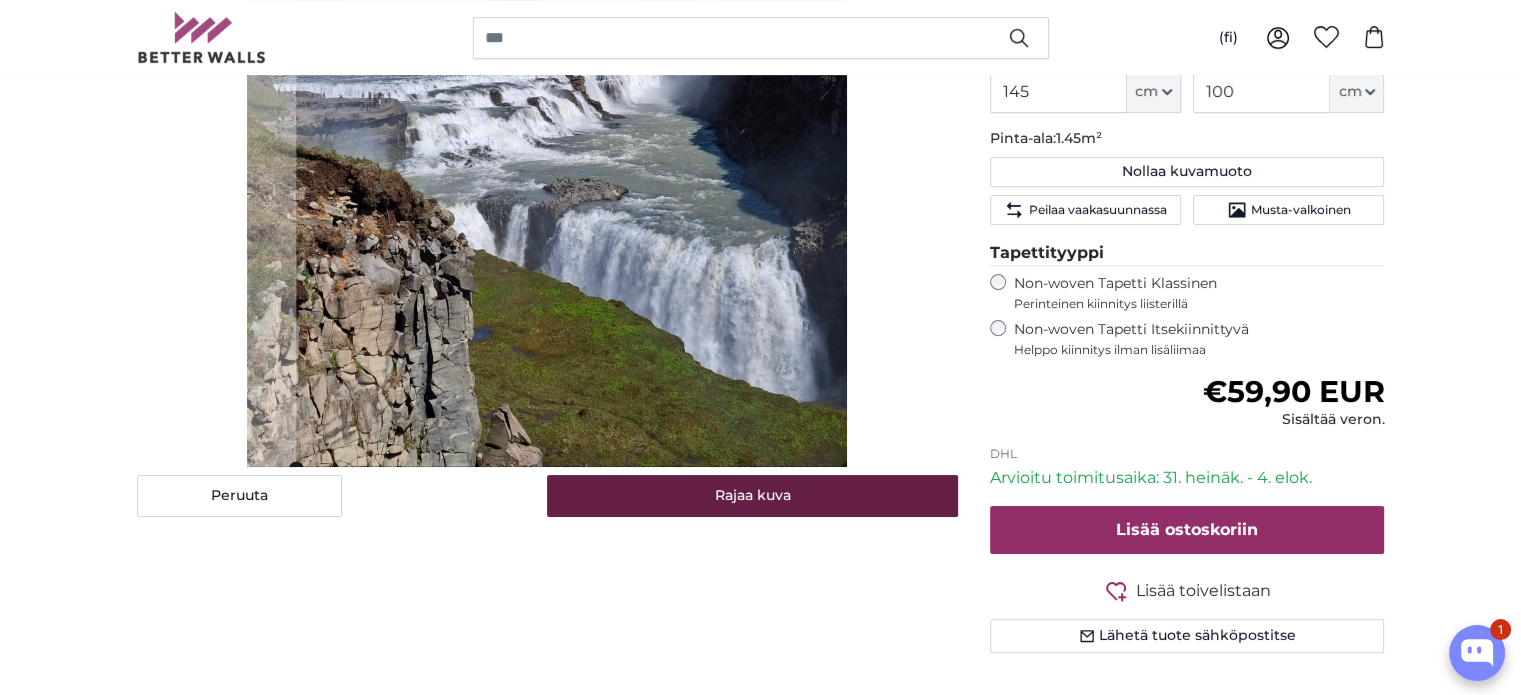 scroll, scrollTop: 600, scrollLeft: 0, axis: vertical 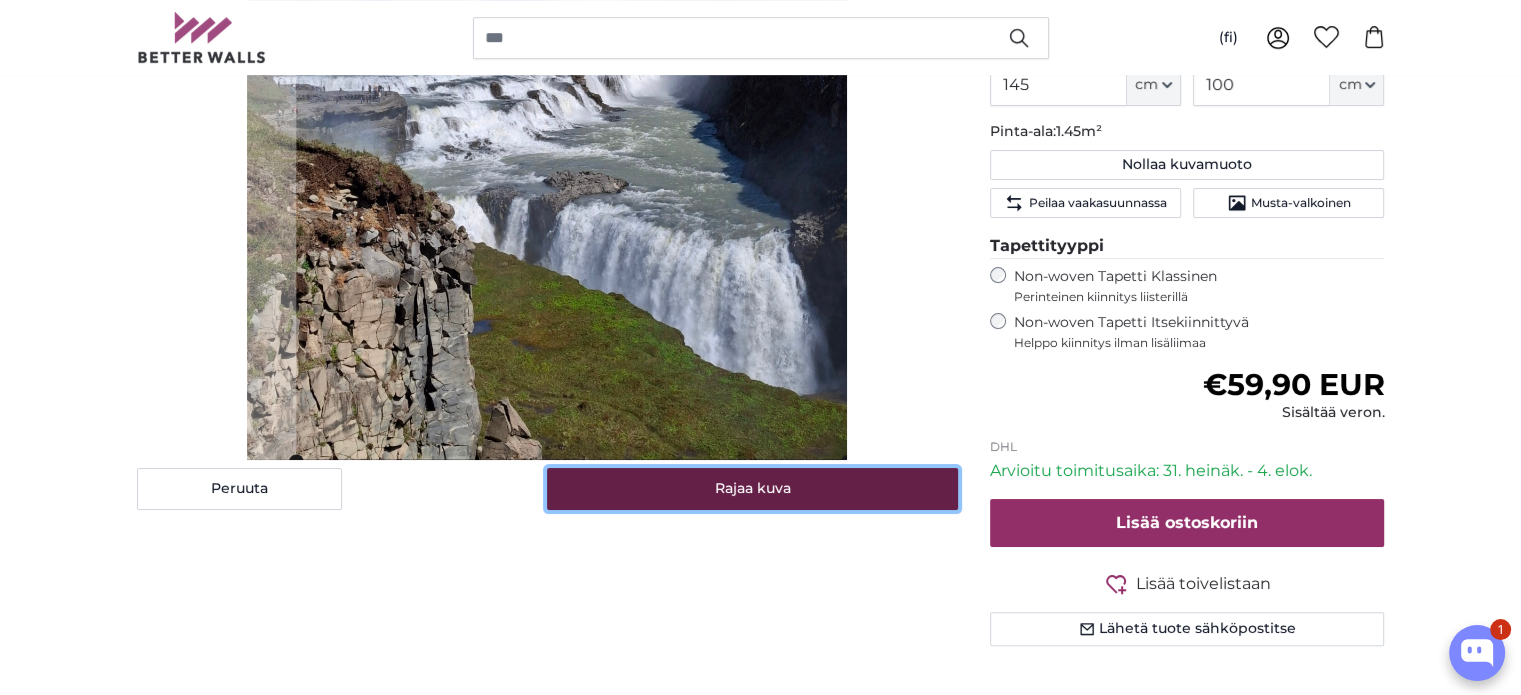 click on "Rajaa kuva" at bounding box center [752, 489] 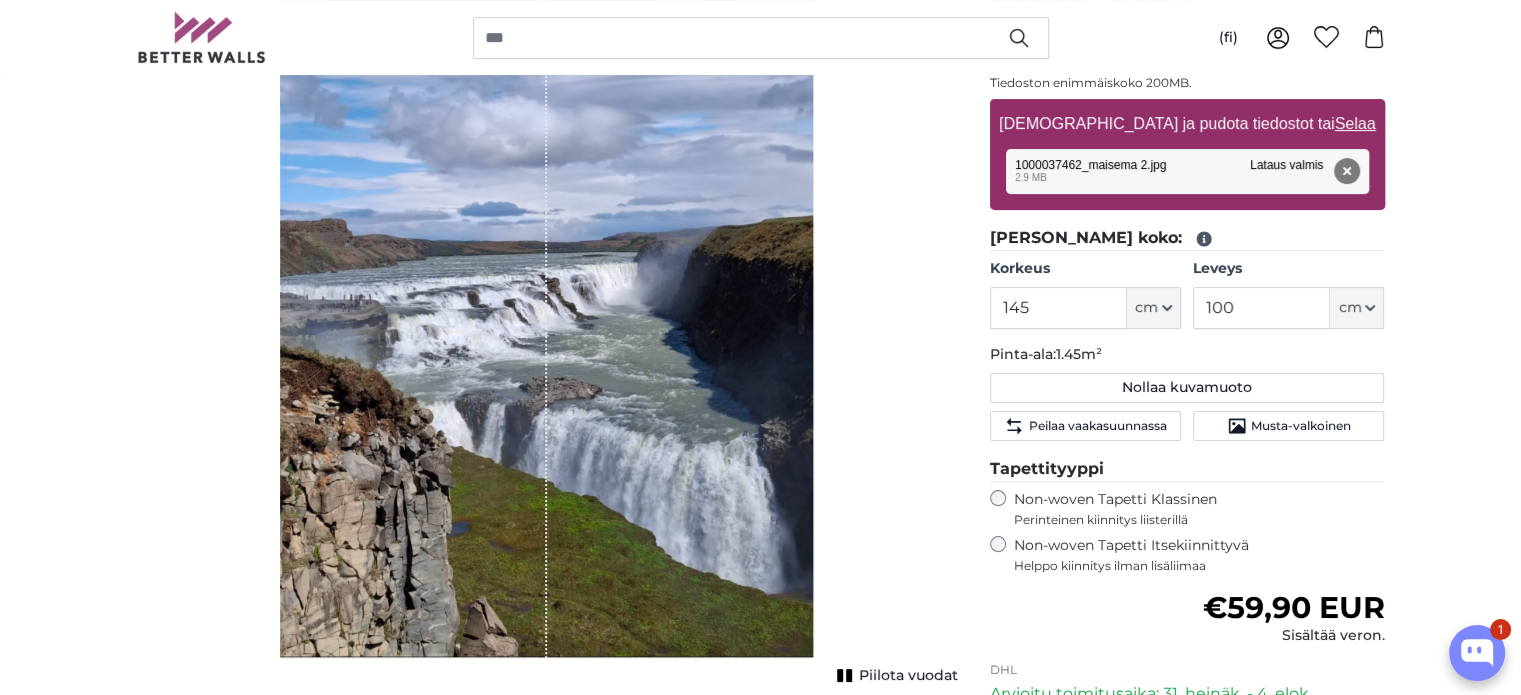 scroll, scrollTop: 400, scrollLeft: 0, axis: vertical 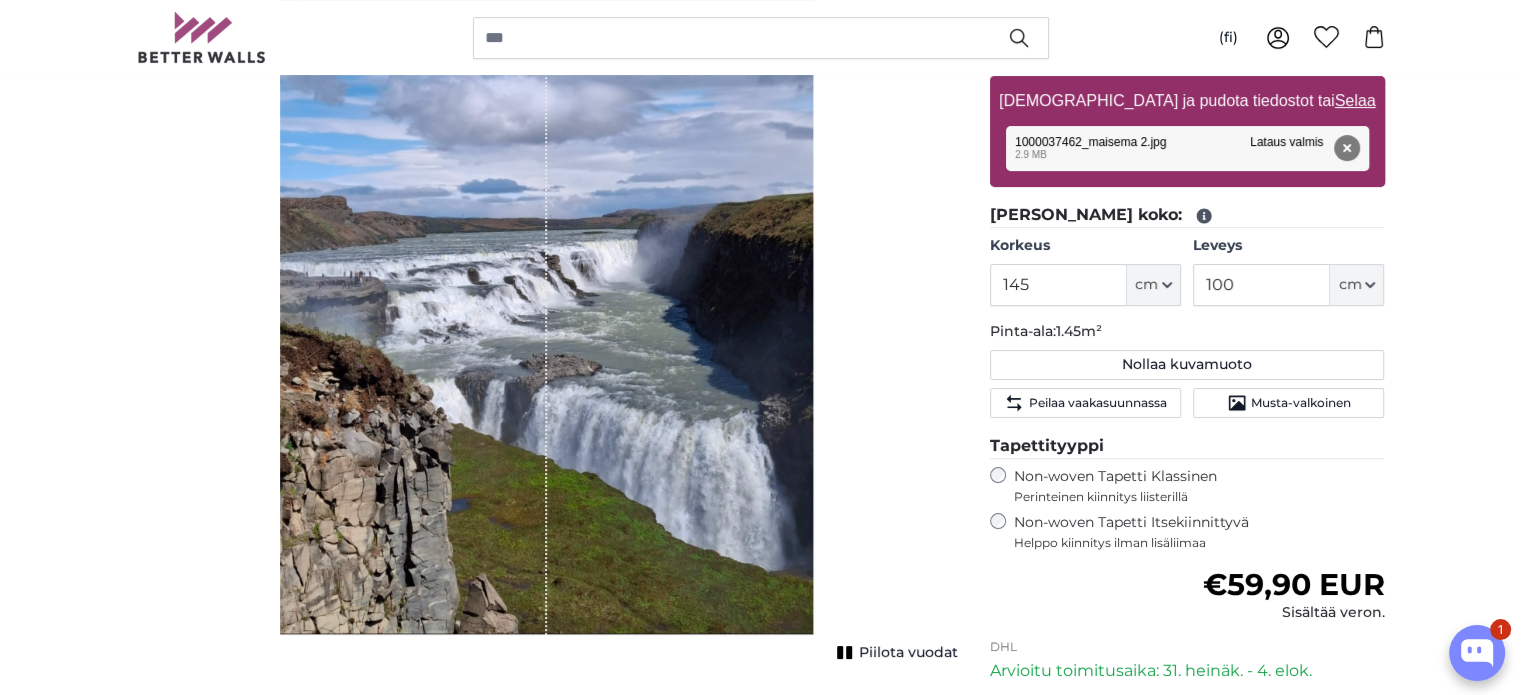 click on "Selaa" at bounding box center (1354, 100) 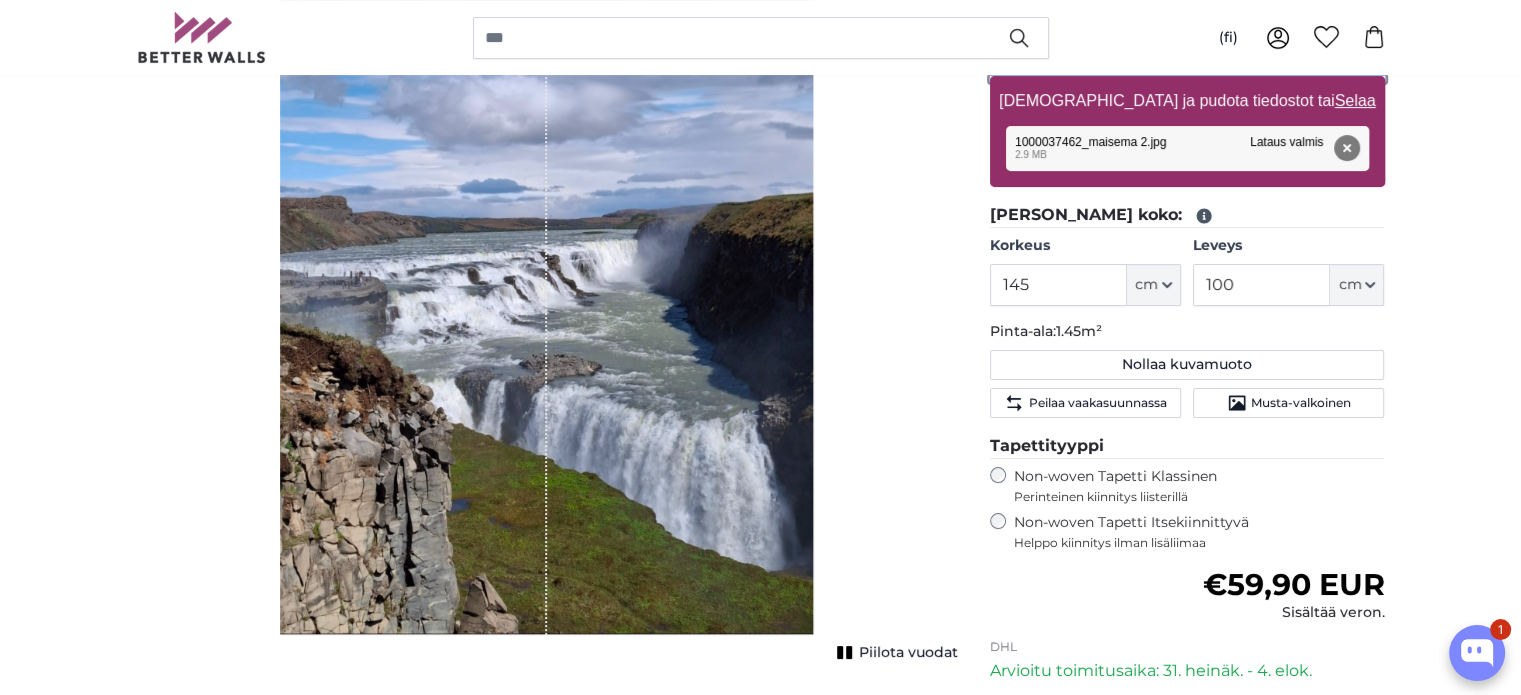 click on "[DEMOGRAPHIC_DATA] ja pudota tiedostot tai  Selaa" at bounding box center [1187, 79] 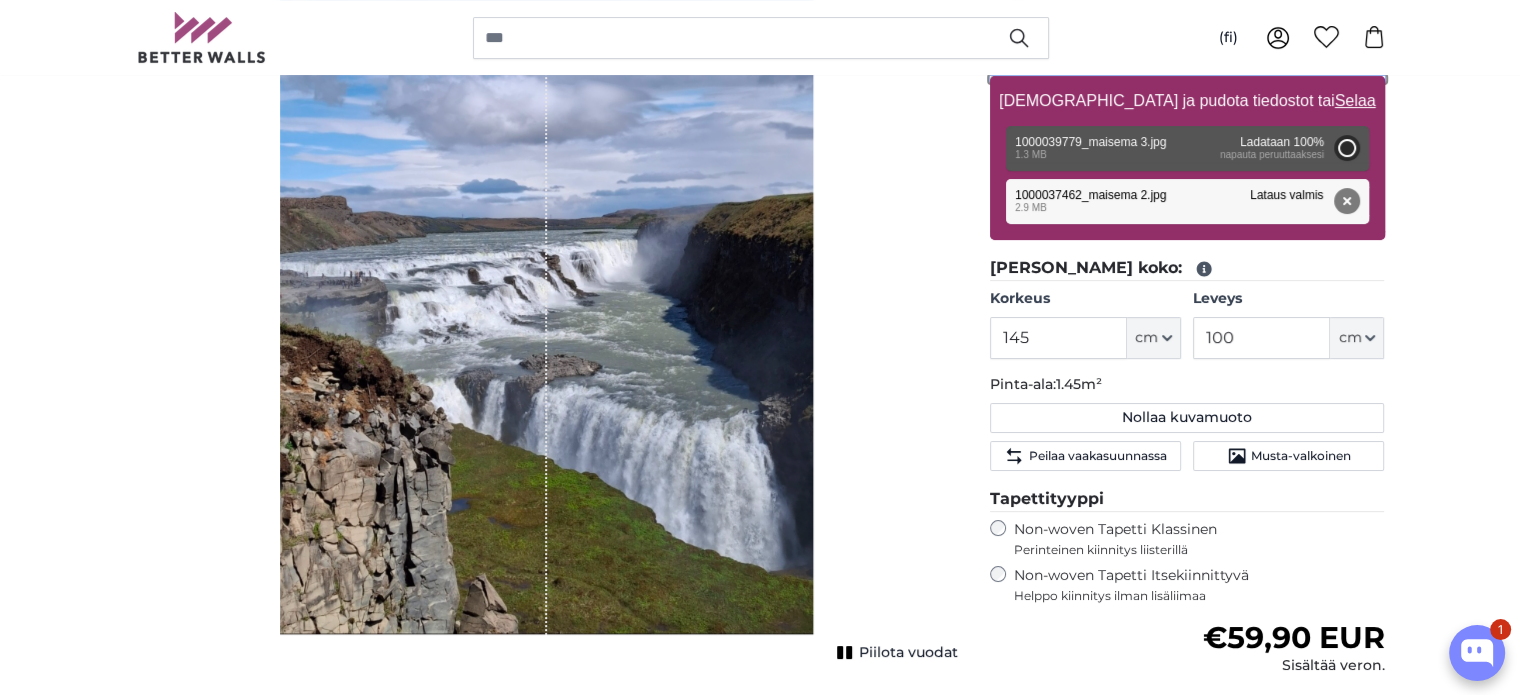 type on "126.8" 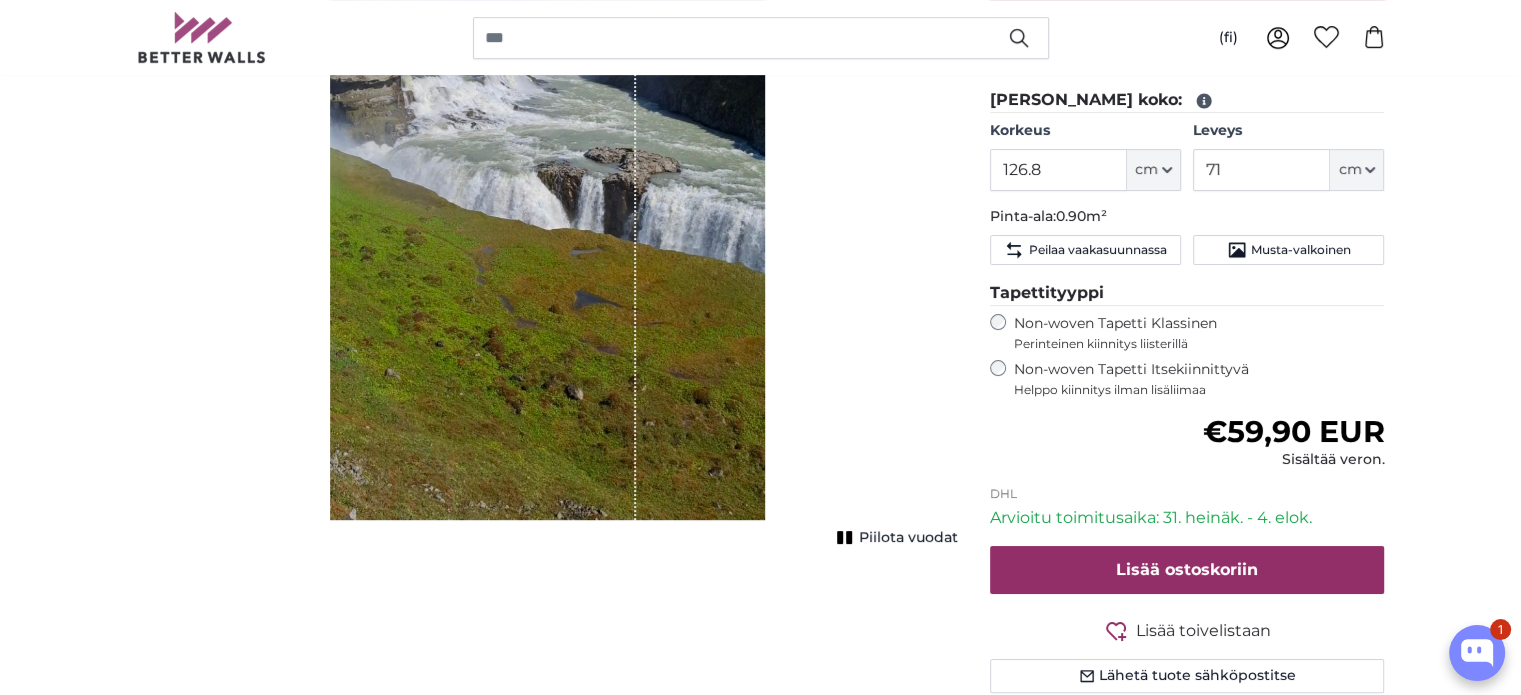scroll, scrollTop: 400, scrollLeft: 0, axis: vertical 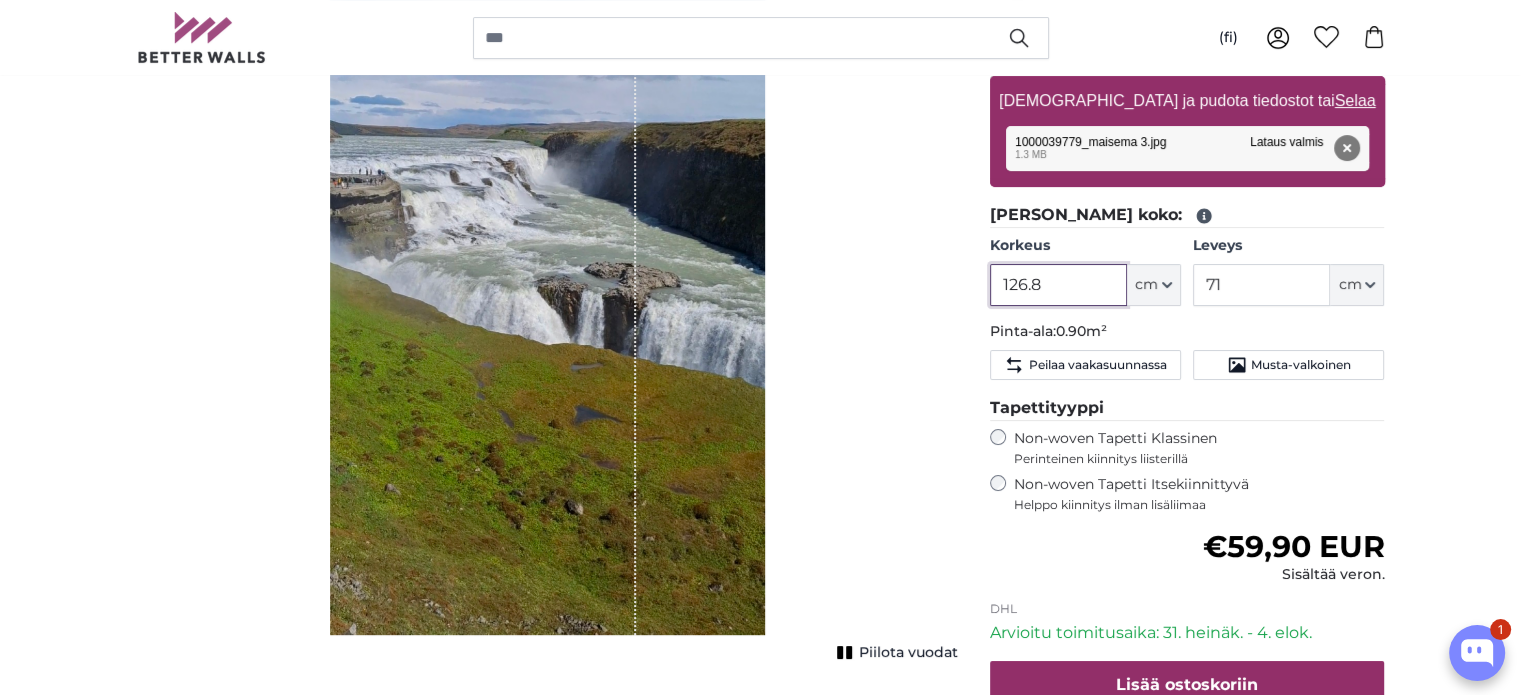 drag, startPoint x: 1072, startPoint y: 288, endPoint x: 771, endPoint y: 286, distance: 301.00665 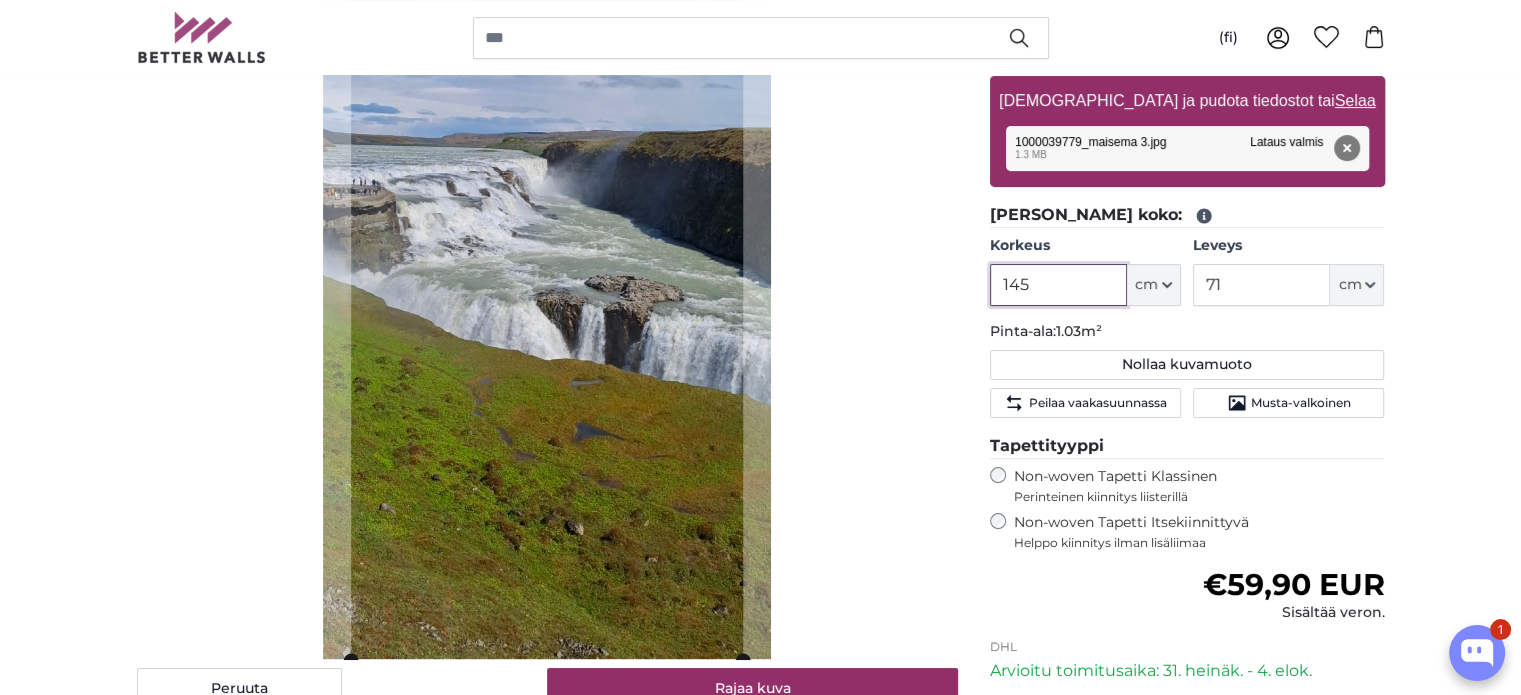 type on "145" 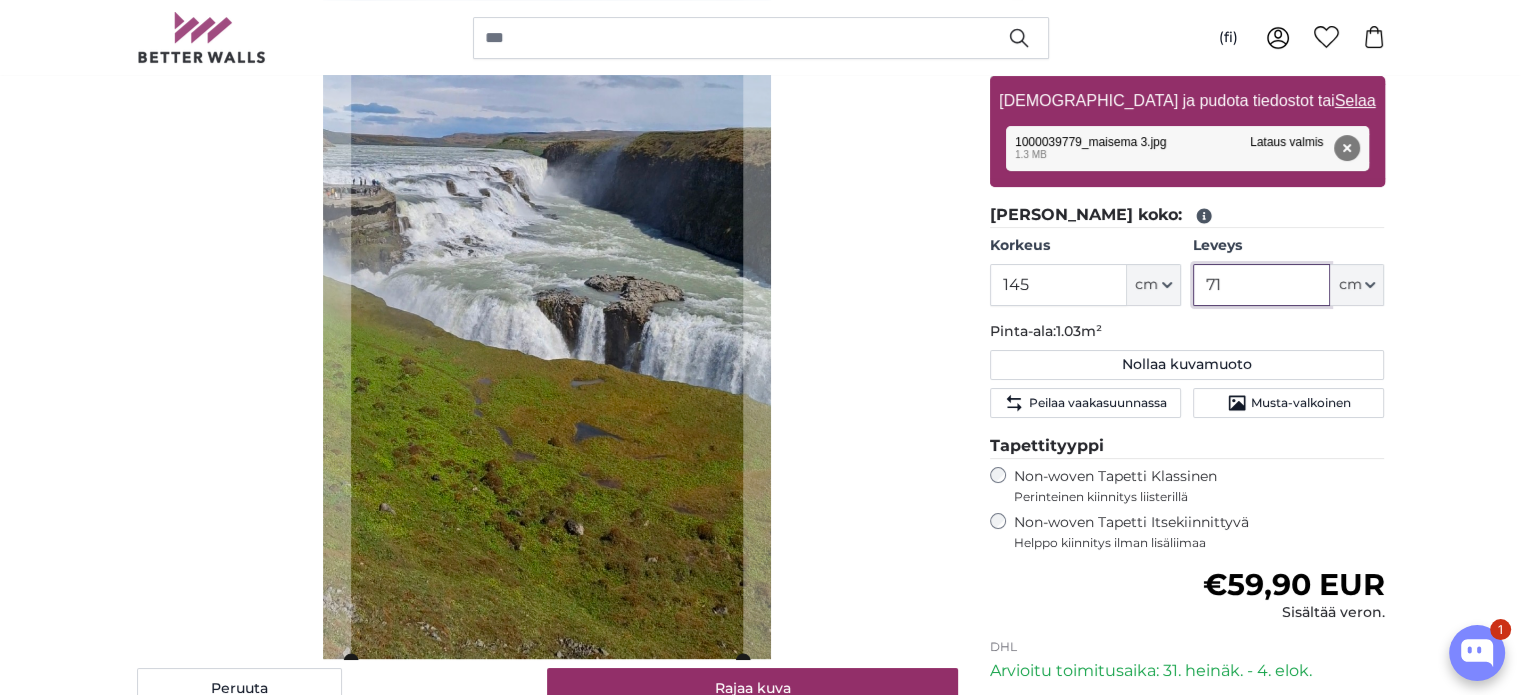 drag, startPoint x: 1240, startPoint y: 282, endPoint x: 1074, endPoint y: 304, distance: 167.45149 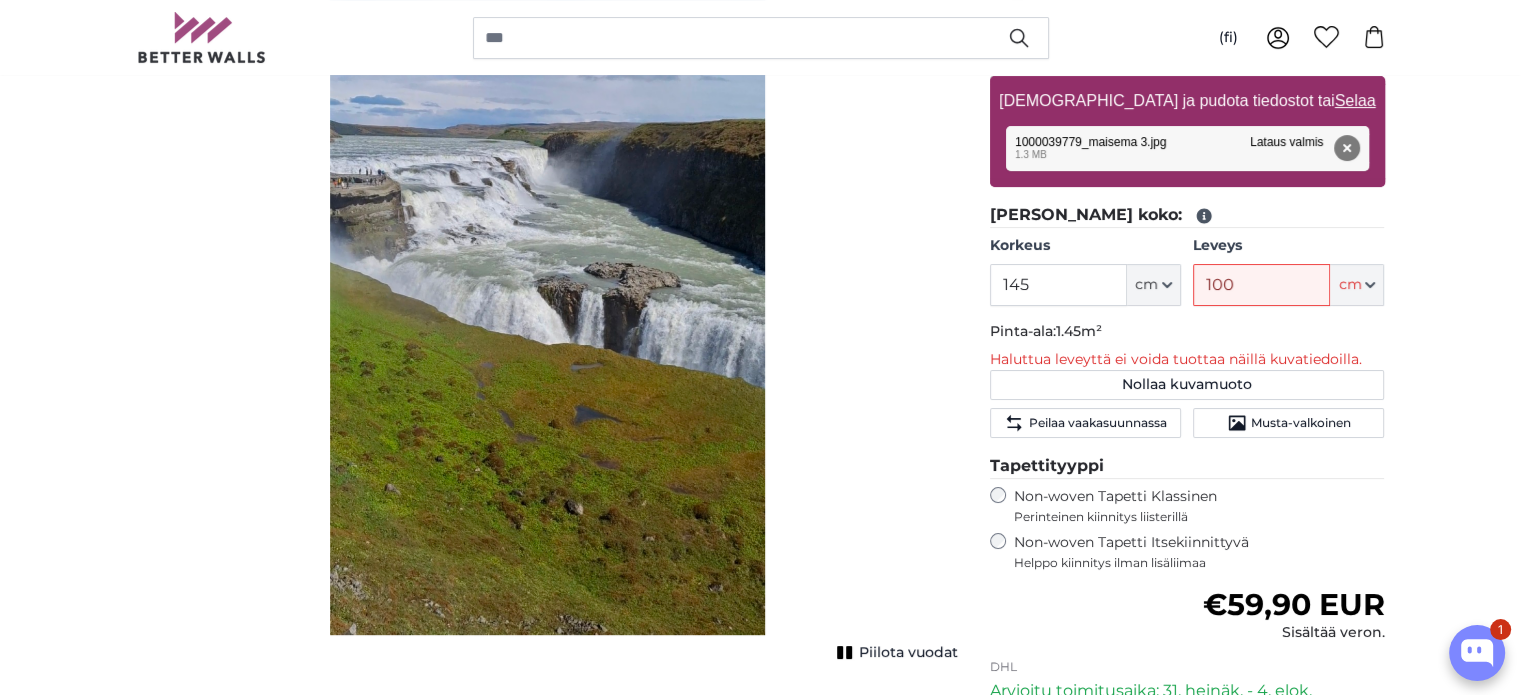 click on "Piilota vuodat" at bounding box center (547, 260) 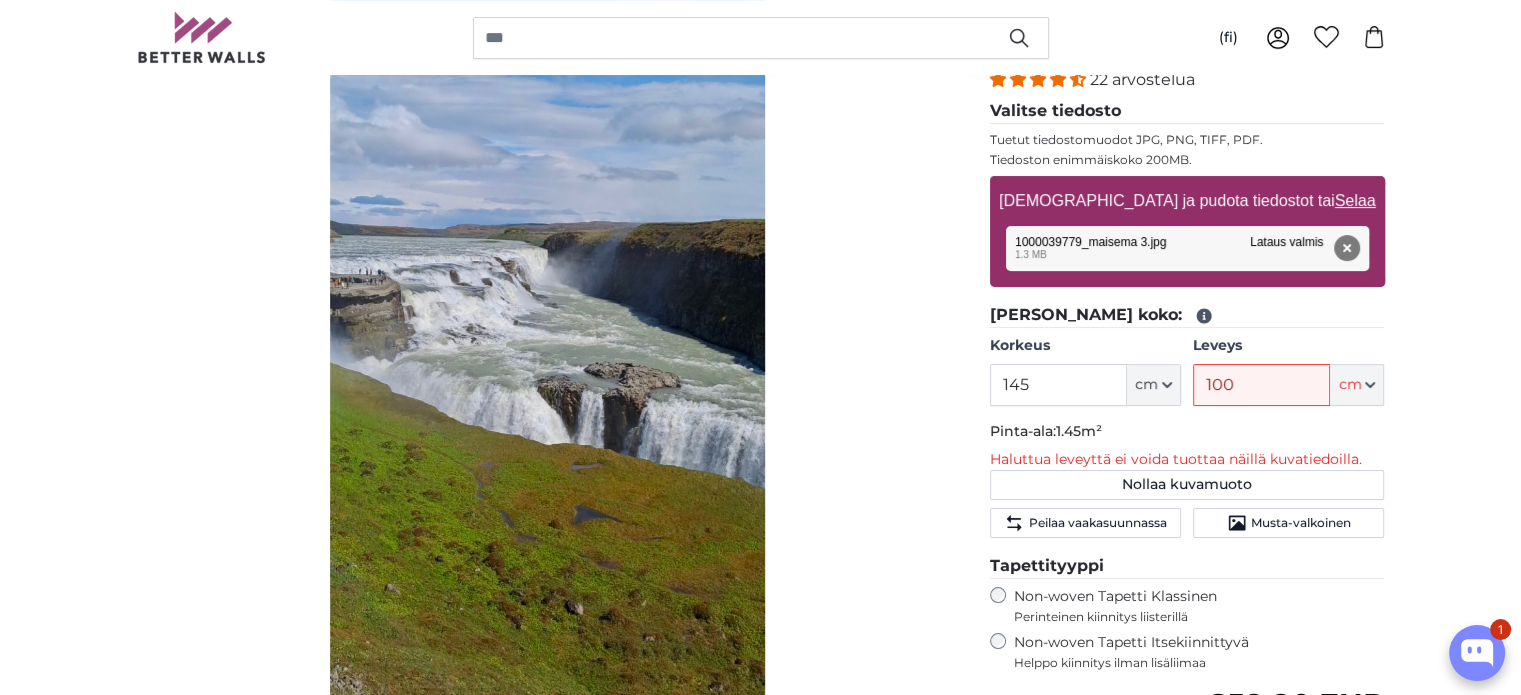 scroll, scrollTop: 400, scrollLeft: 0, axis: vertical 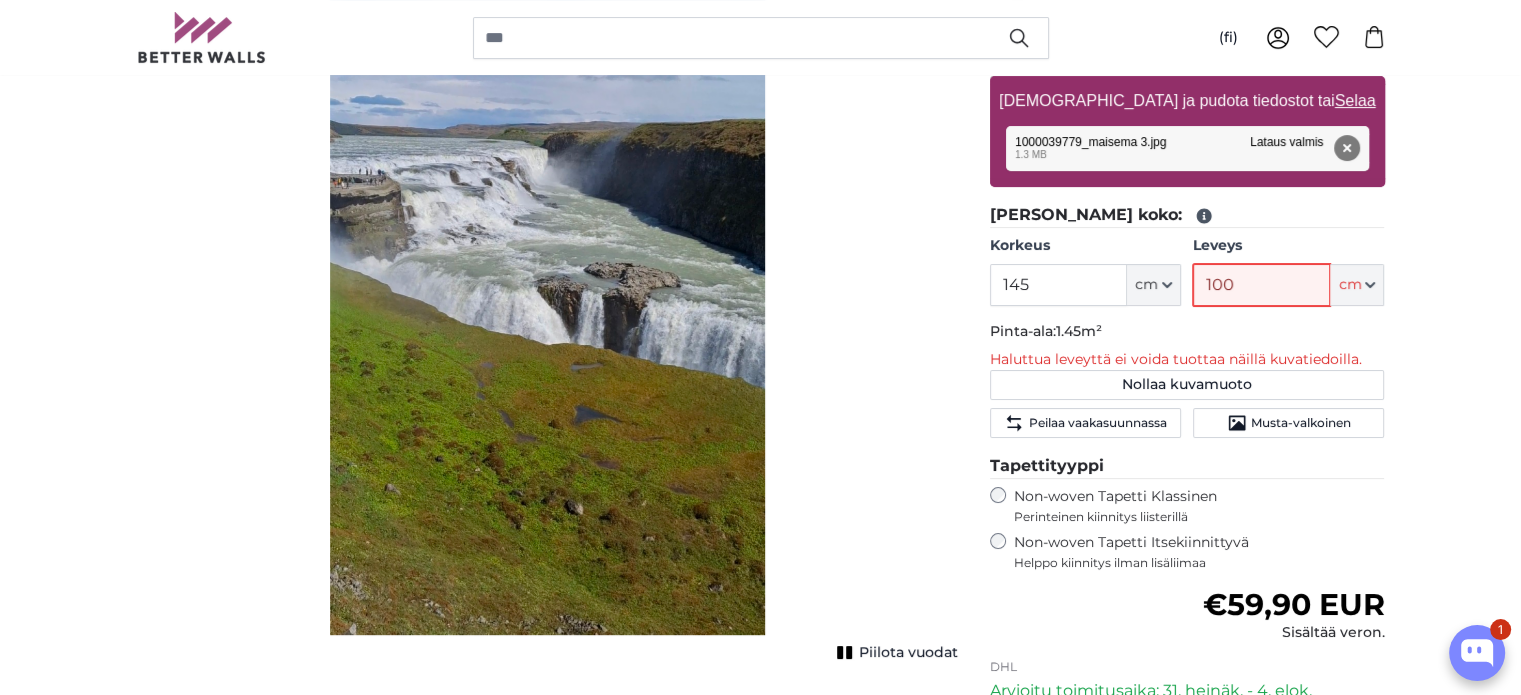 click on "100" at bounding box center [1261, 285] 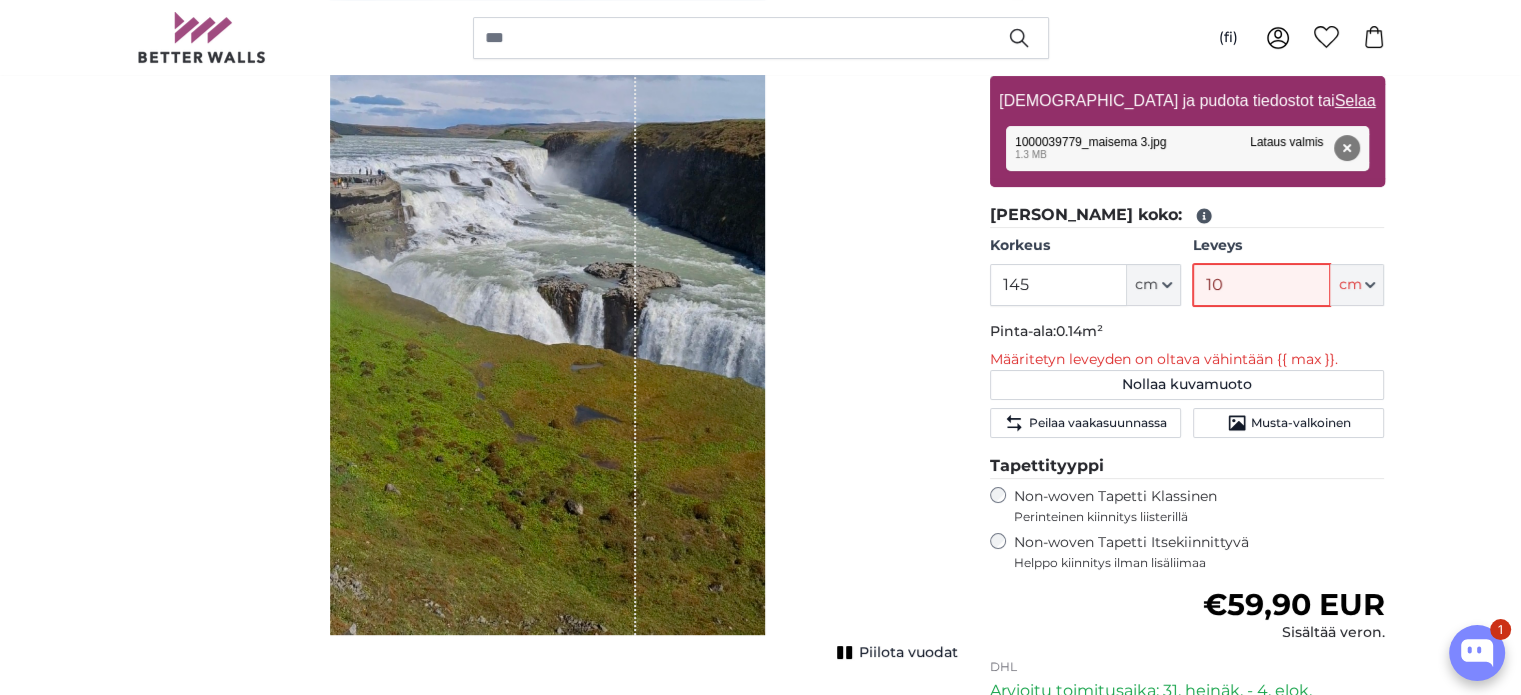 type on "100" 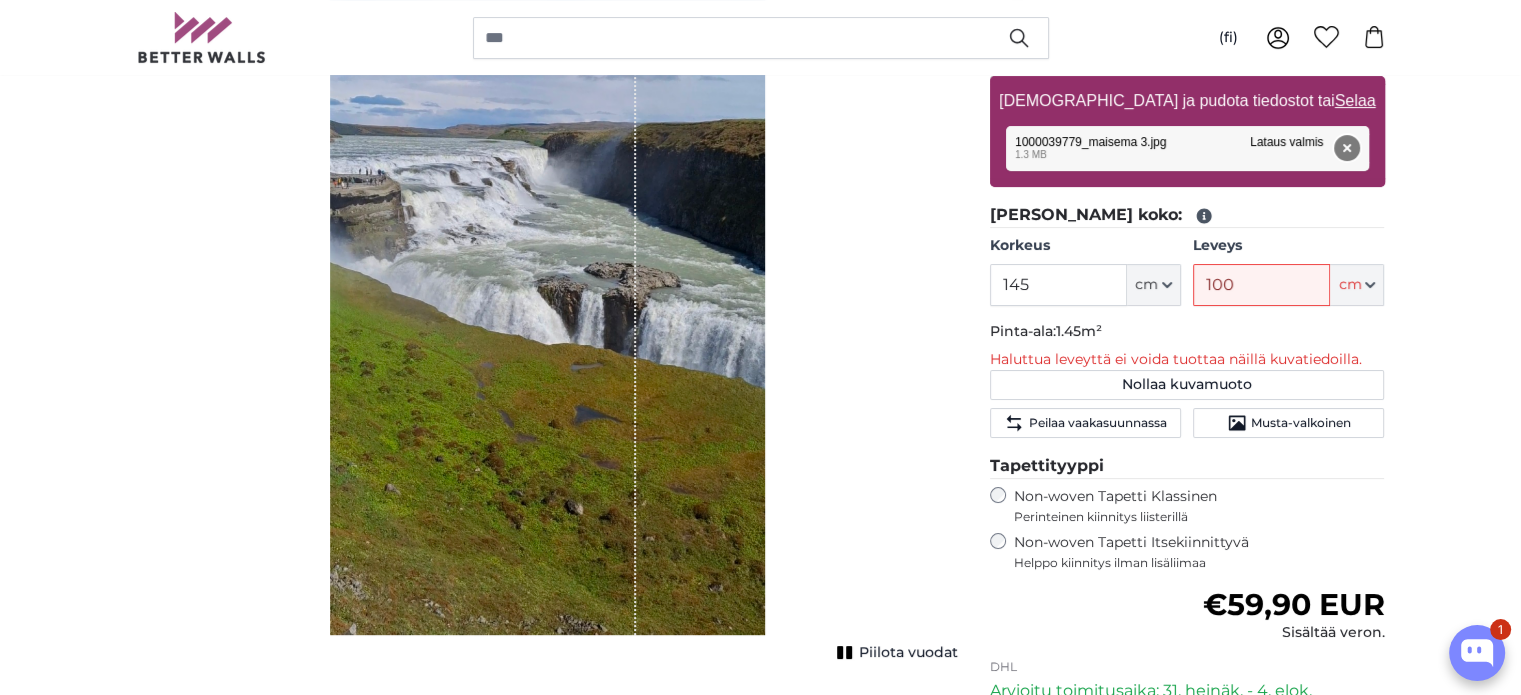 click on "Poista" at bounding box center [1346, 148] 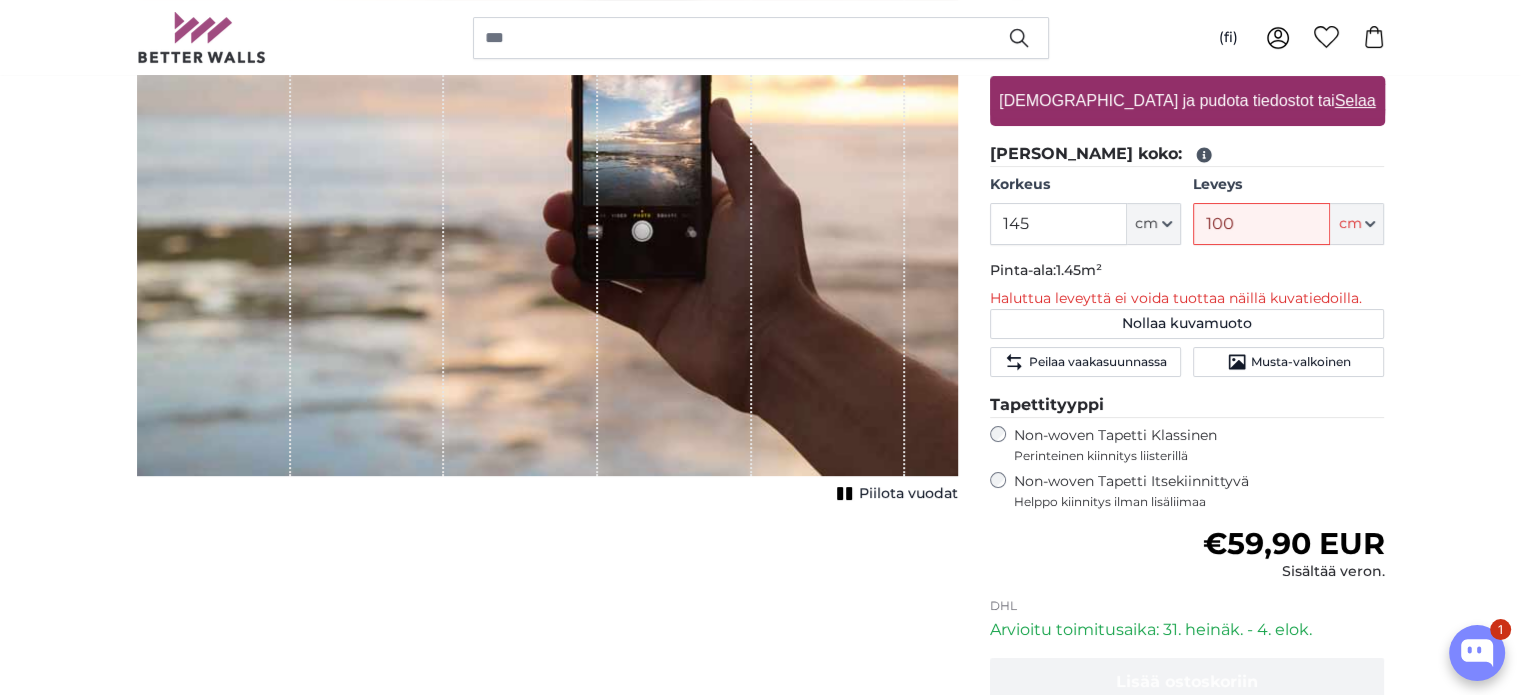 scroll, scrollTop: 100, scrollLeft: 0, axis: vertical 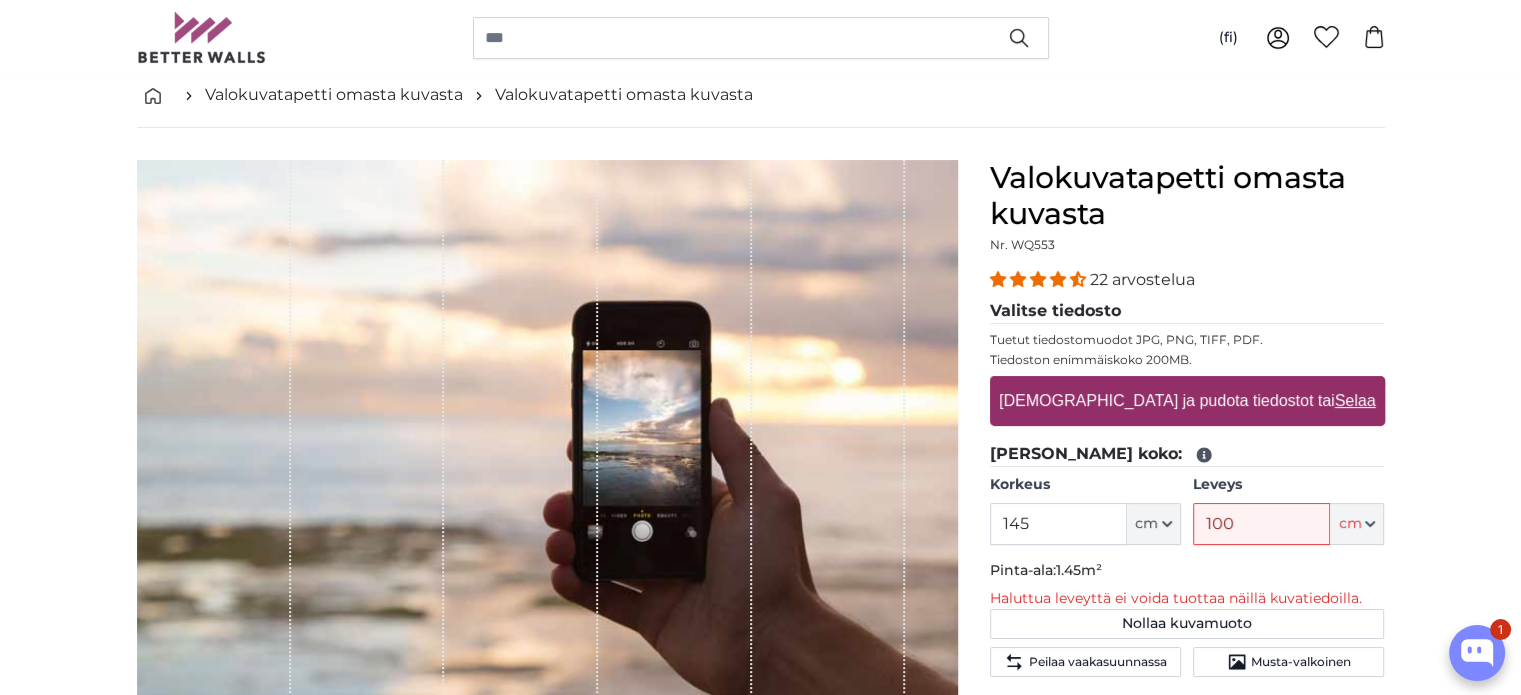 click on "Selaa" at bounding box center (1354, 400) 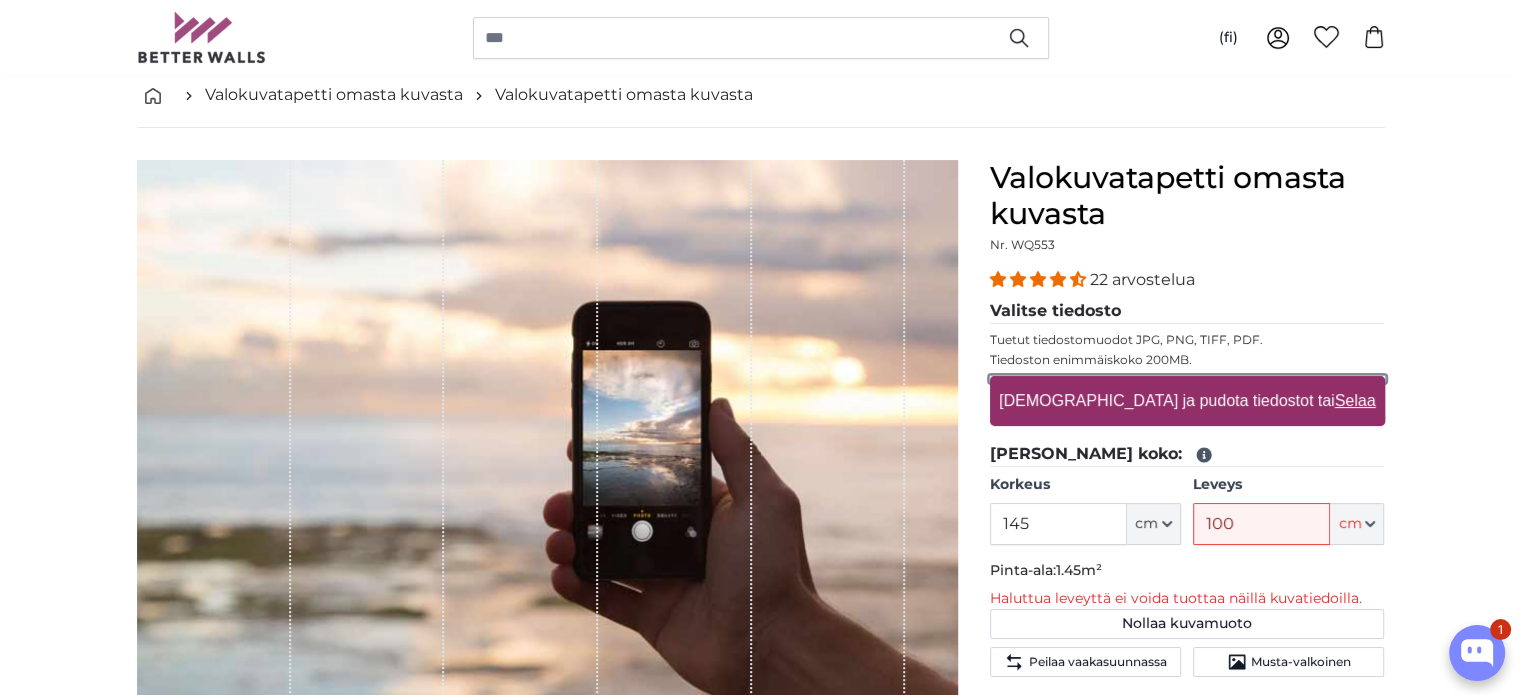 click on "[DEMOGRAPHIC_DATA] ja pudota tiedostot tai  Selaa" at bounding box center (1187, 379) 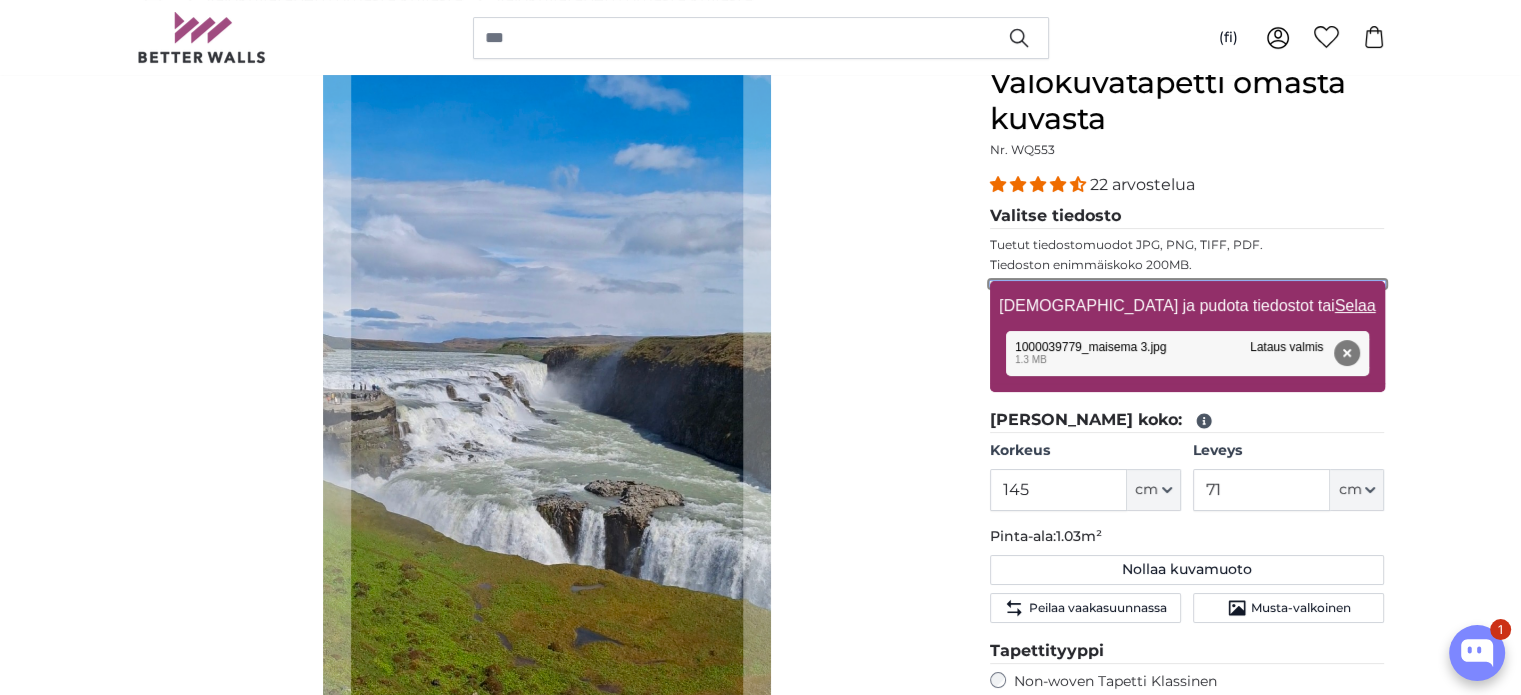 scroll, scrollTop: 300, scrollLeft: 0, axis: vertical 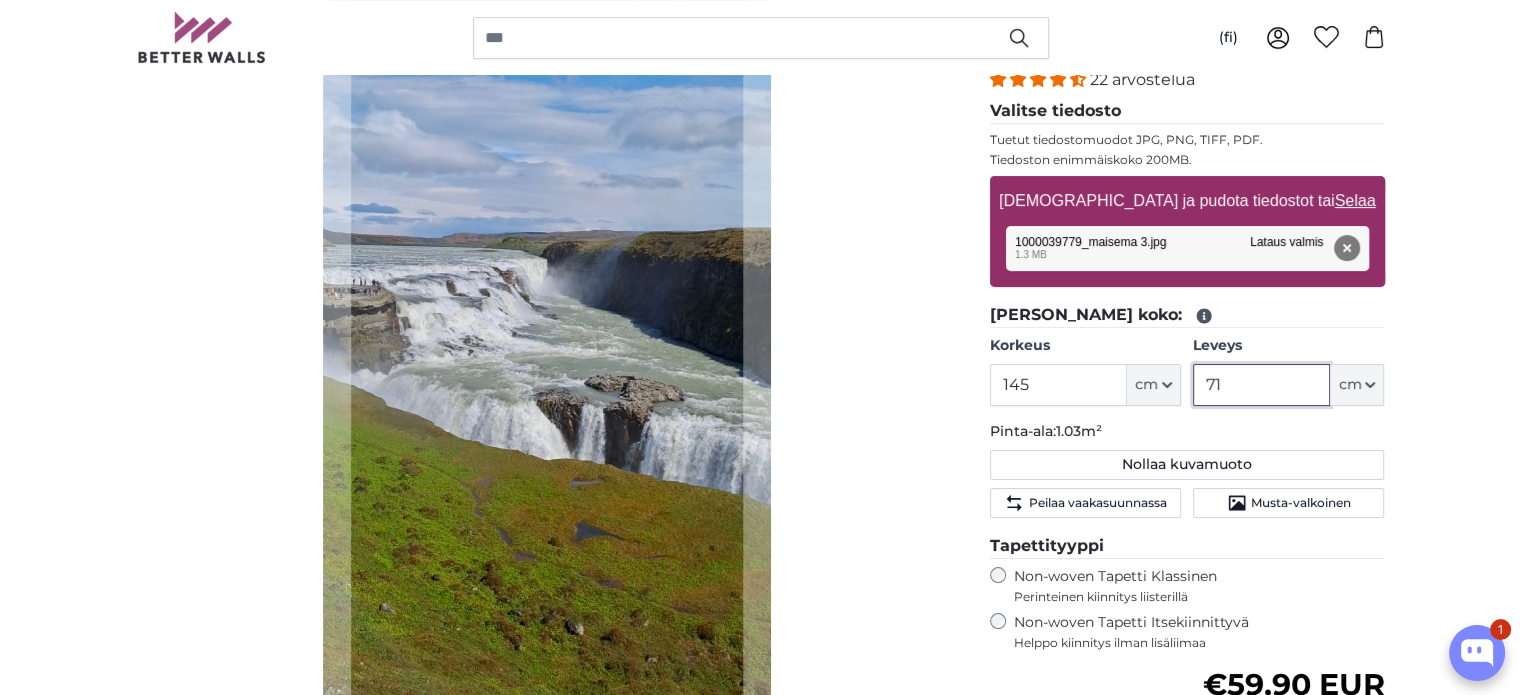 drag, startPoint x: 1296, startPoint y: 387, endPoint x: 1058, endPoint y: 380, distance: 238.10292 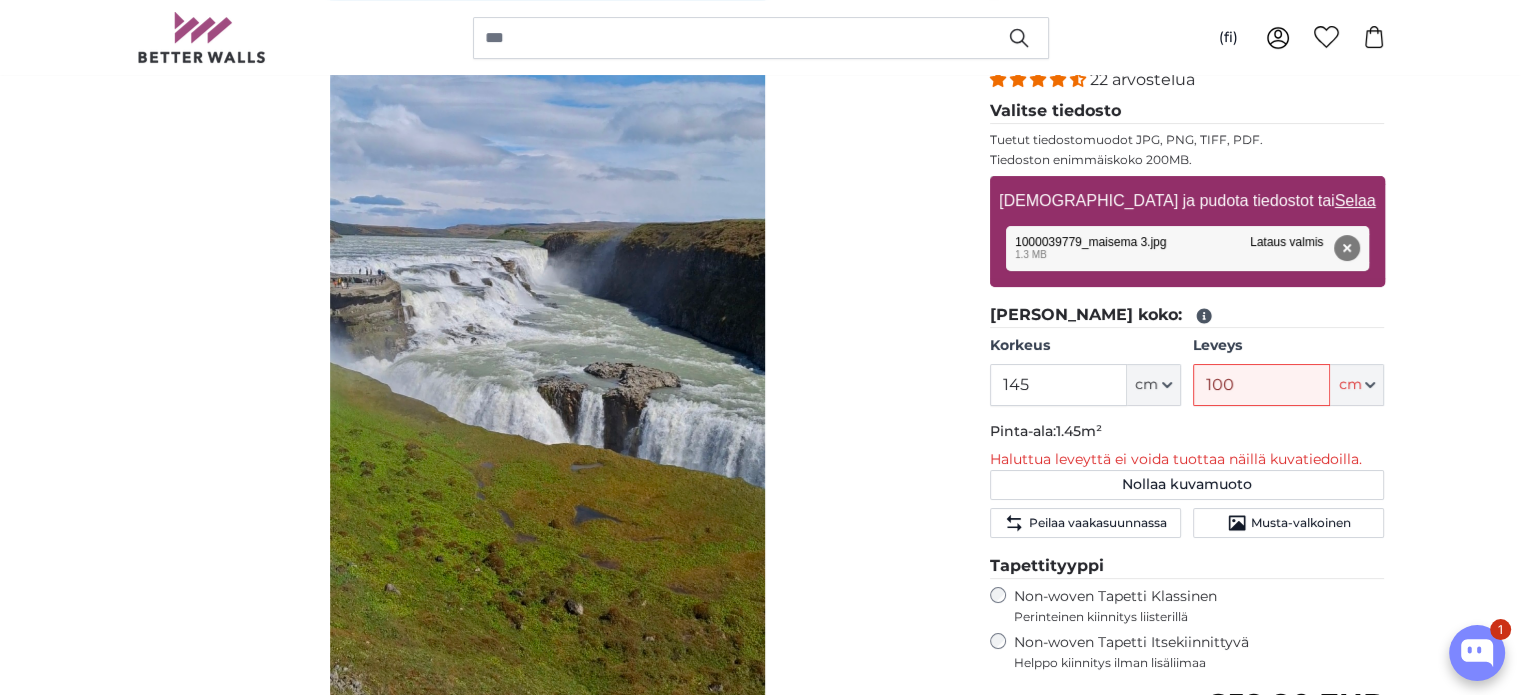 click on "Piilota vuodat" at bounding box center (547, 360) 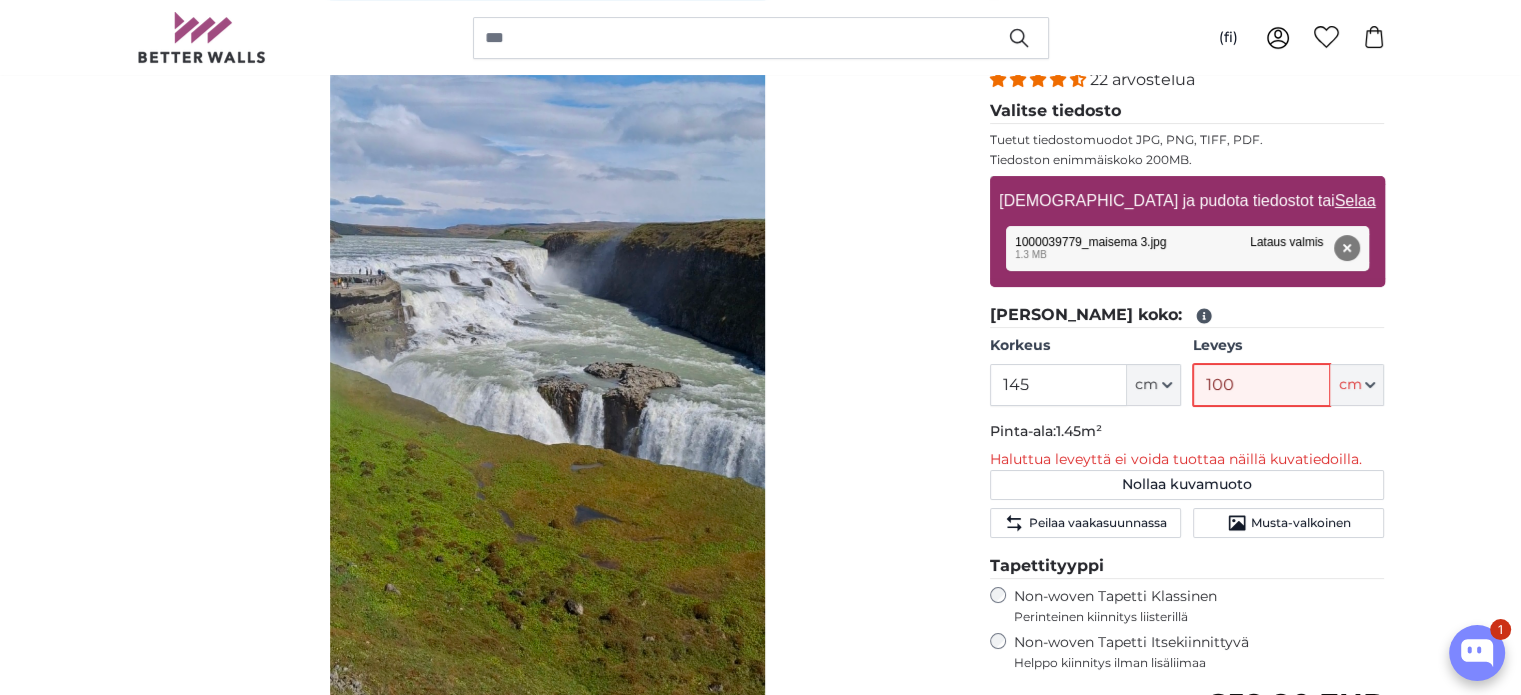 drag, startPoint x: 1260, startPoint y: 381, endPoint x: 1187, endPoint y: 392, distance: 73.82411 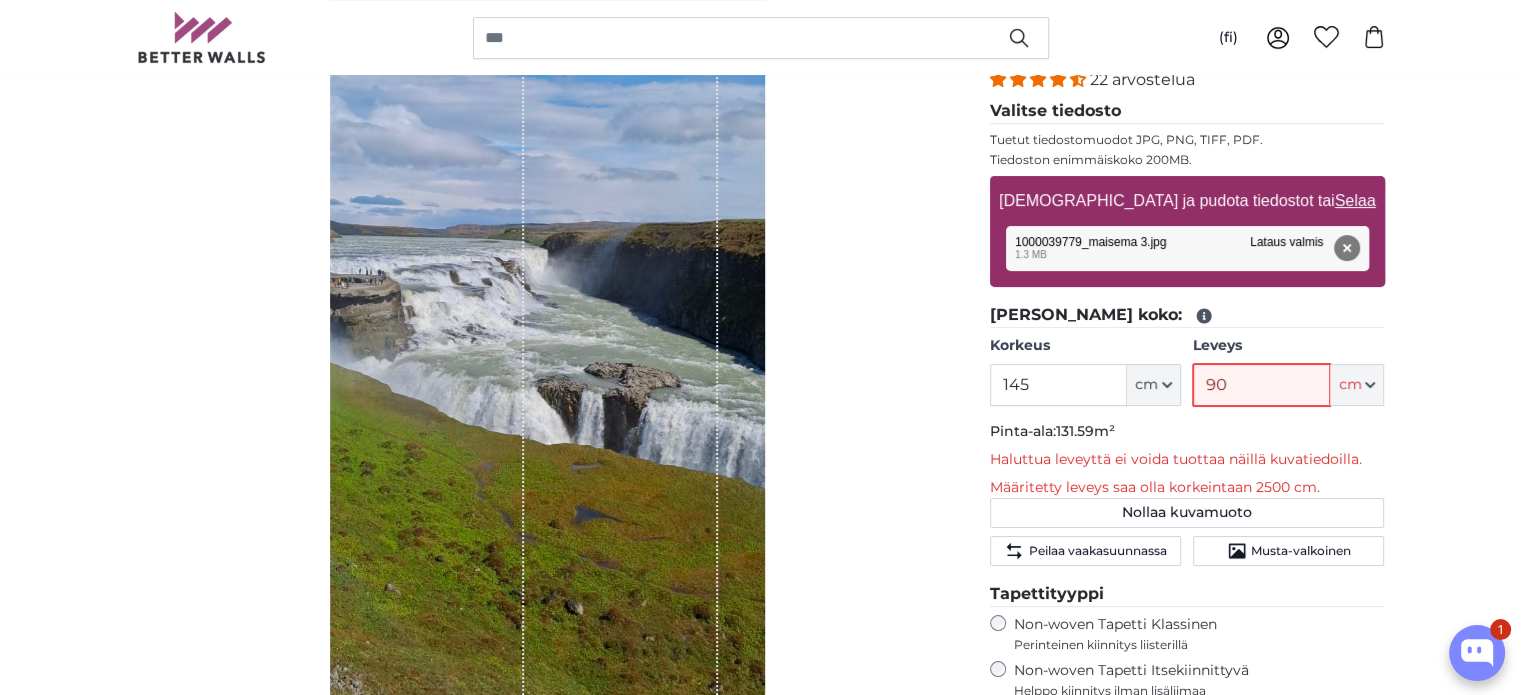 type on "9" 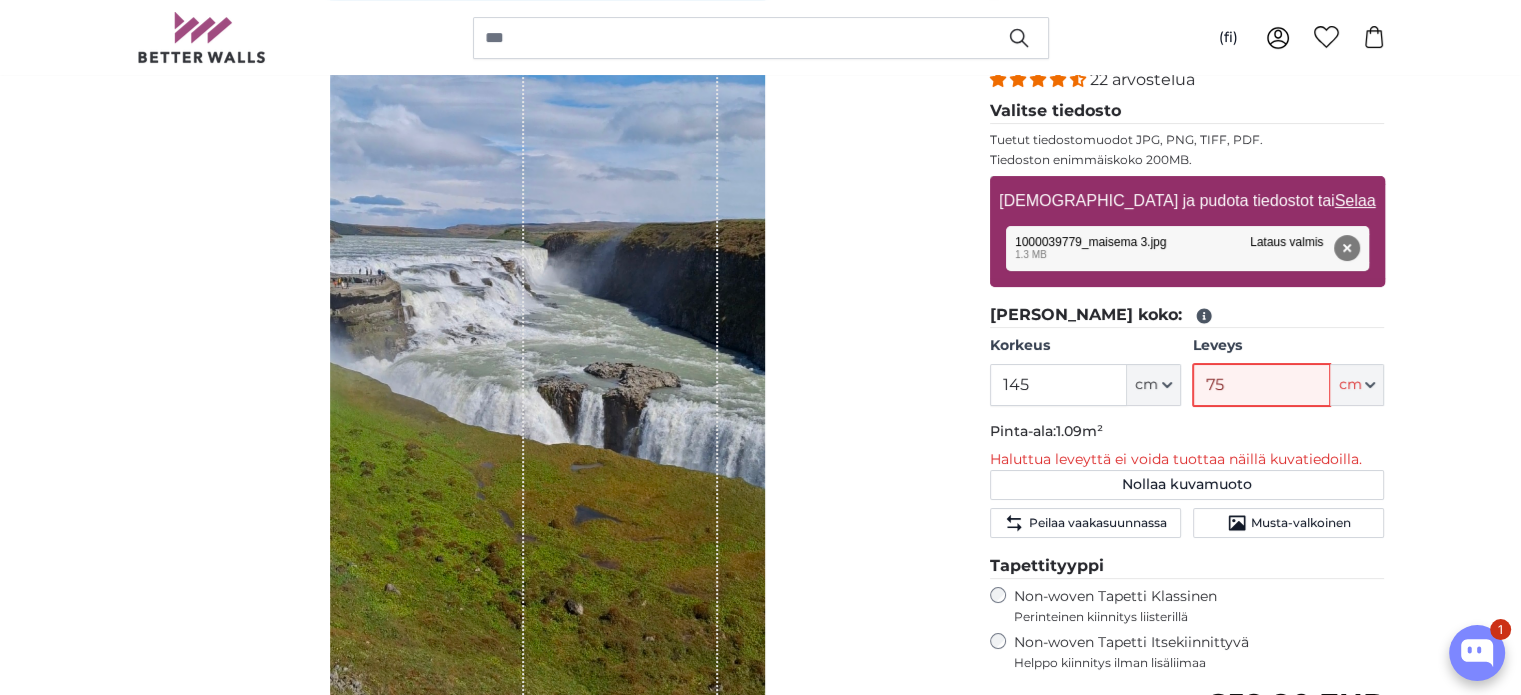 type on "7" 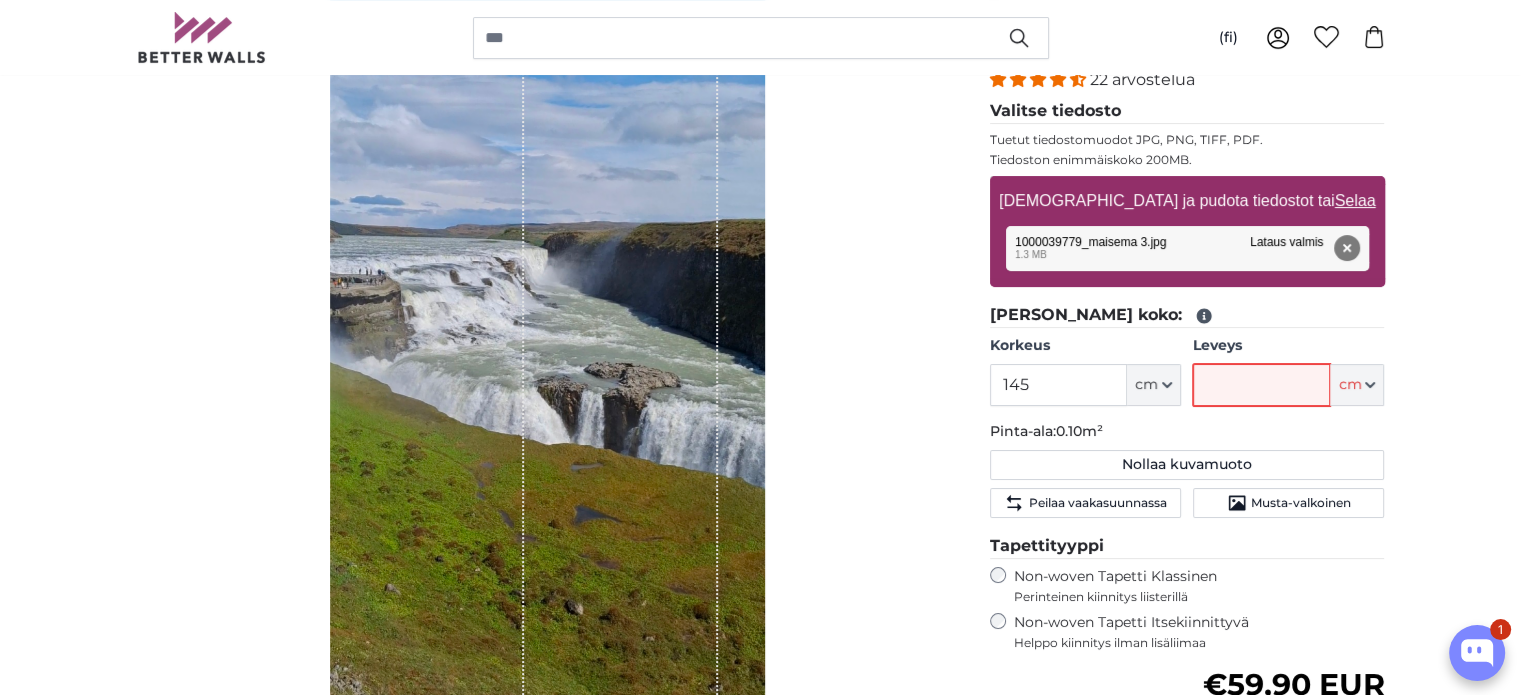 type 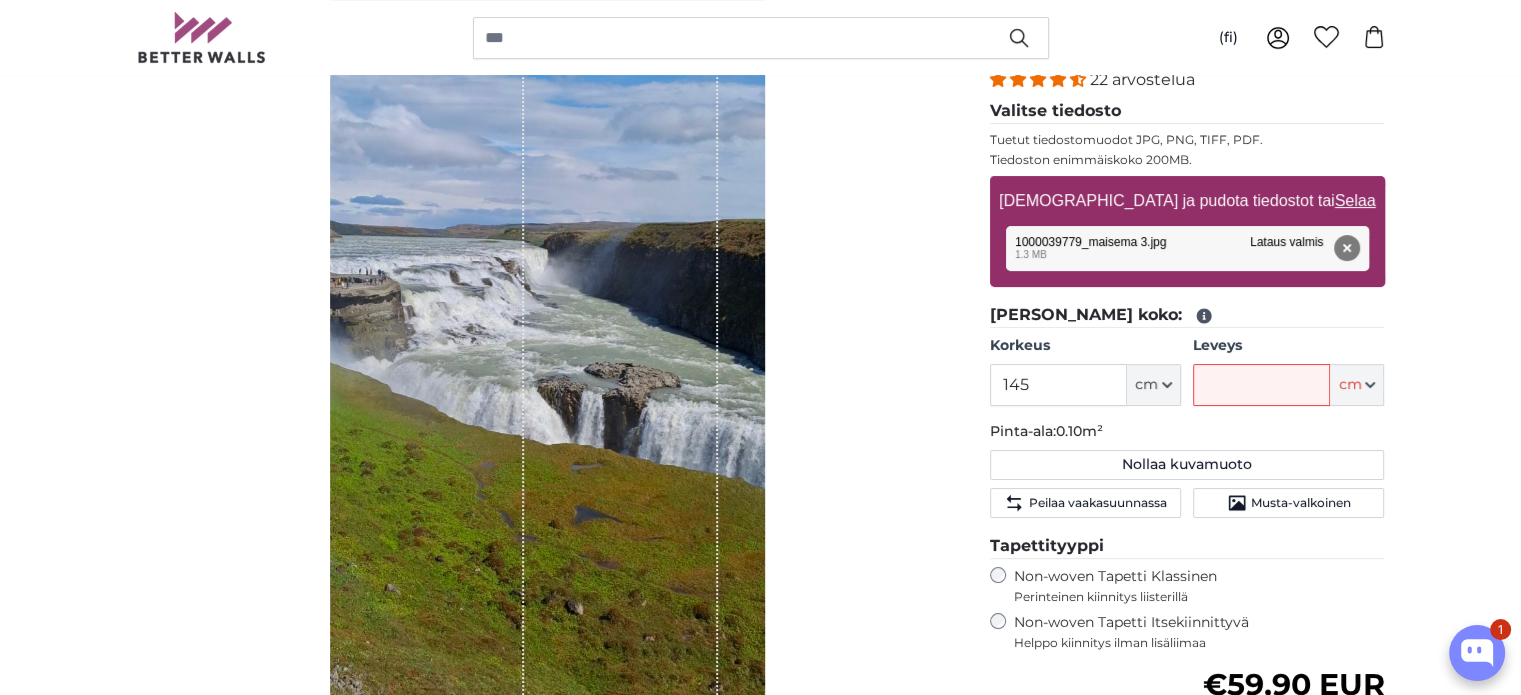 drag, startPoint x: 972, startPoint y: 359, endPoint x: 1073, endPoint y: 319, distance: 108.63241 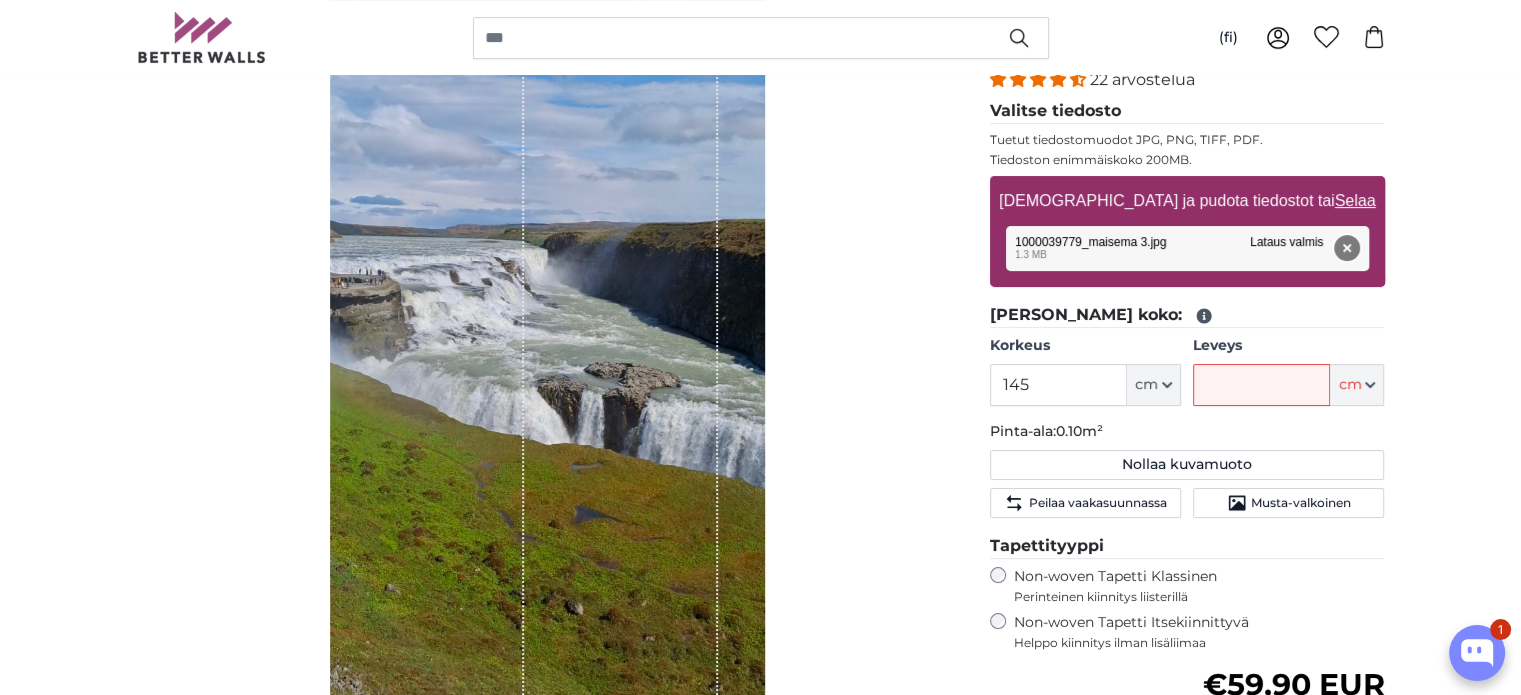 click on "Poista" at bounding box center [1346, 248] 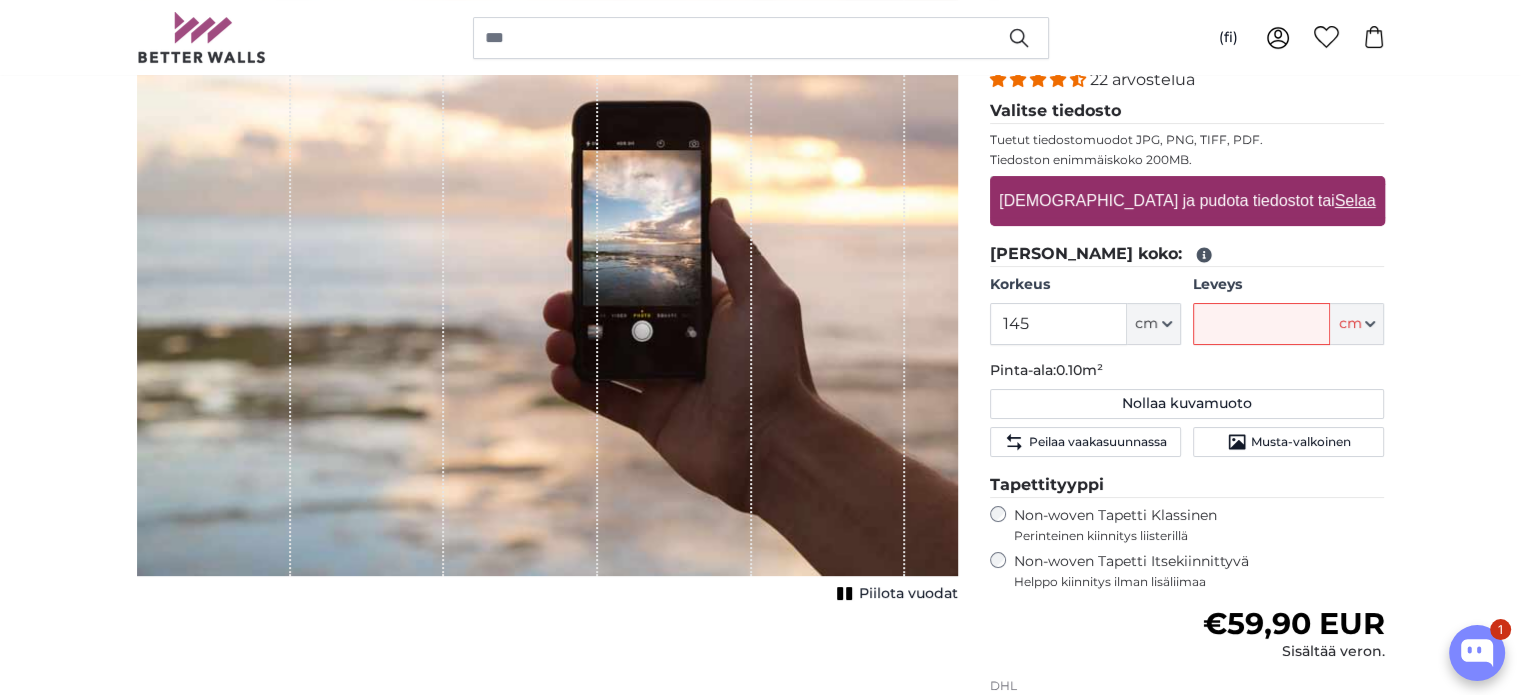 click on "[DEMOGRAPHIC_DATA] ja pudota tiedostot tai  Selaa" at bounding box center (1187, 201) 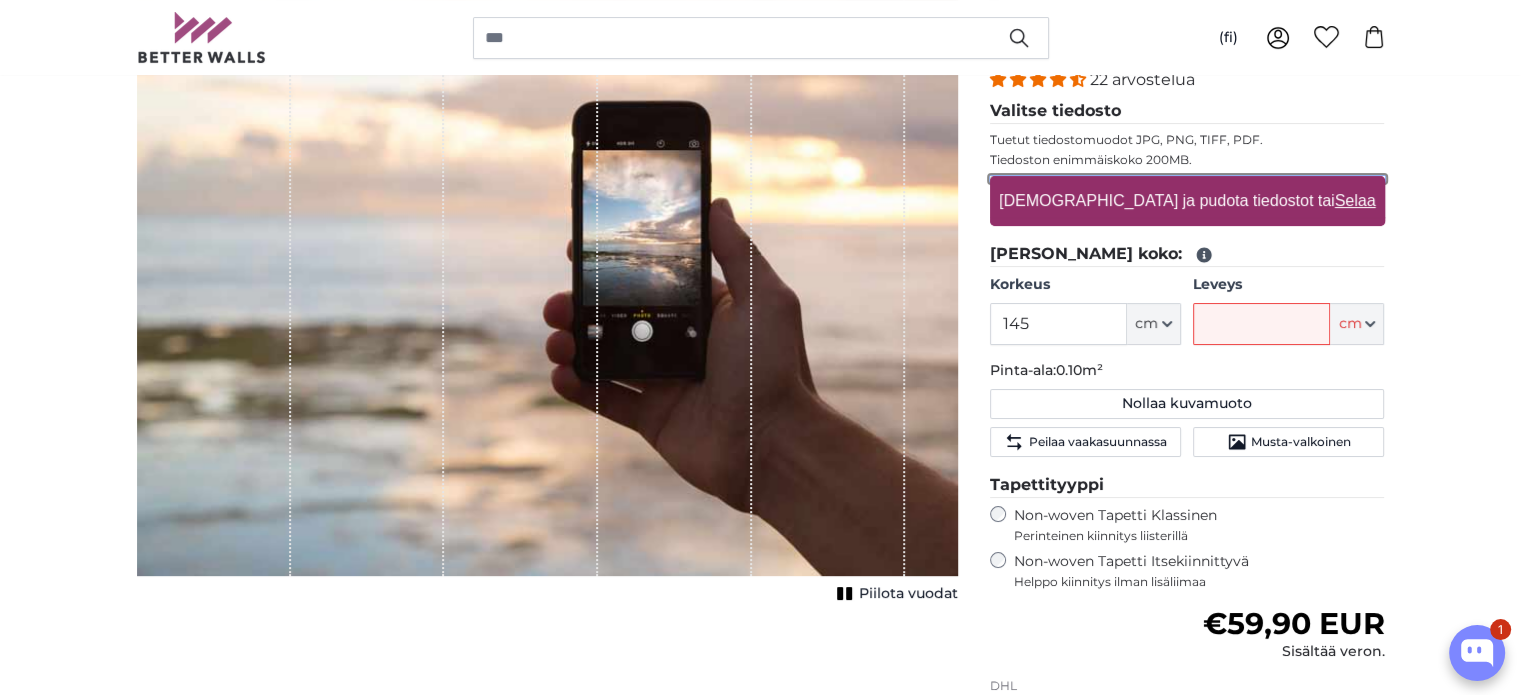 click on "[DEMOGRAPHIC_DATA] ja pudota tiedostot tai  Selaa" at bounding box center (1187, 179) 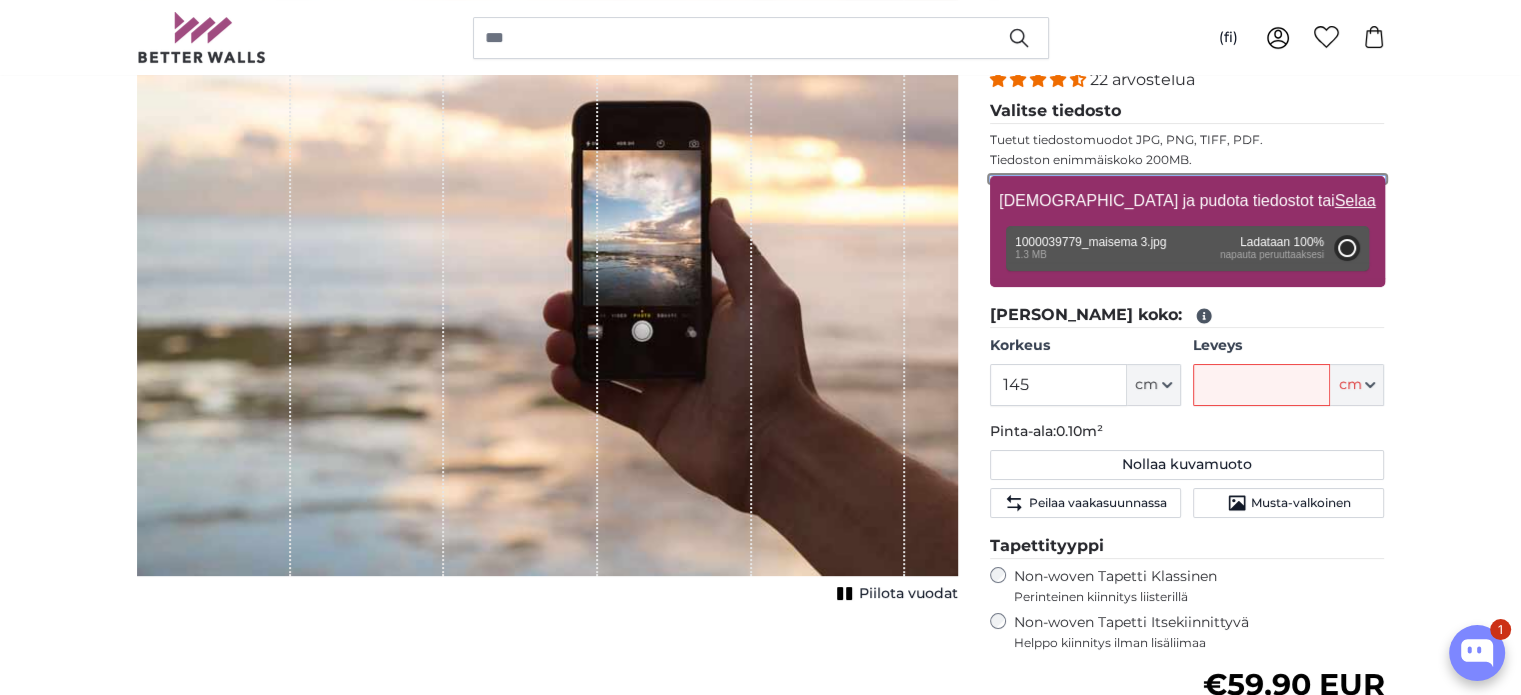 type on "71" 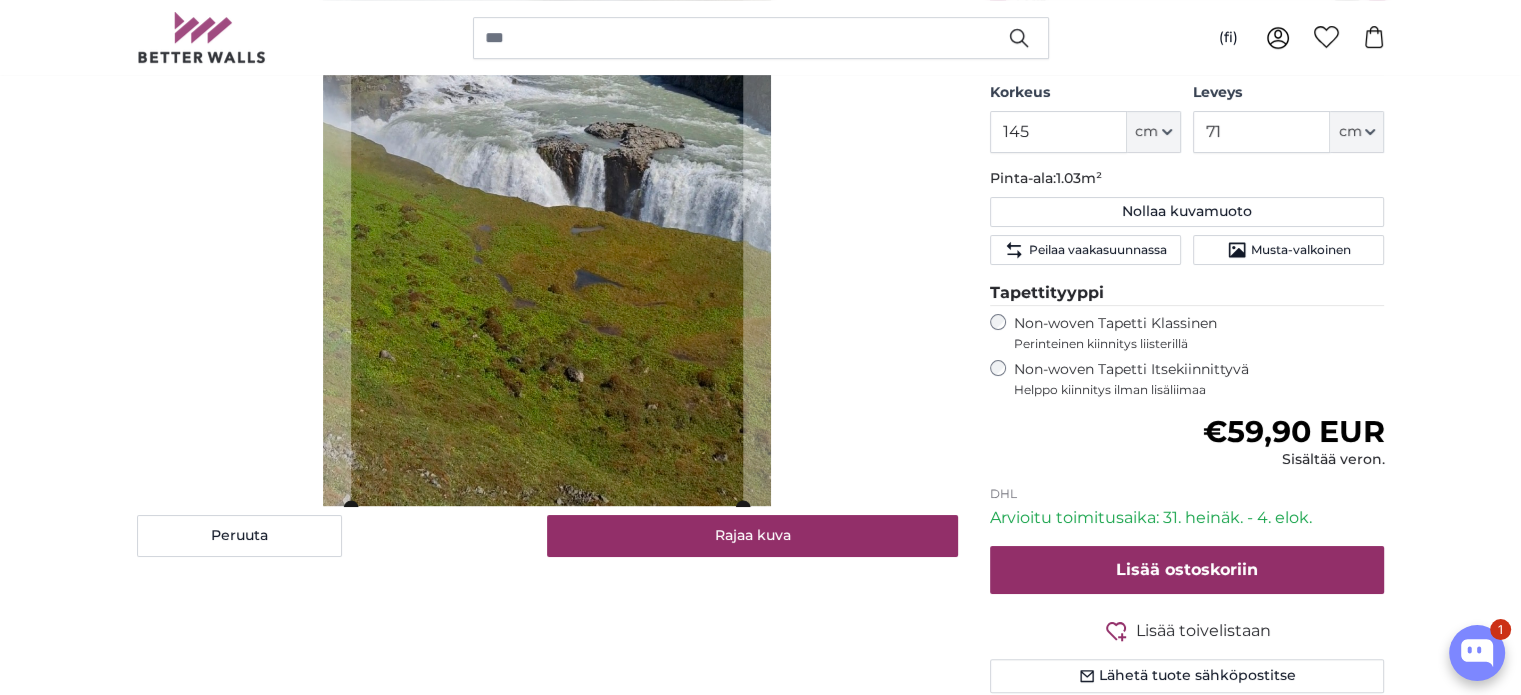 scroll, scrollTop: 600, scrollLeft: 0, axis: vertical 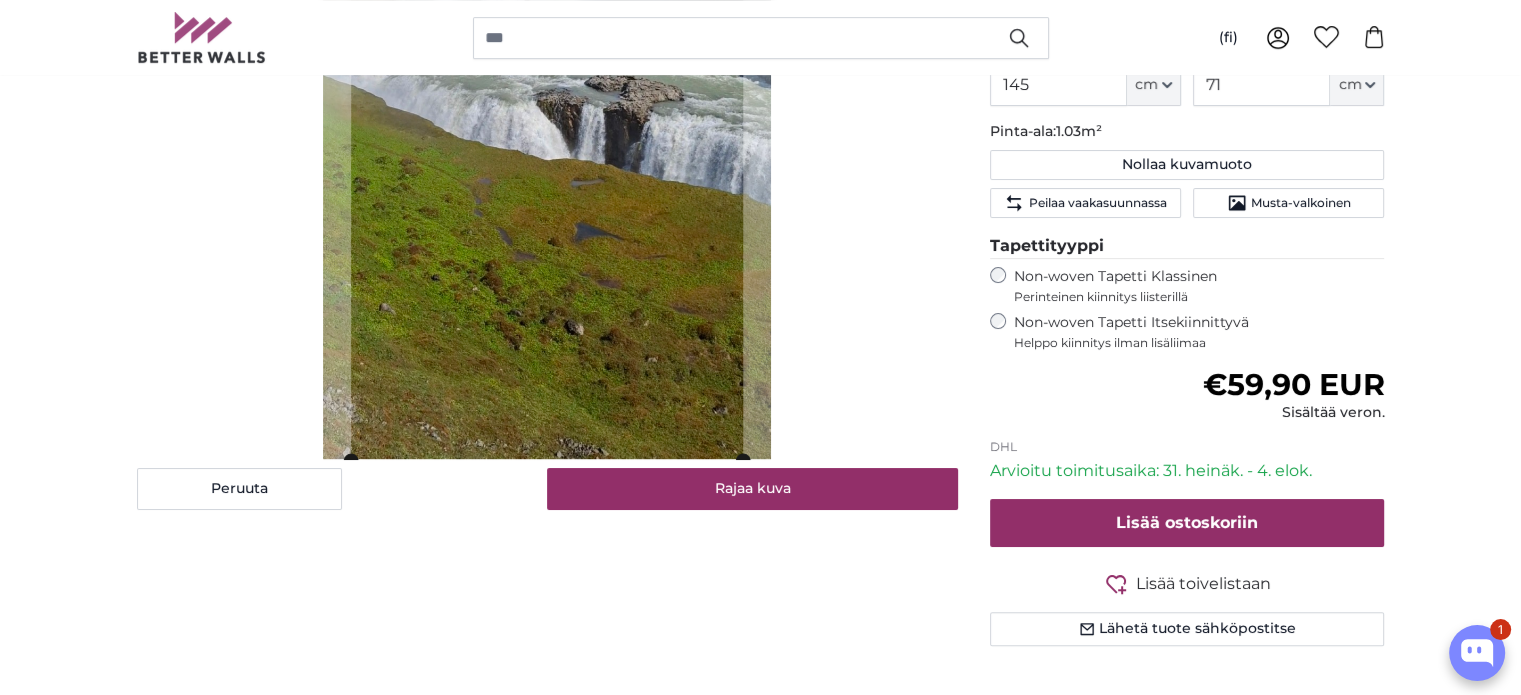drag, startPoint x: 771, startPoint y: 439, endPoint x: 755, endPoint y: 417, distance: 27.202942 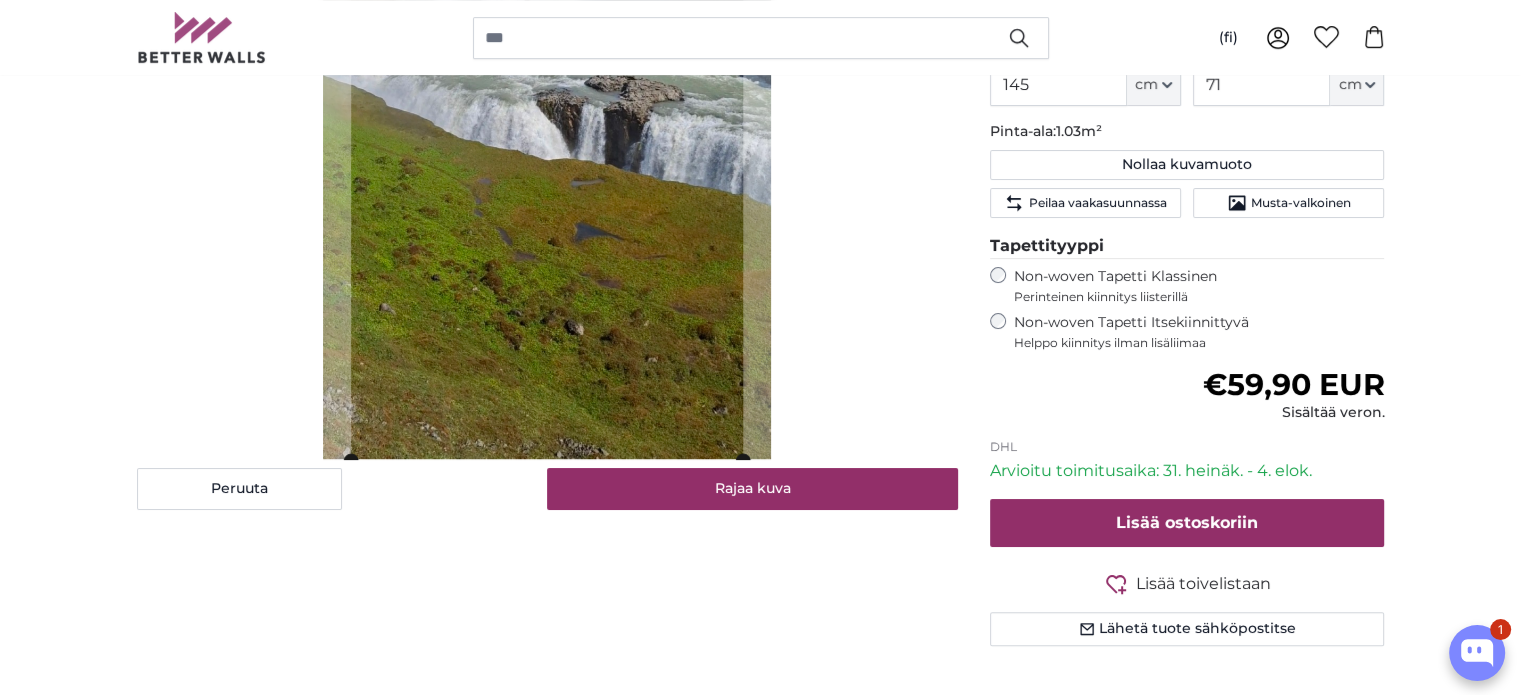 click at bounding box center (0, 0) 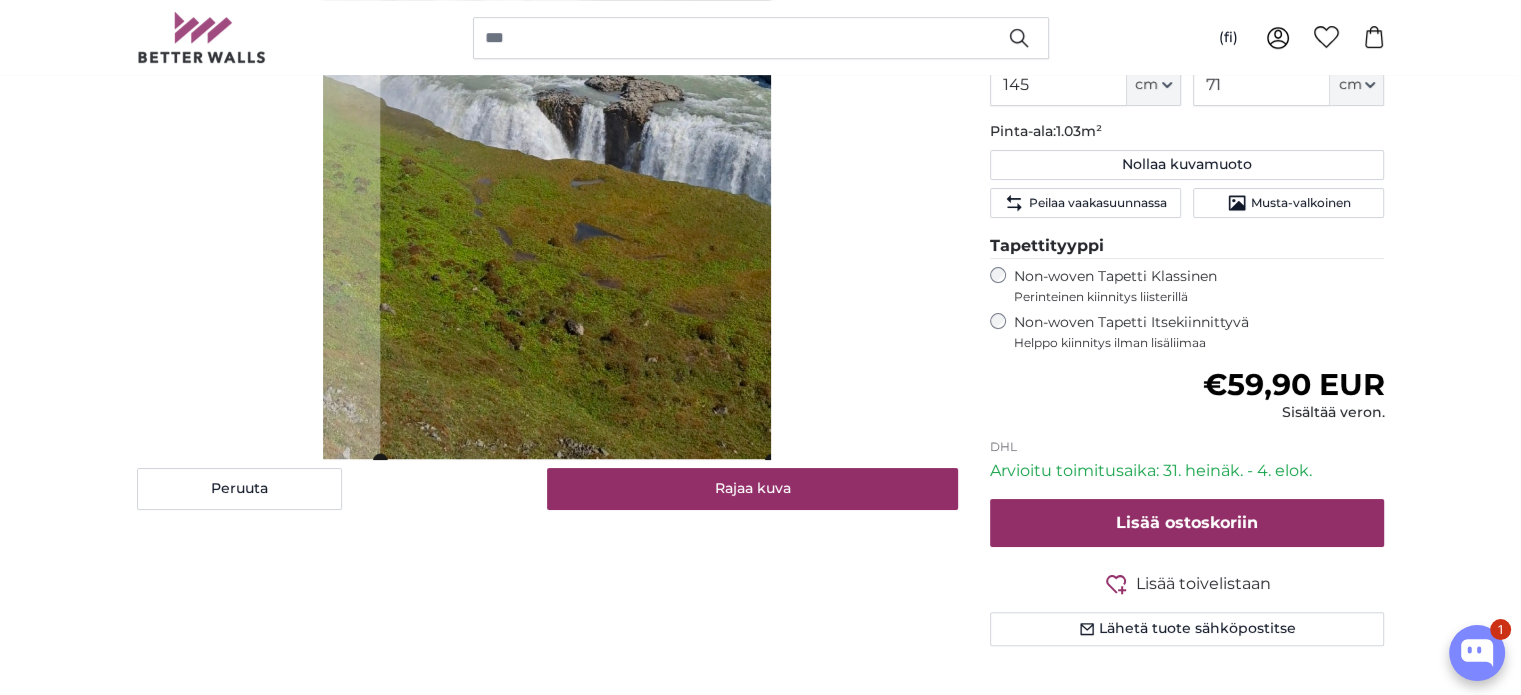 click on "[PERSON_NAME] kuva" at bounding box center (547, 85) 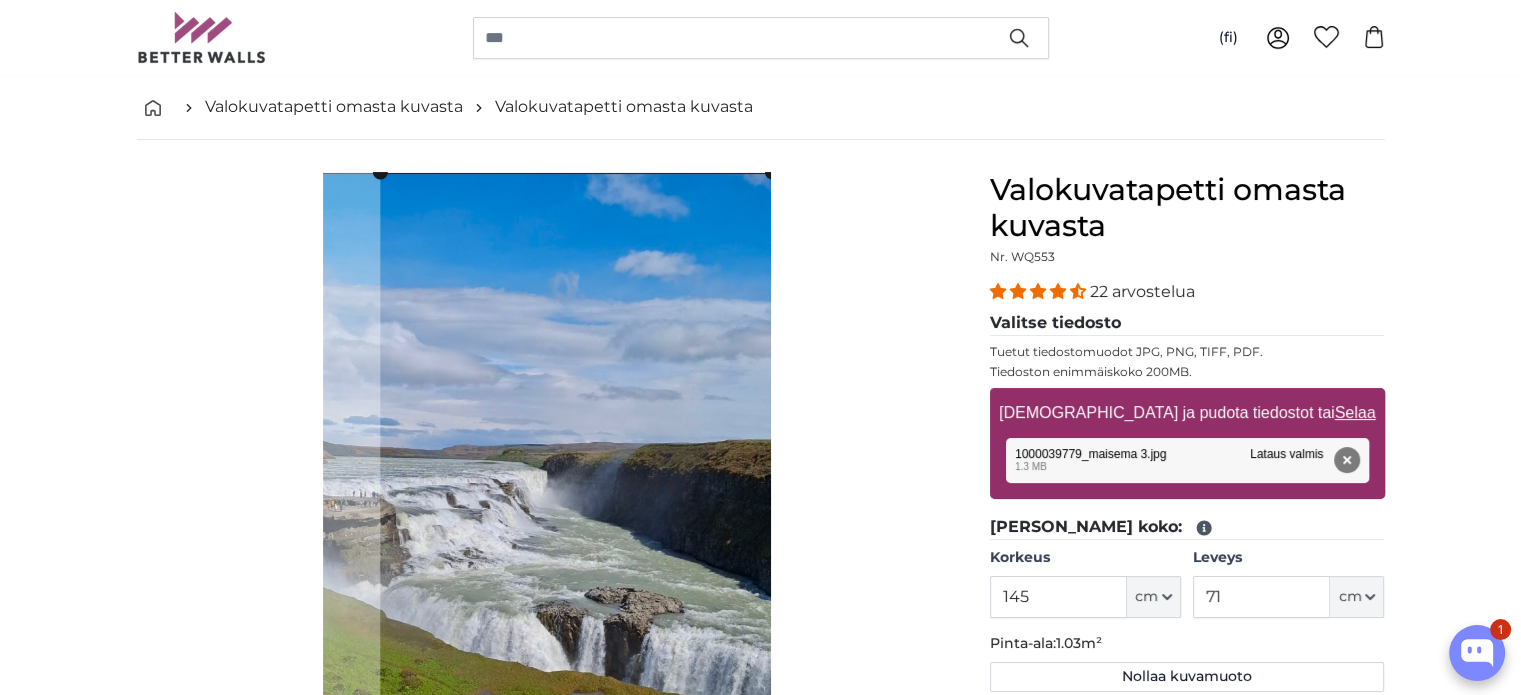 scroll, scrollTop: 300, scrollLeft: 0, axis: vertical 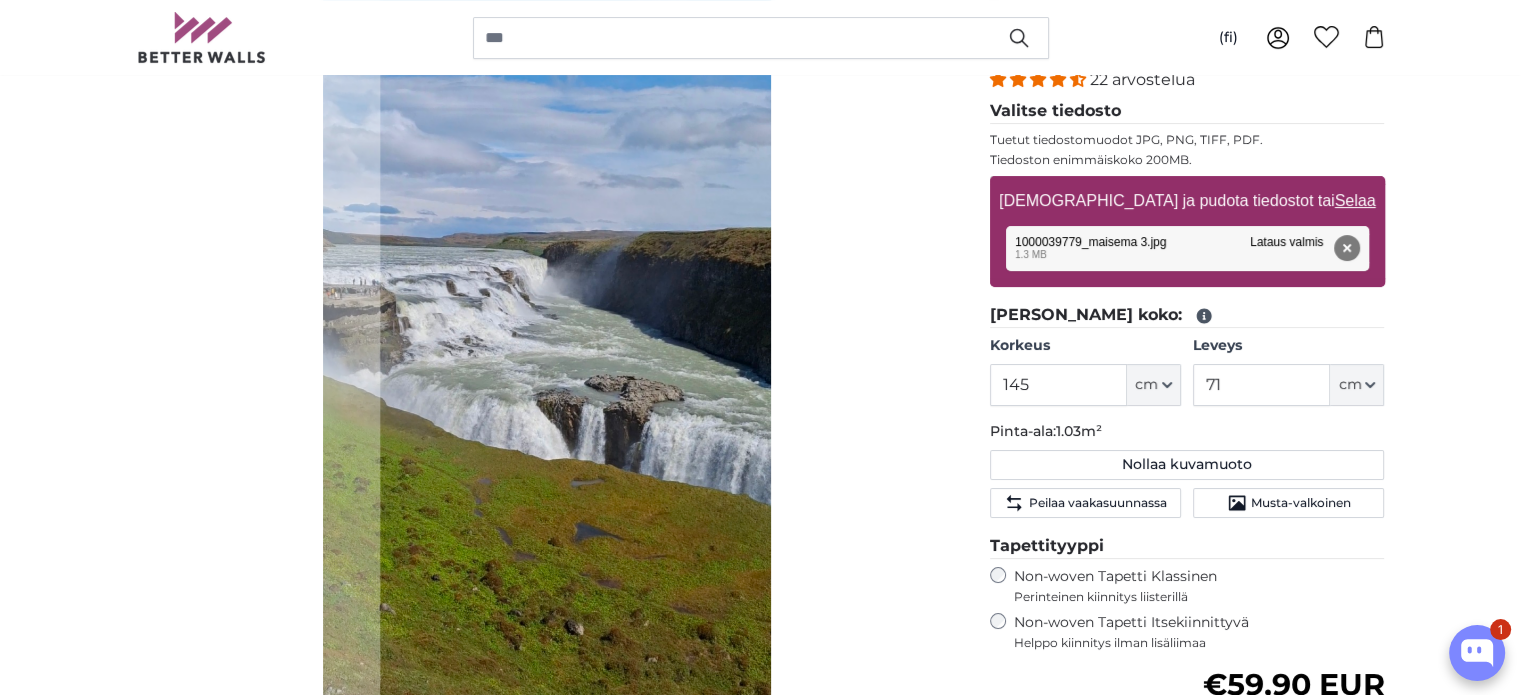 click 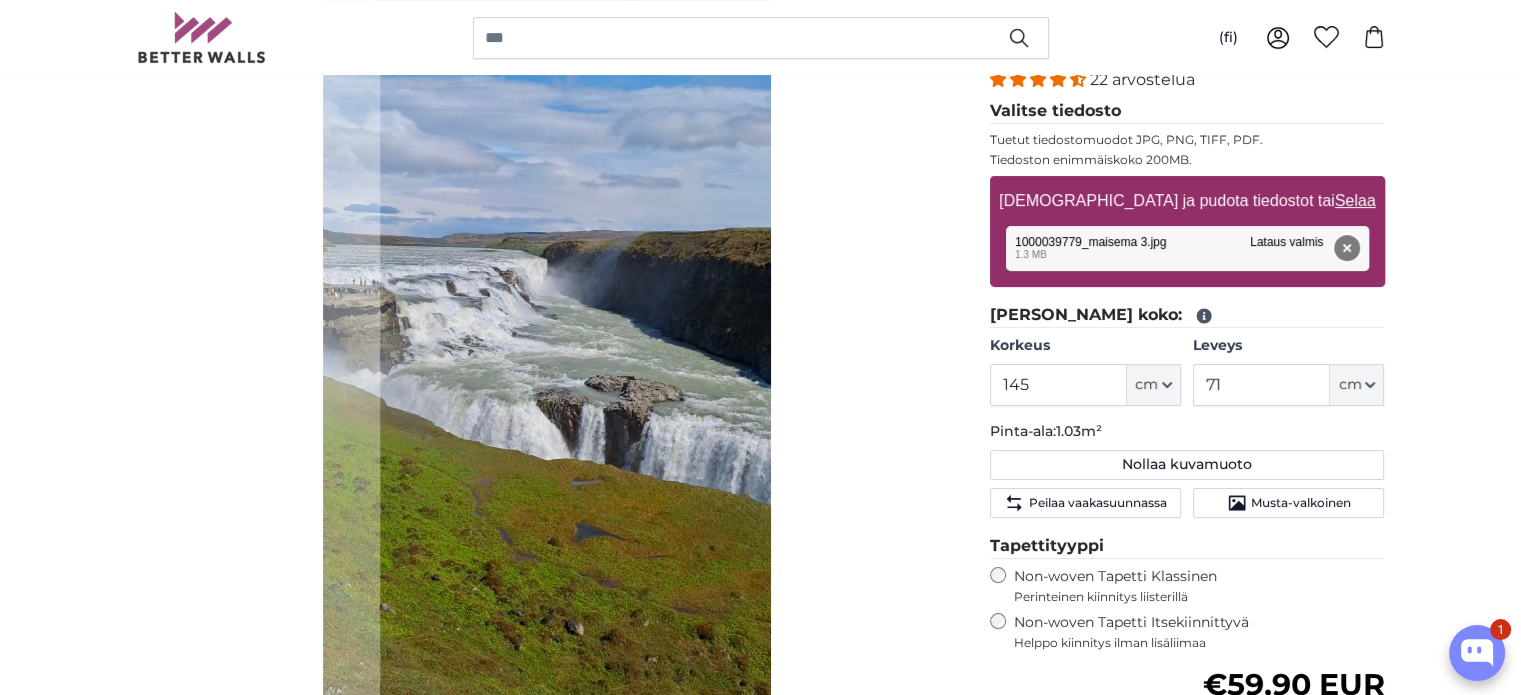 click on "Poista" at bounding box center (1346, 248) 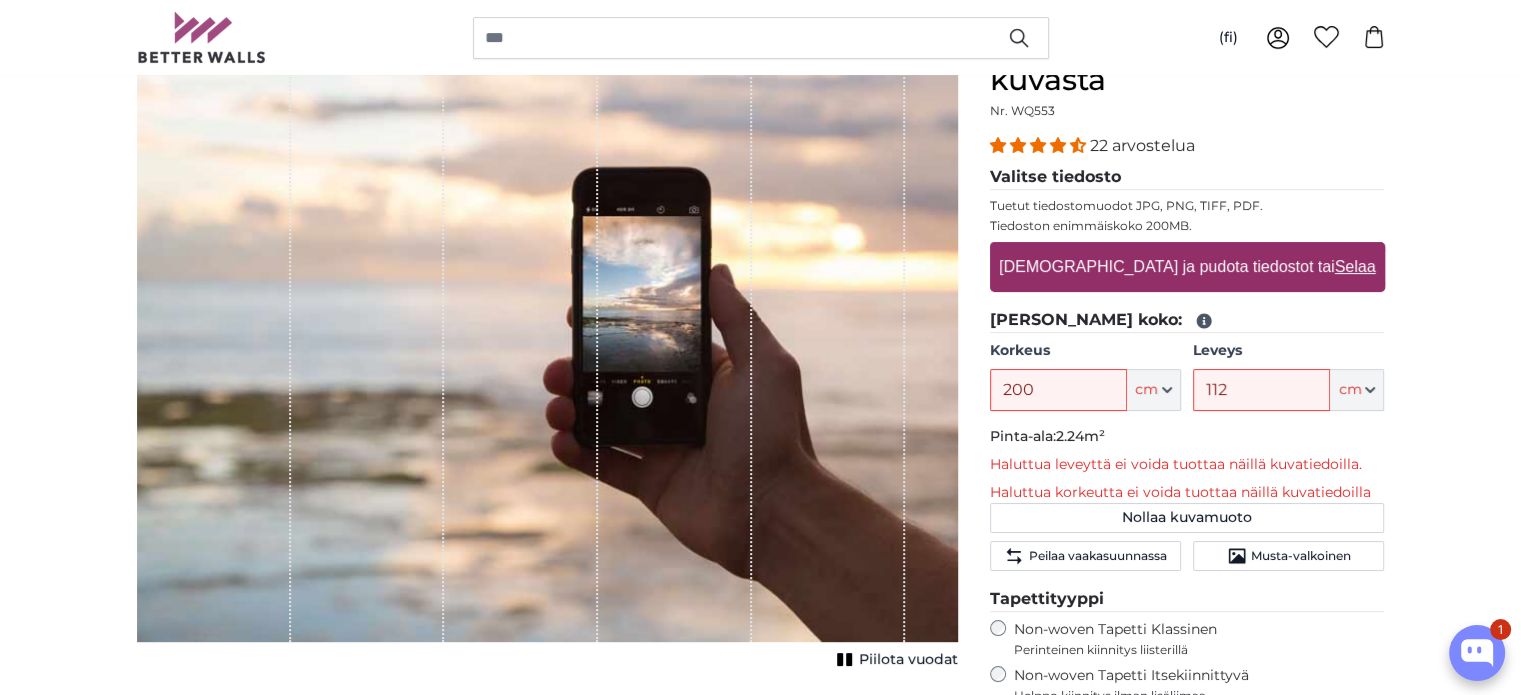 scroll, scrollTop: 200, scrollLeft: 0, axis: vertical 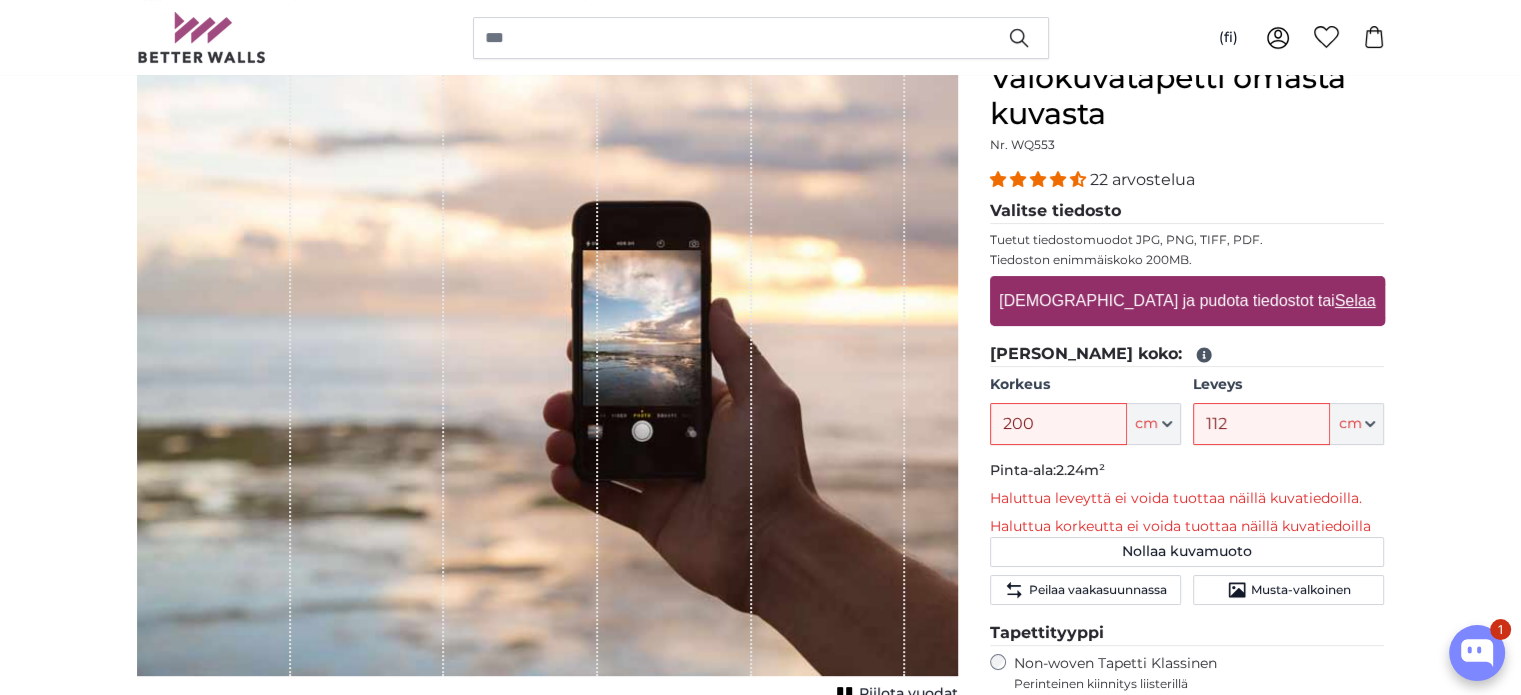 click on "Selaa" at bounding box center (1354, 300) 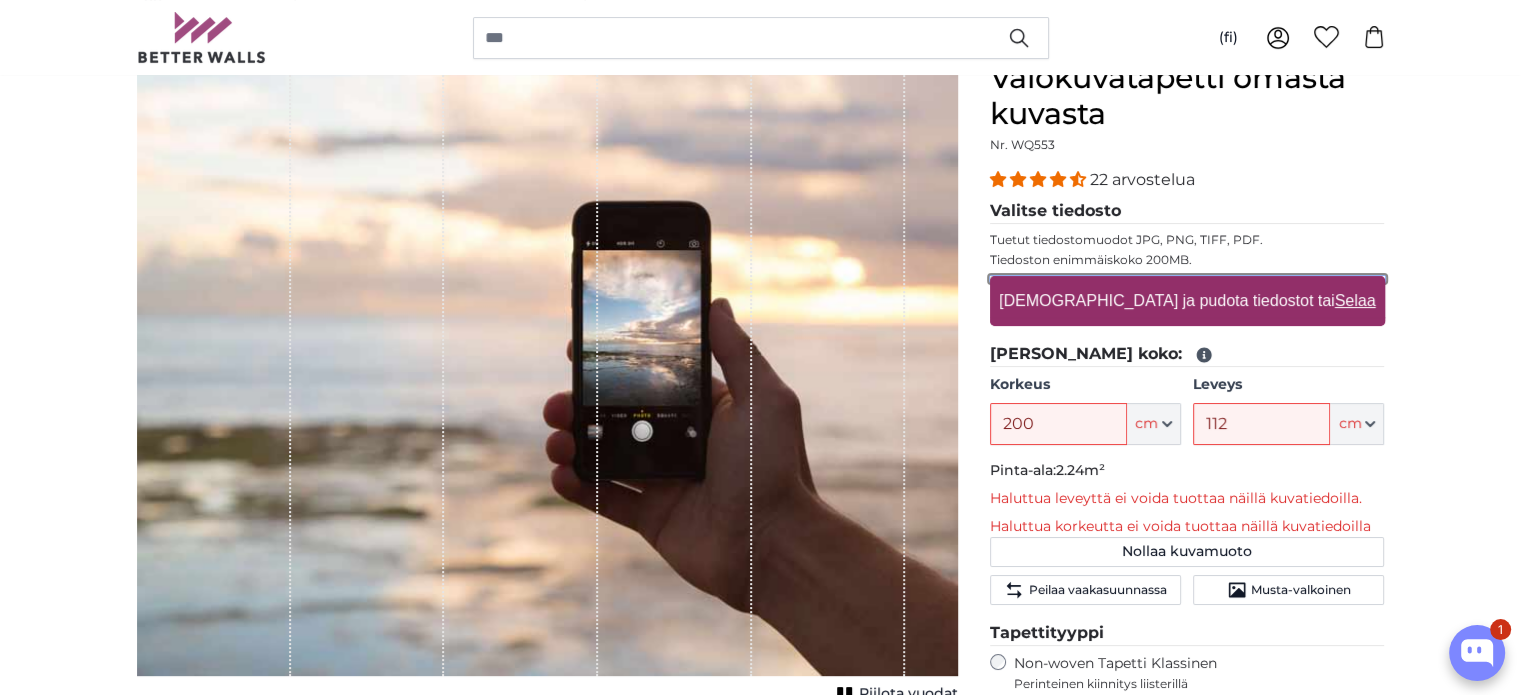 click on "[DEMOGRAPHIC_DATA] ja pudota tiedostot tai  Selaa" at bounding box center [1187, 279] 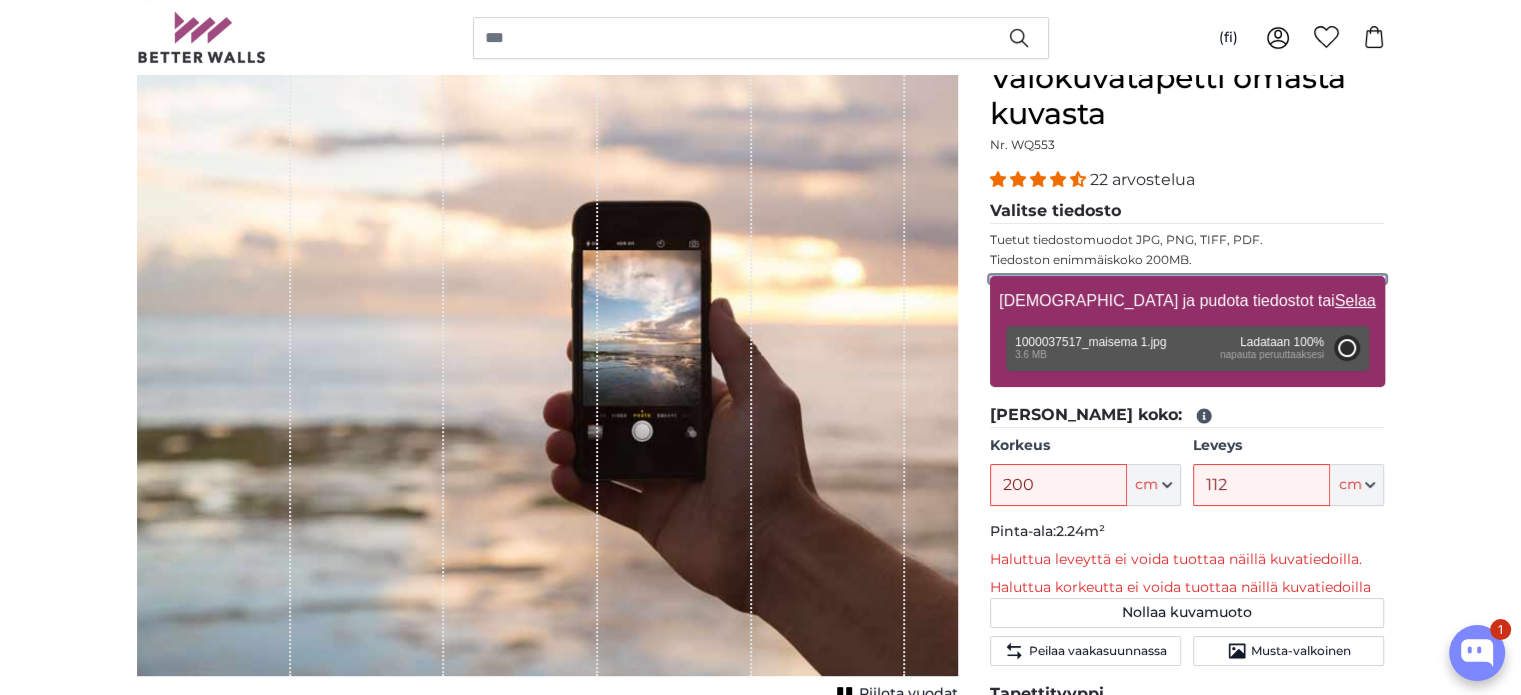 type on "218" 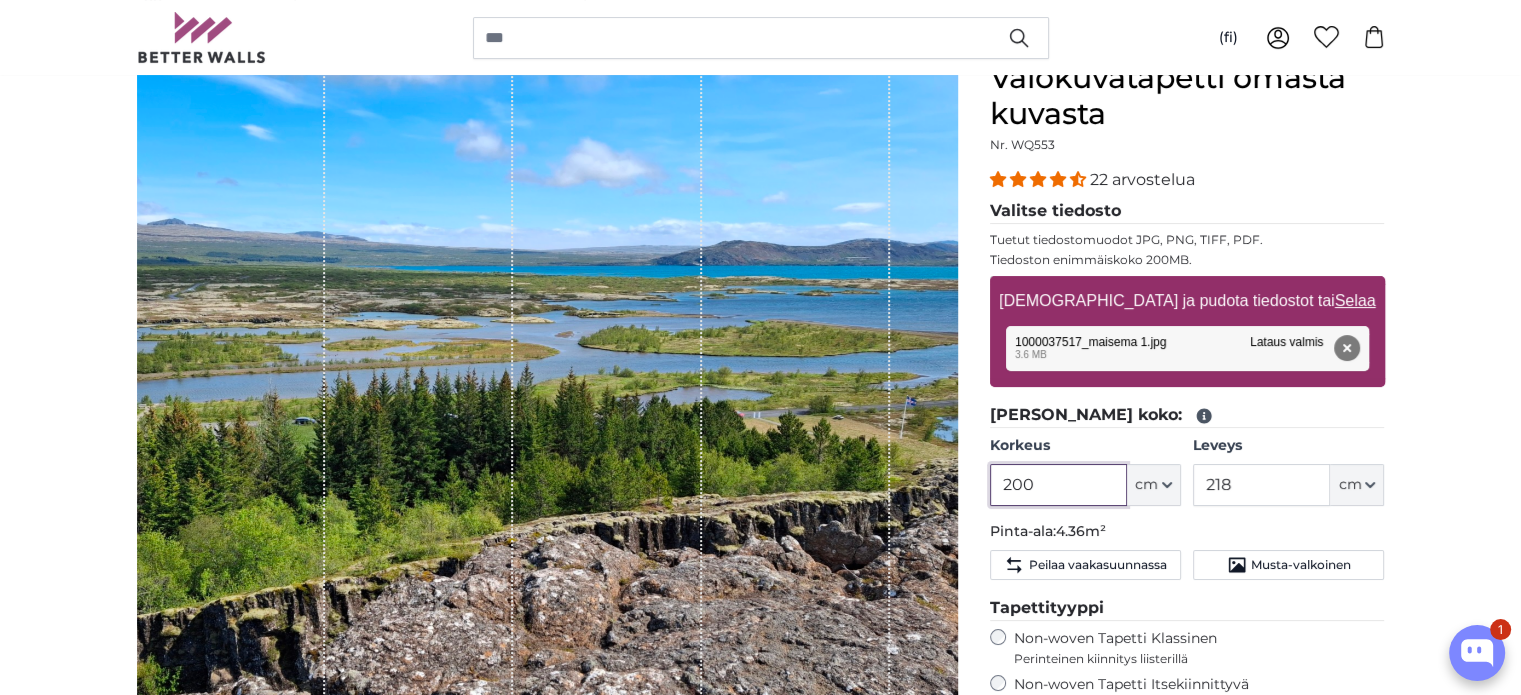 drag, startPoint x: 1050, startPoint y: 484, endPoint x: 891, endPoint y: 489, distance: 159.0786 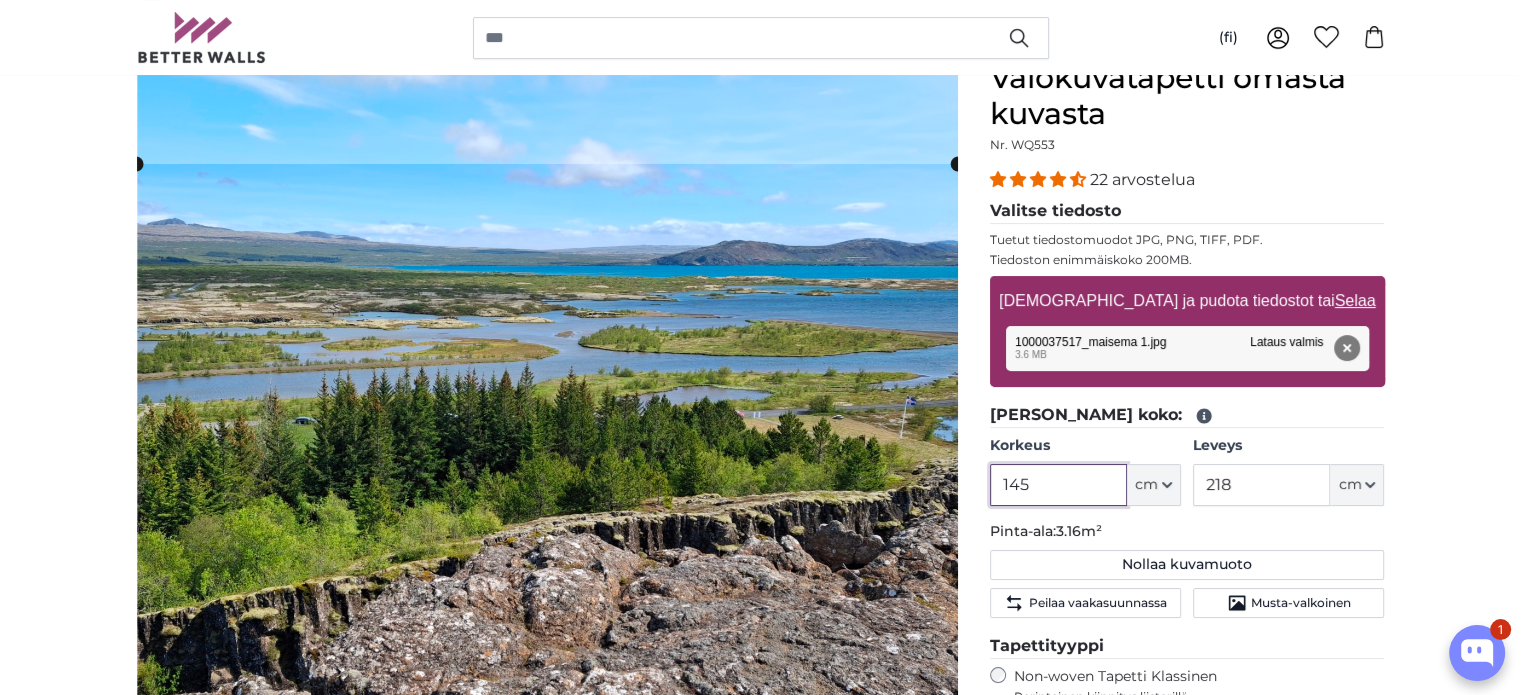 type on "145" 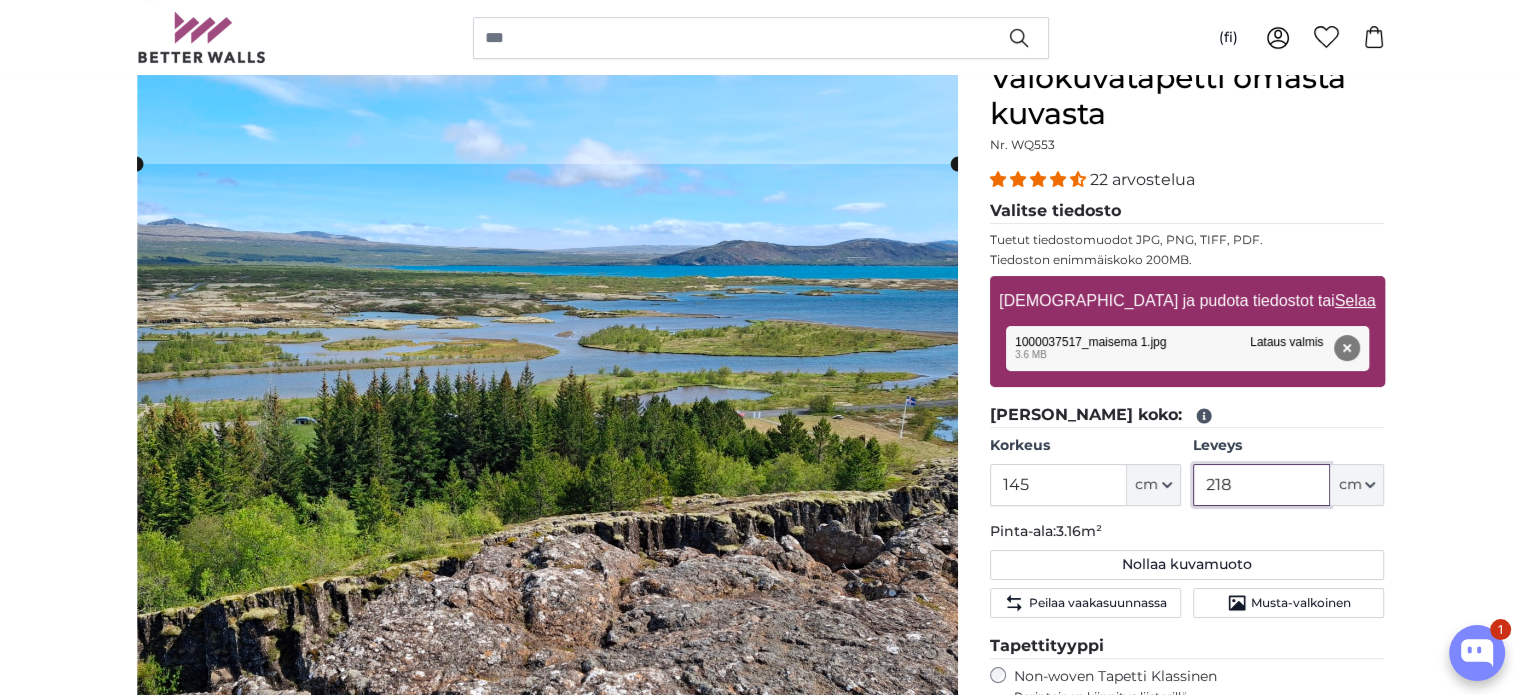 drag, startPoint x: 1259, startPoint y: 483, endPoint x: 1048, endPoint y: 476, distance: 211.11609 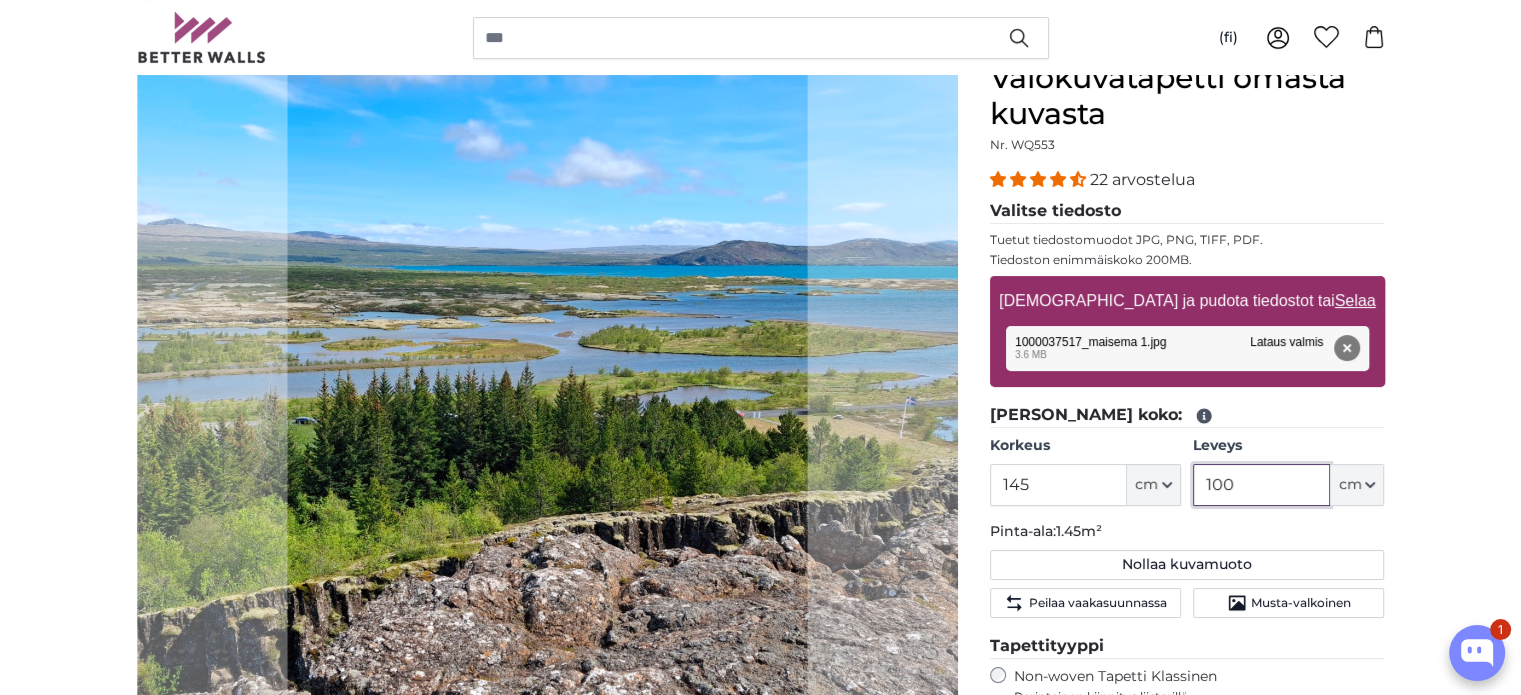 type on "100" 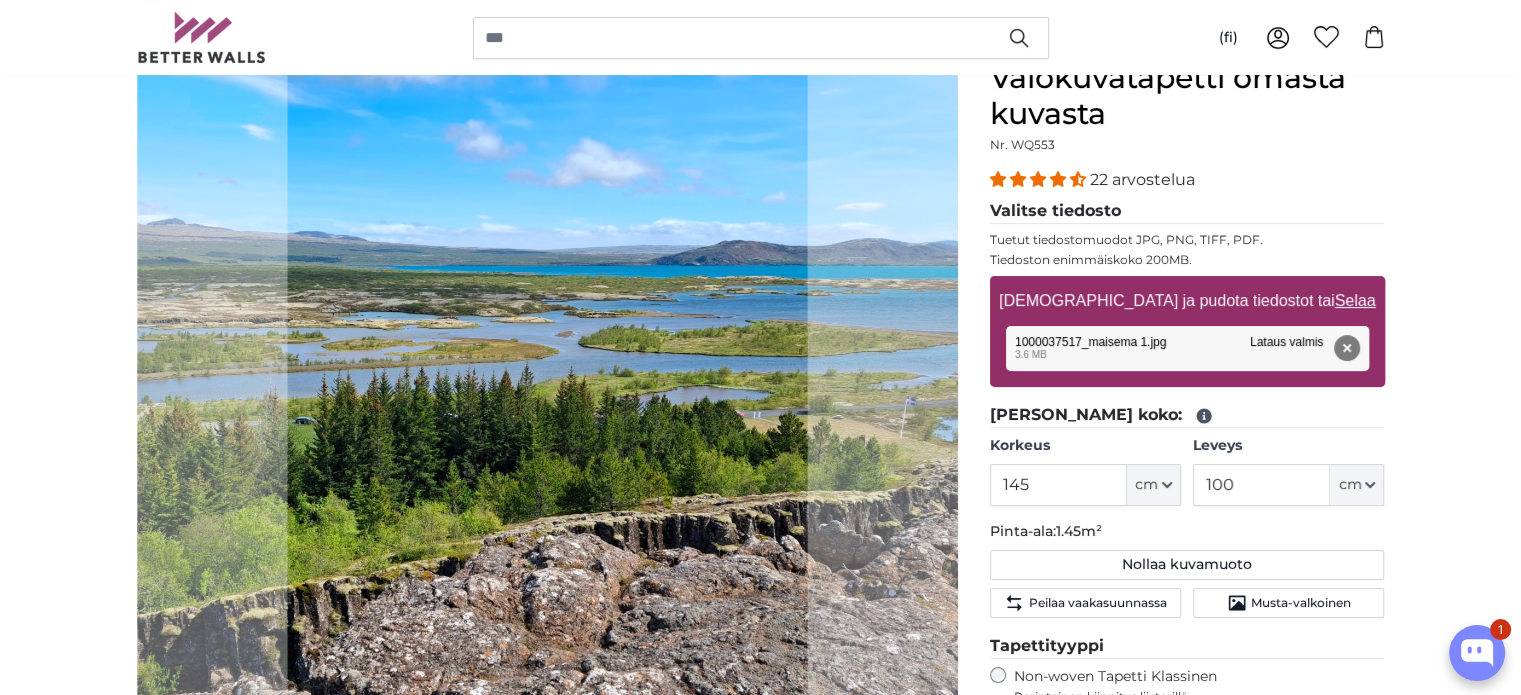click on "Valokuvatapetti omasta kuvasta
Valokuvatapetti omasta kuvasta
Valokuvatapetti omasta kuvasta
Peruuta
Rajaa kuva" at bounding box center [760, 2459] 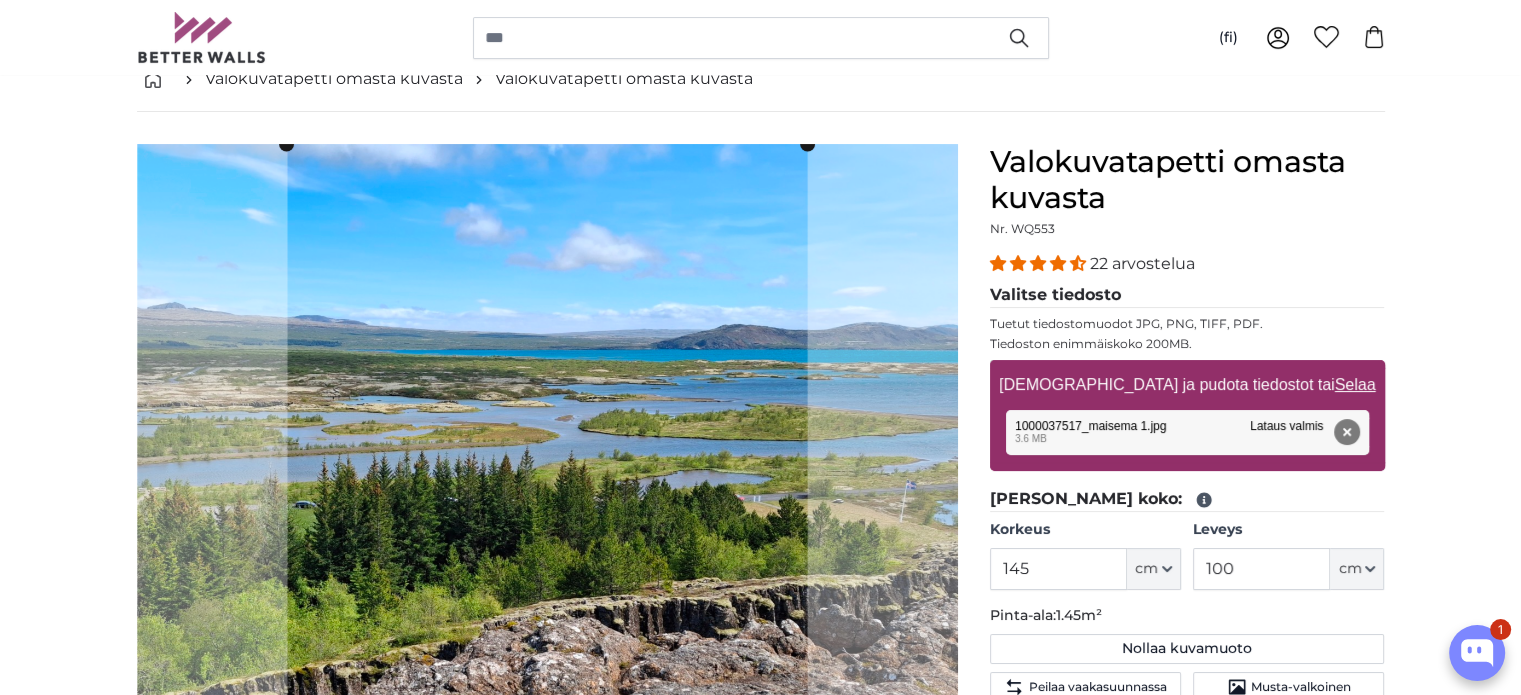 scroll, scrollTop: 100, scrollLeft: 0, axis: vertical 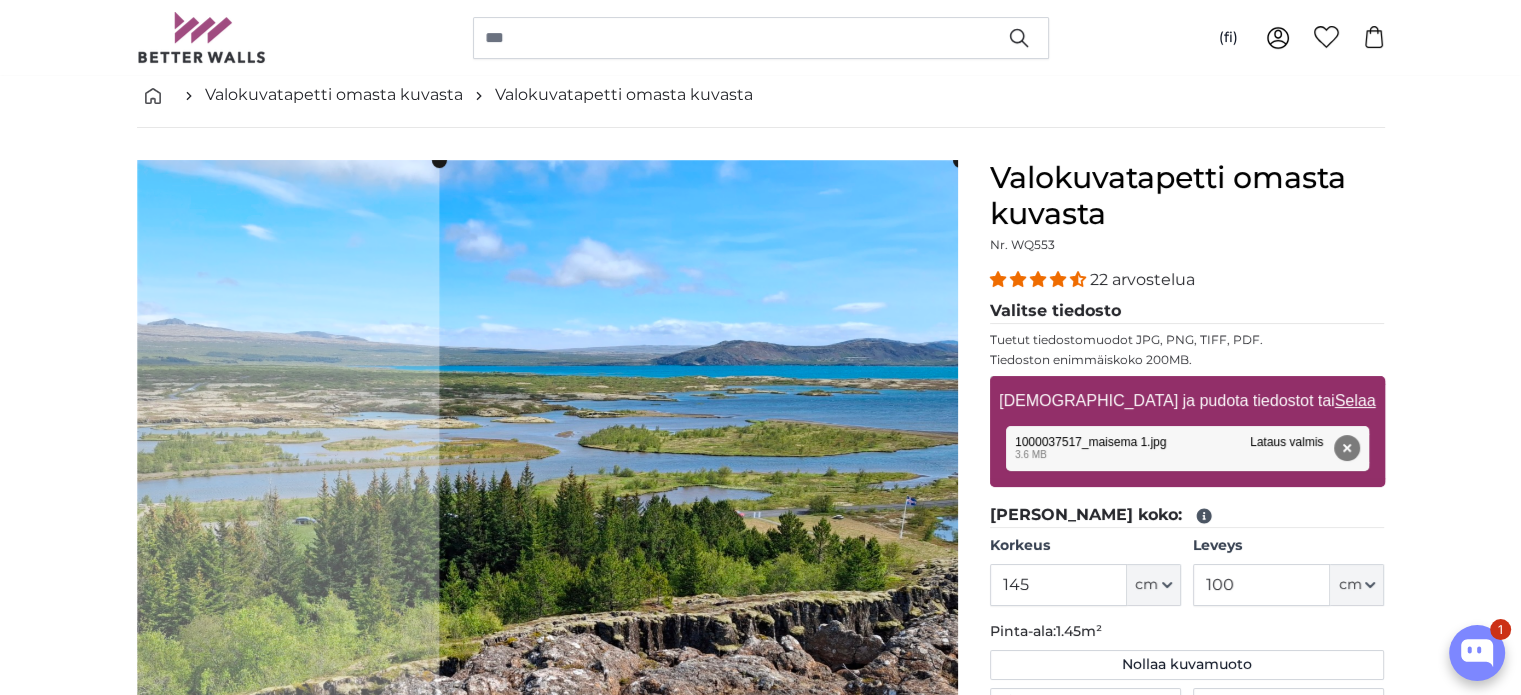 click 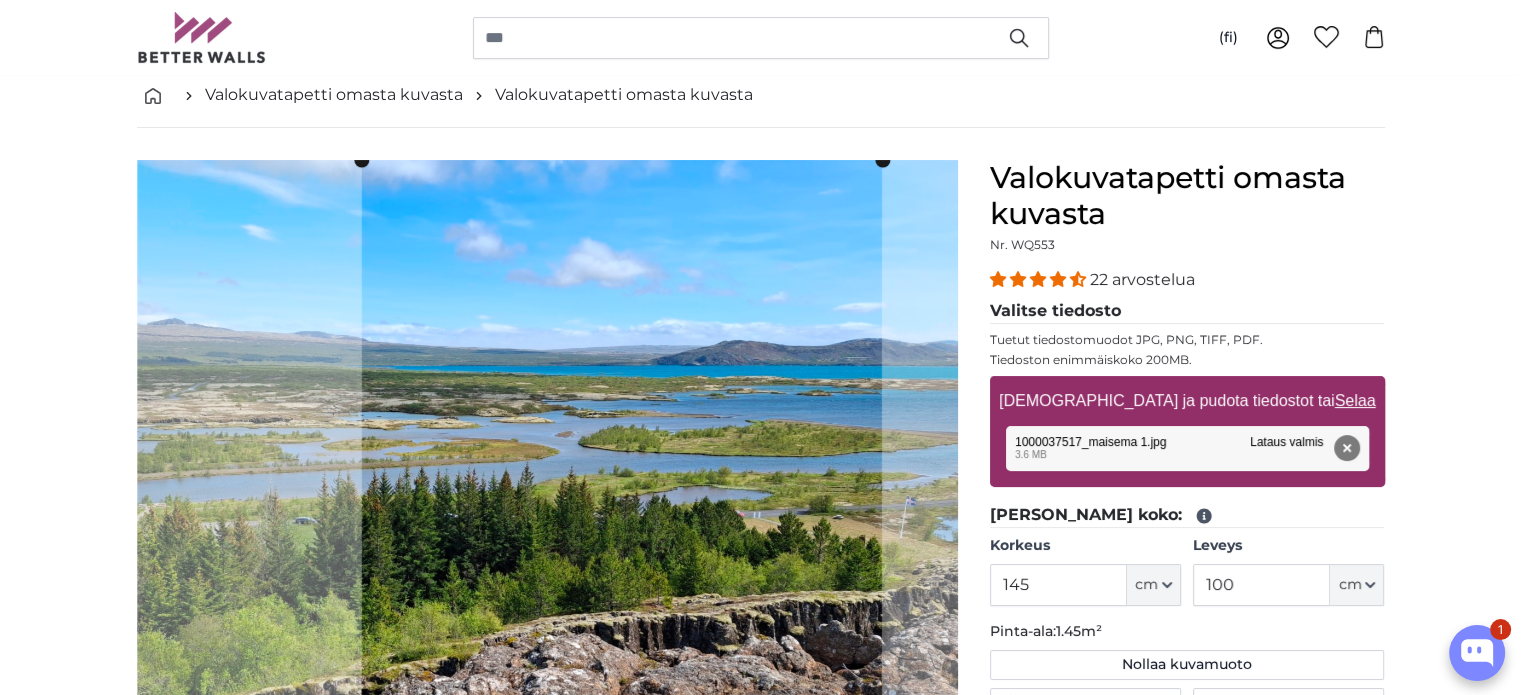 click 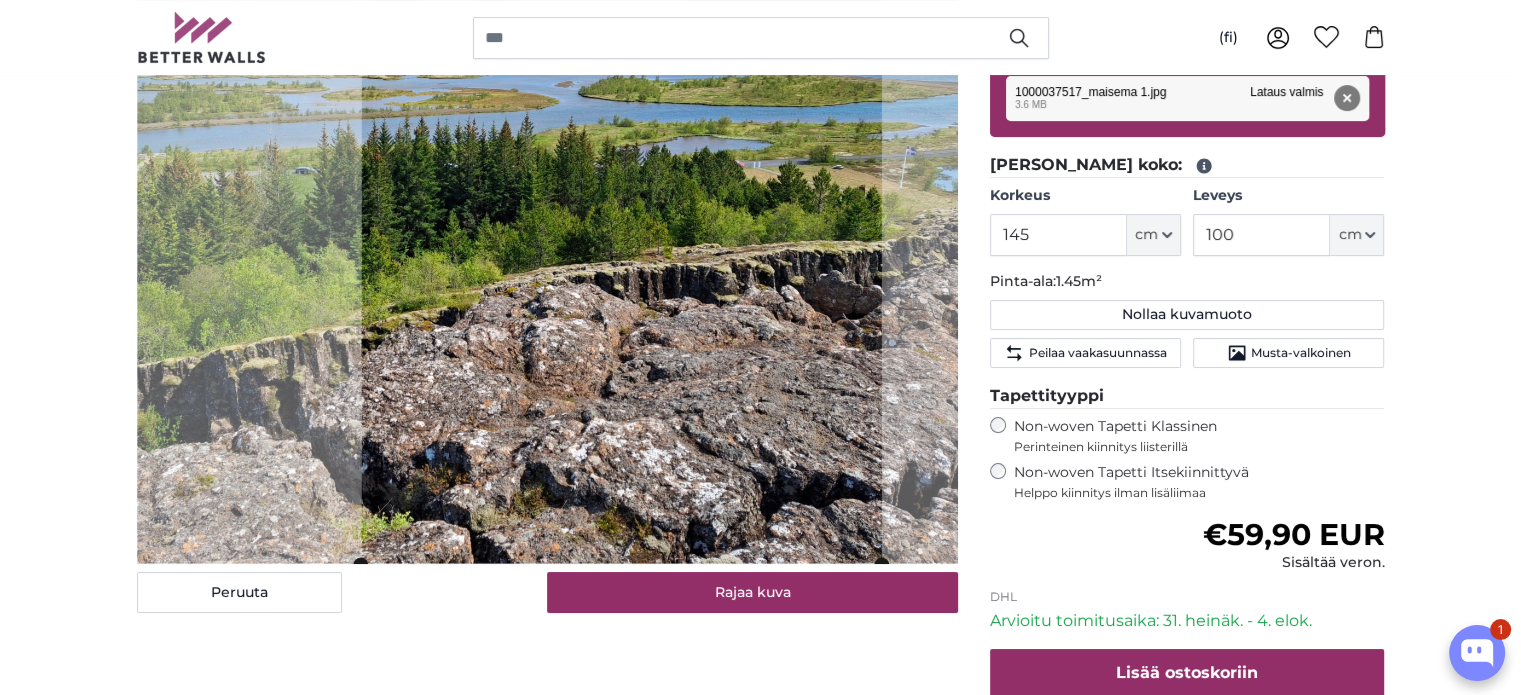 scroll, scrollTop: 600, scrollLeft: 0, axis: vertical 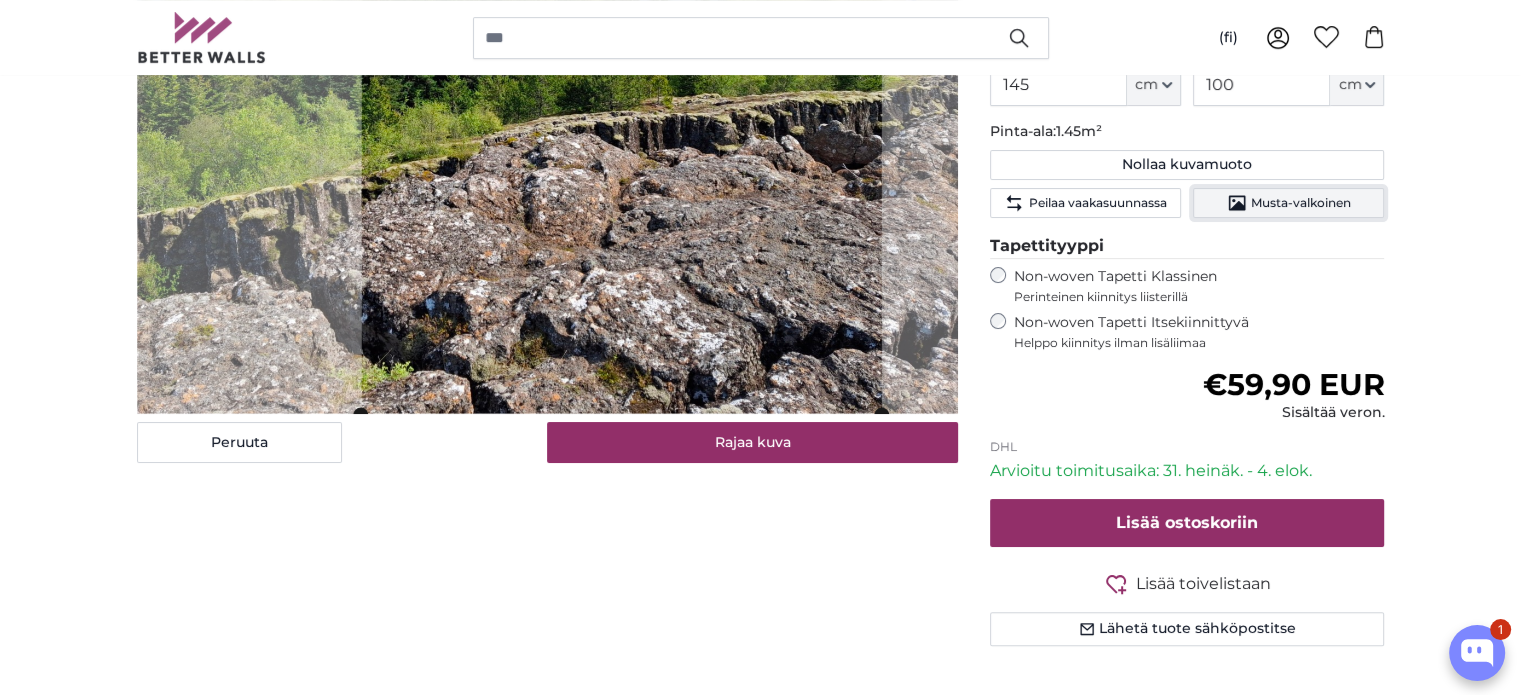 click 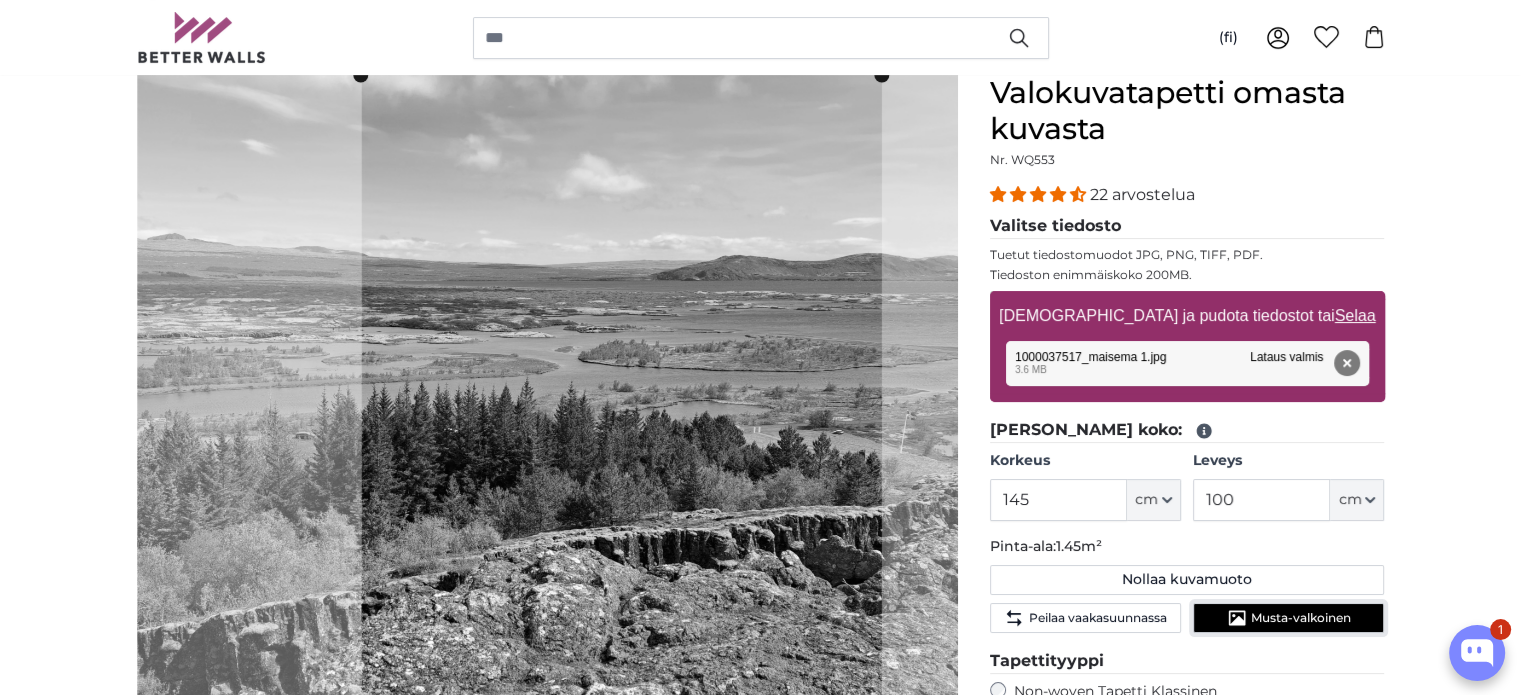 scroll, scrollTop: 300, scrollLeft: 0, axis: vertical 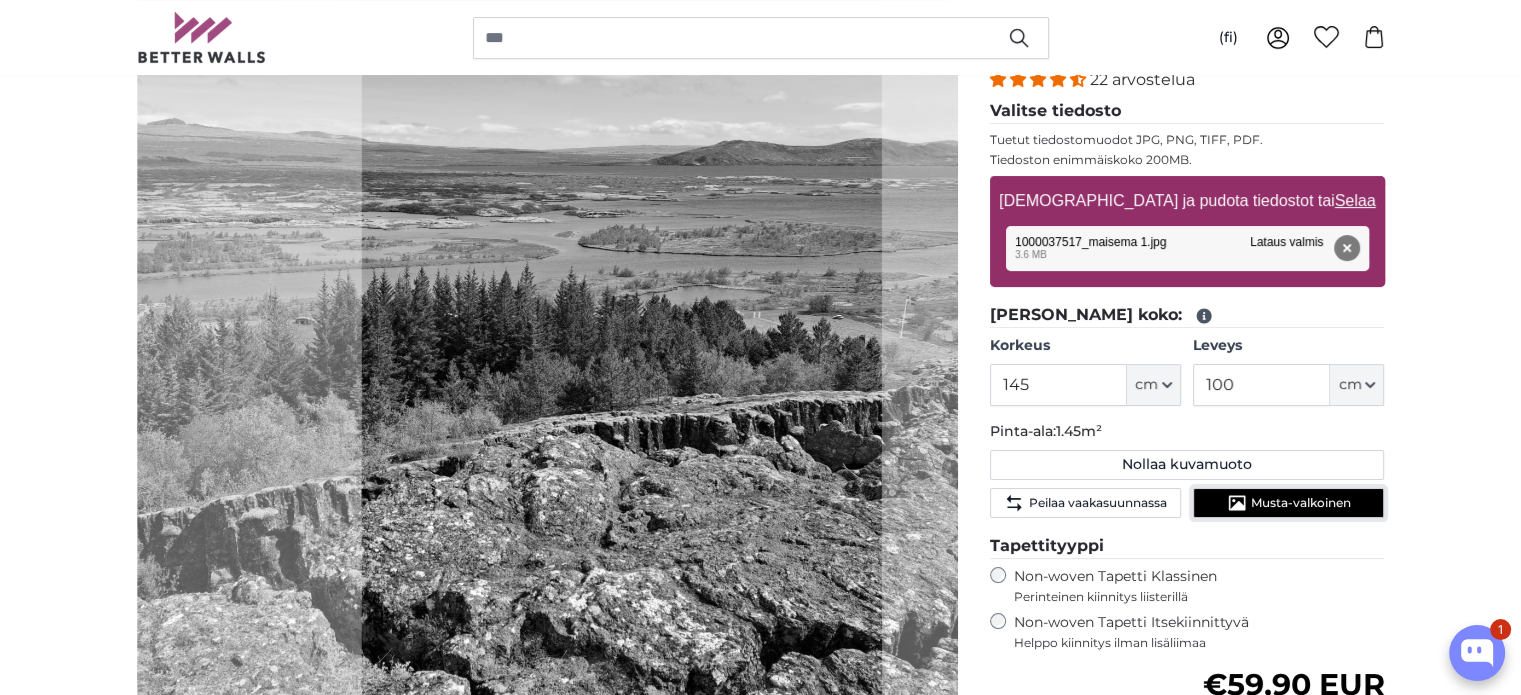 click on "Musta-valkoinen" 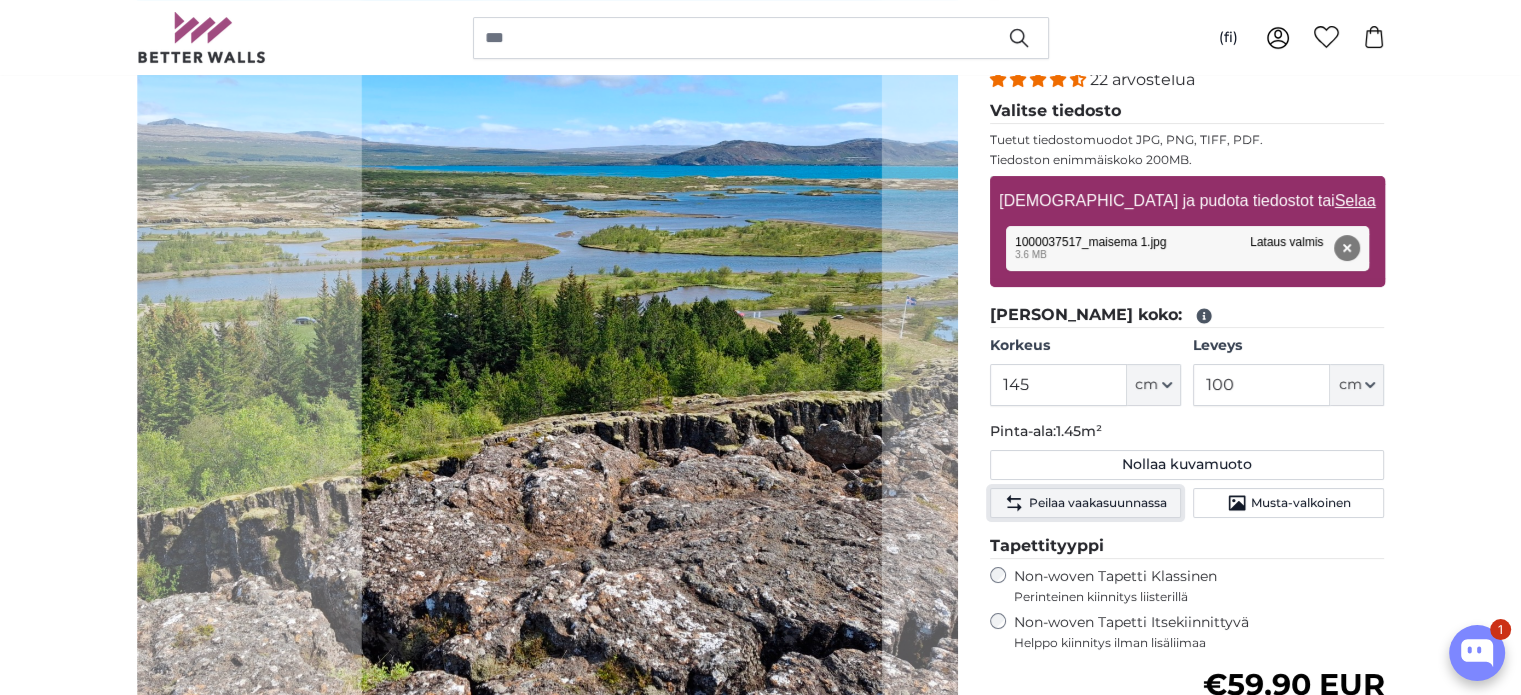 click on "Peilaa vaakasuunnassa" 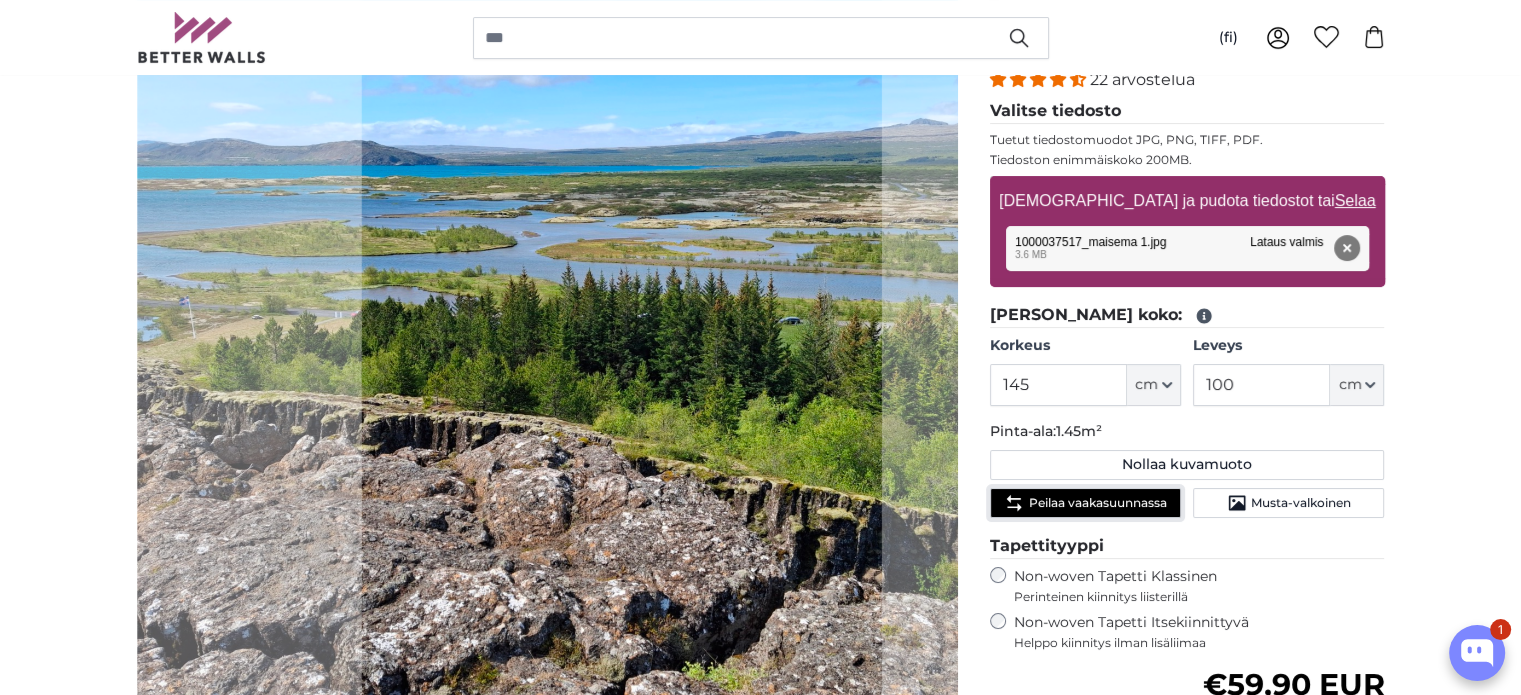 click on "Peilaa vaakasuunnassa" 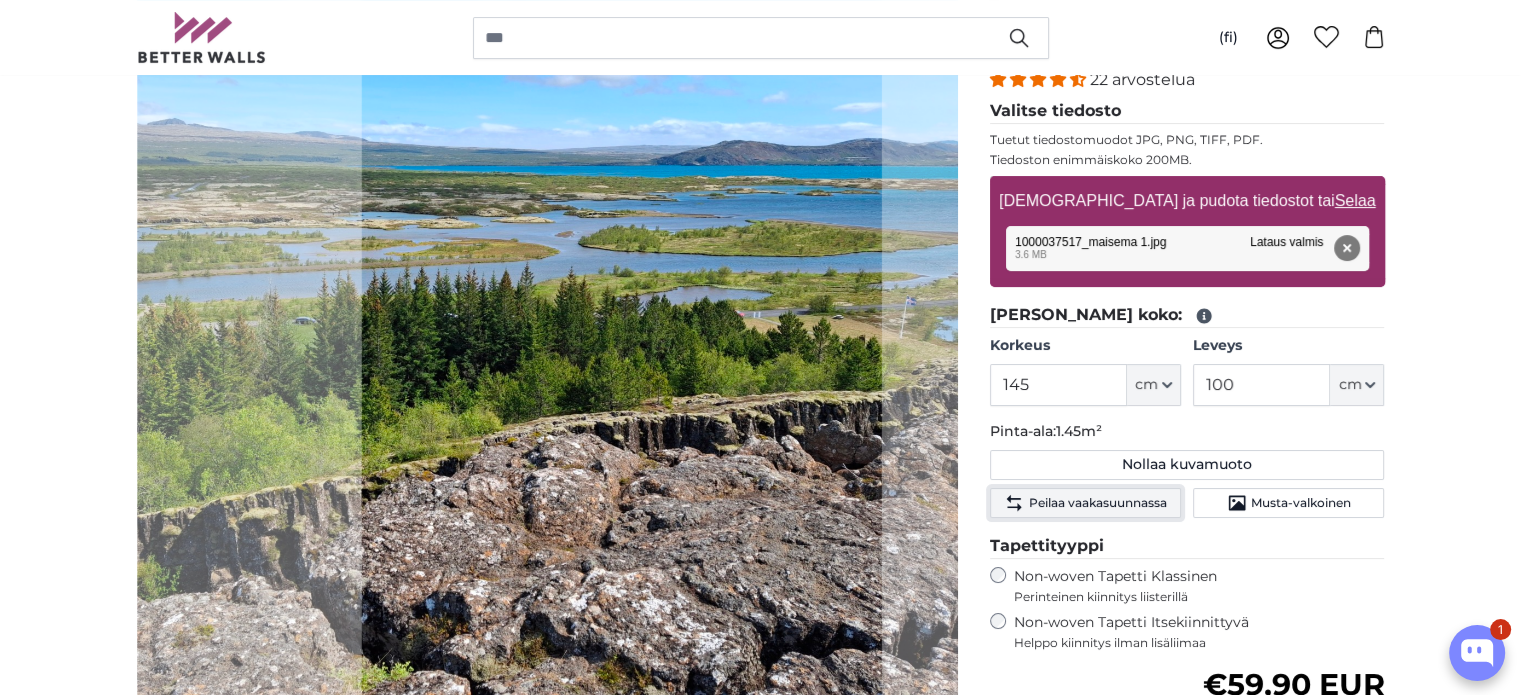 click on "Peilaa vaakasuunnassa" 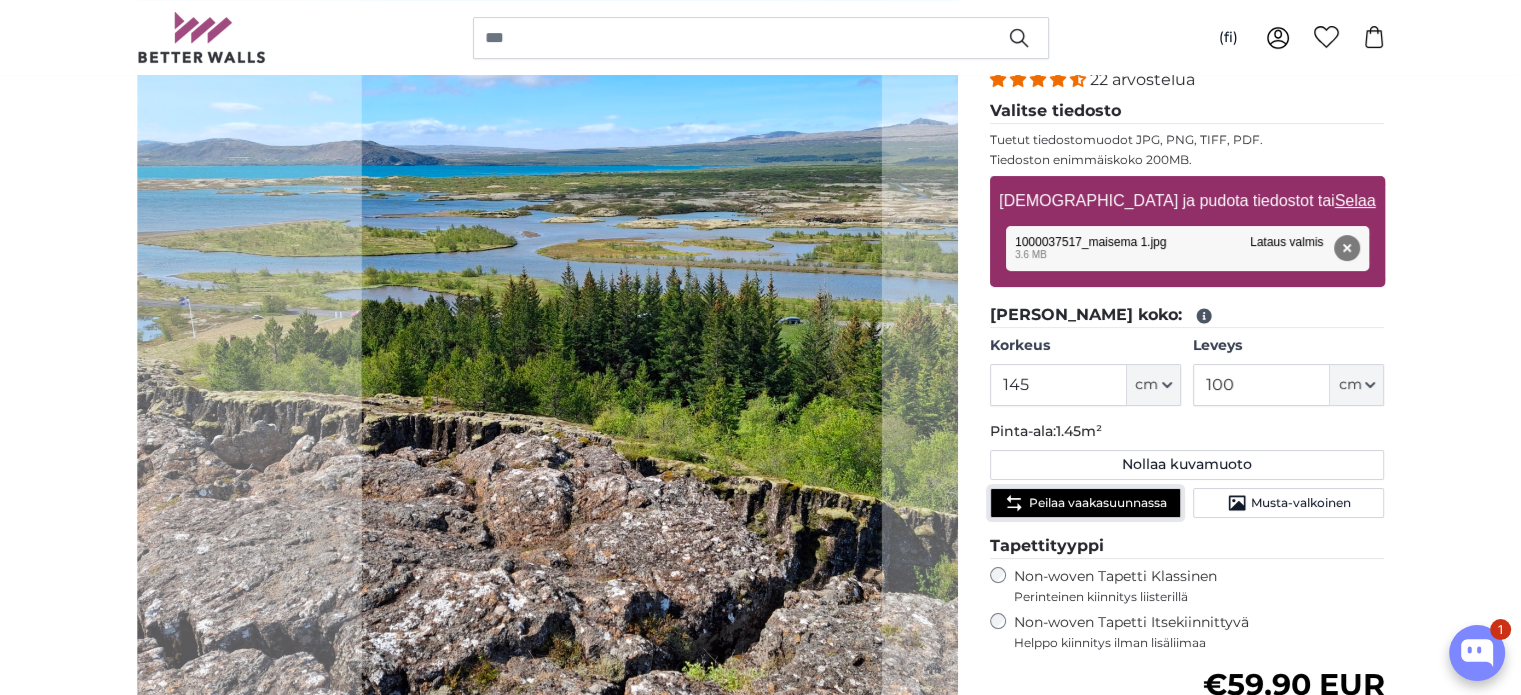 click on "Peilaa vaakasuunnassa" 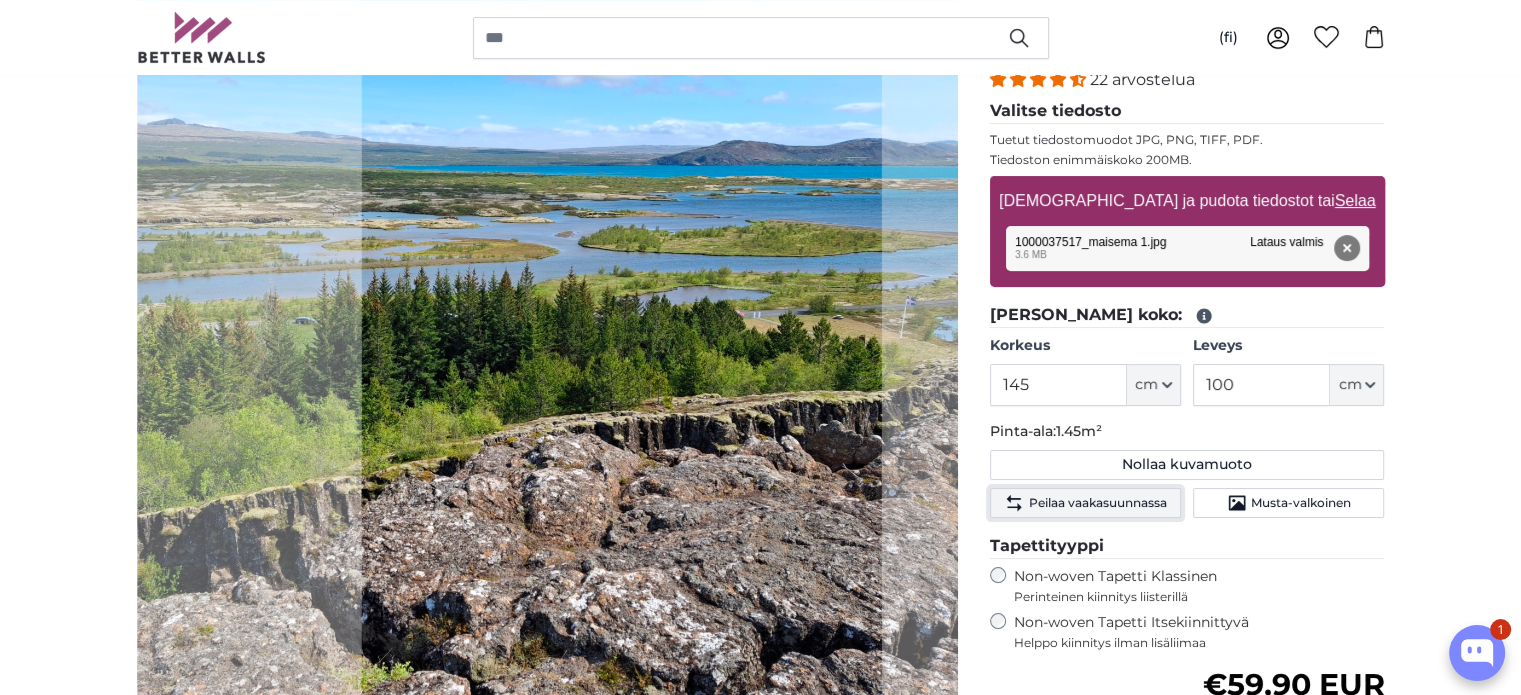 click on "Peilaa vaakasuunnassa" 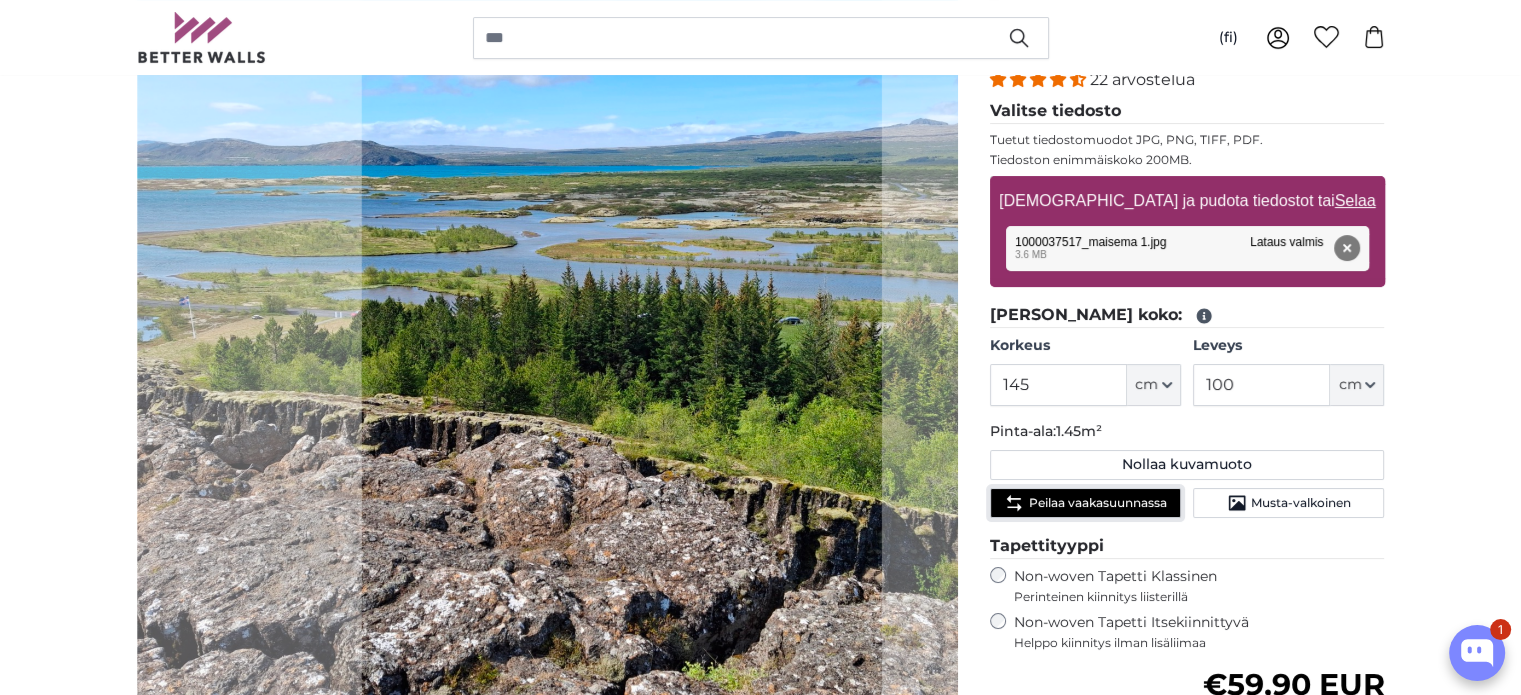 click on "Peilaa vaakasuunnassa" 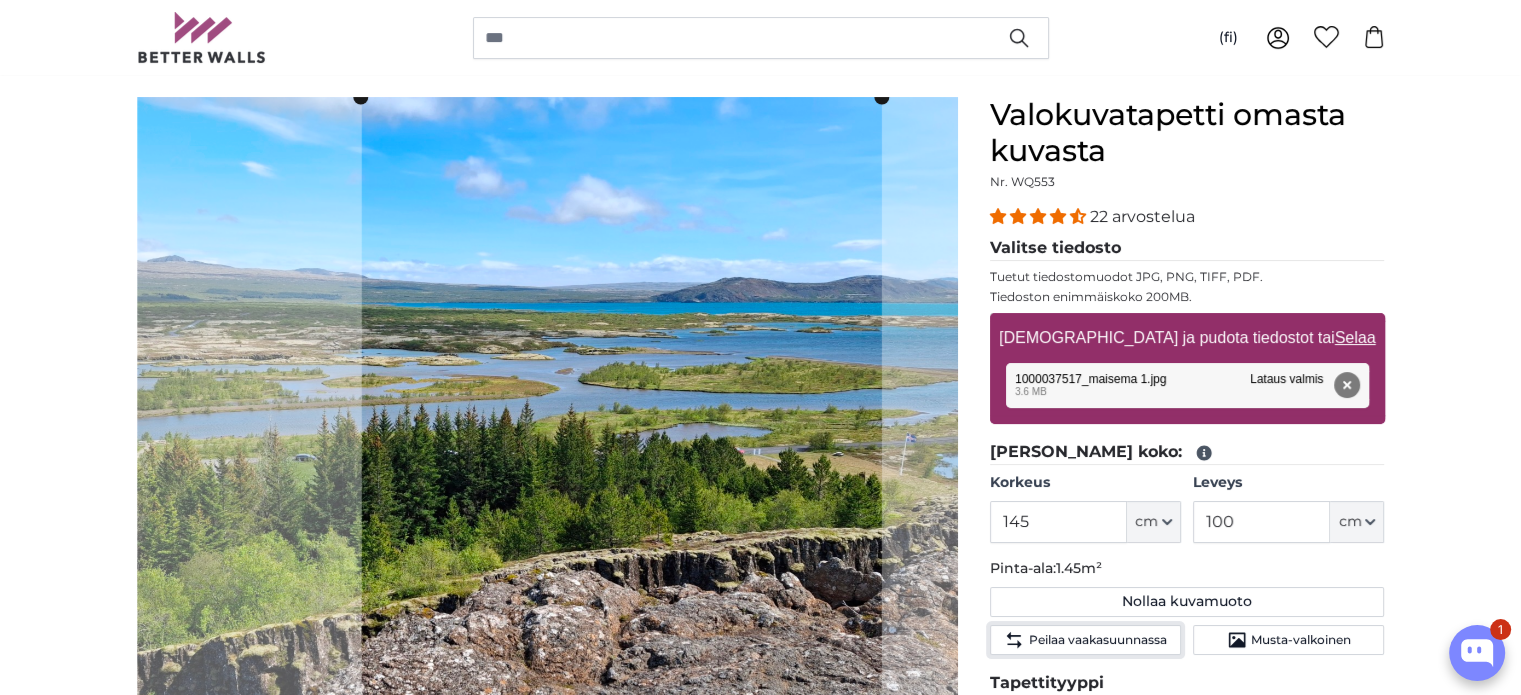 scroll, scrollTop: 0, scrollLeft: 0, axis: both 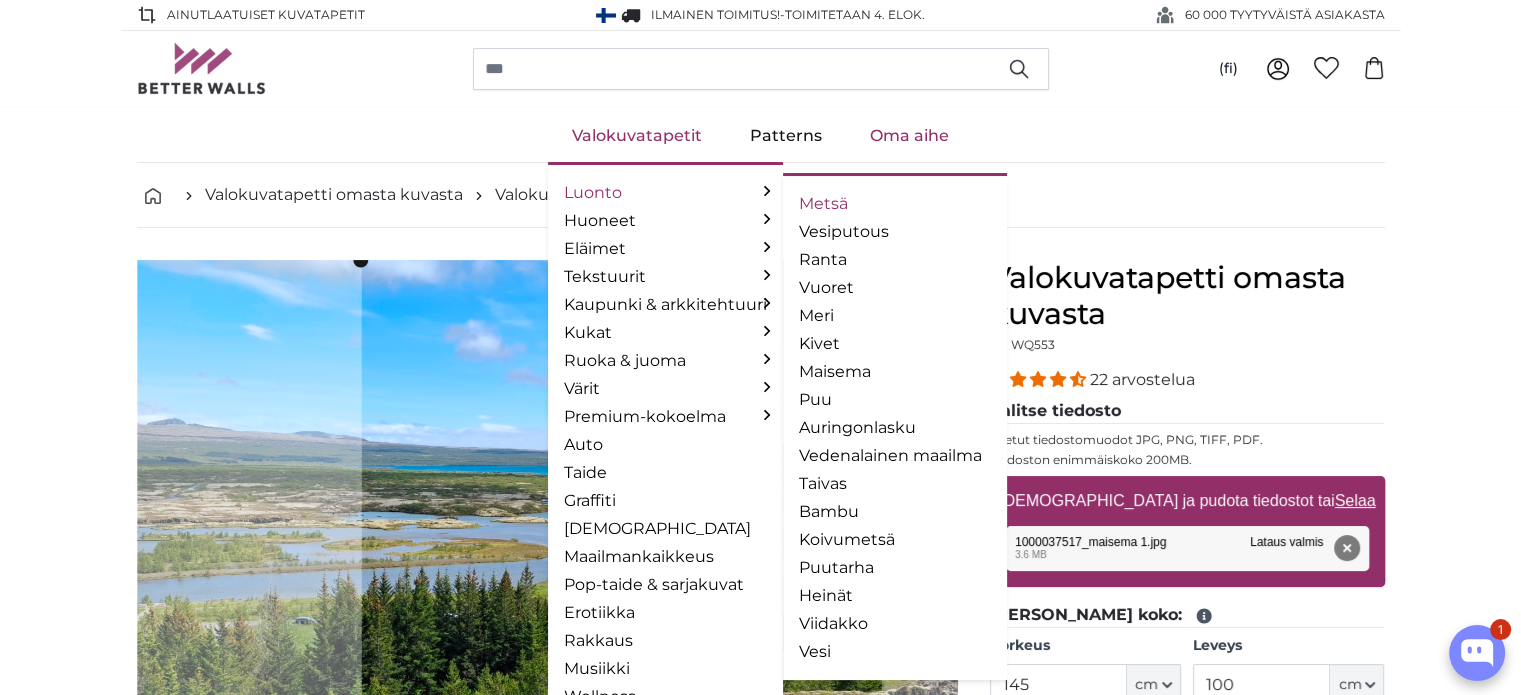 click on "Metsä" at bounding box center (895, 204) 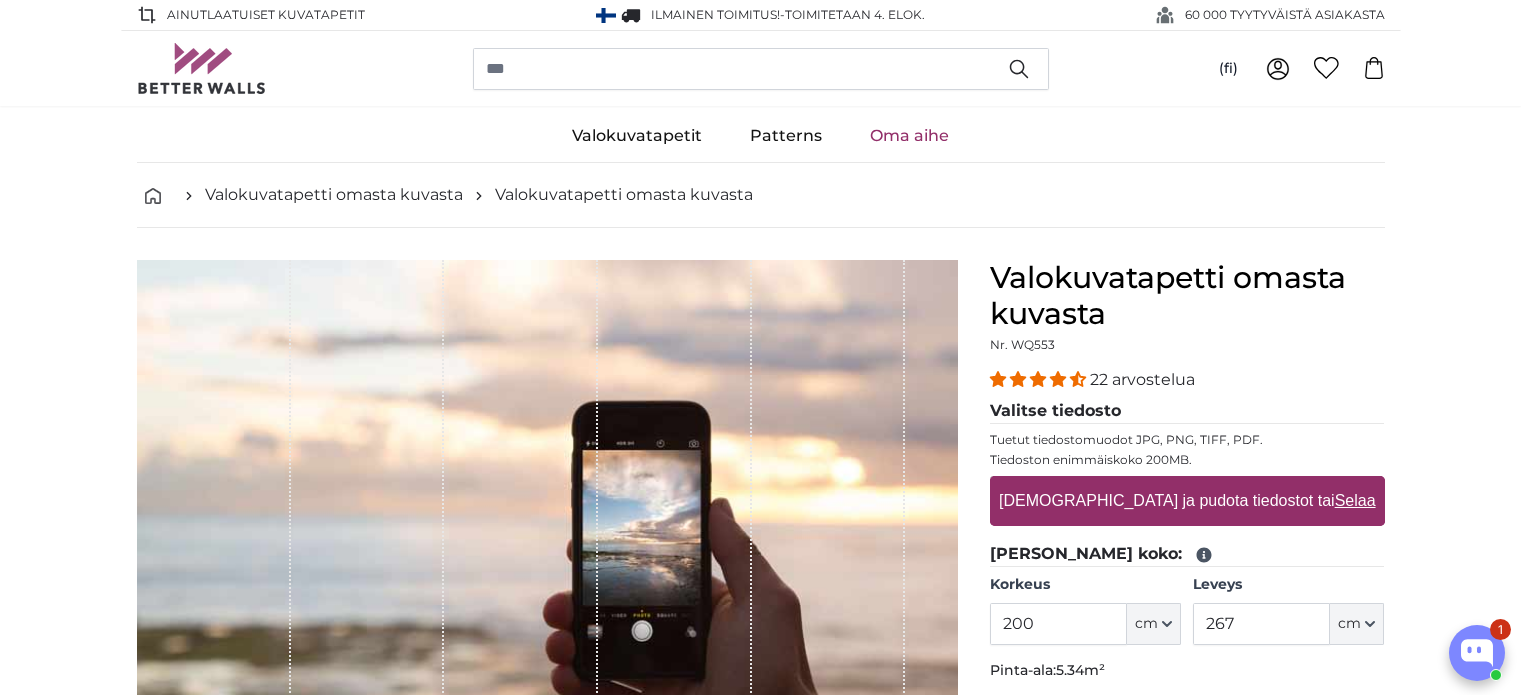 scroll, scrollTop: 0, scrollLeft: 0, axis: both 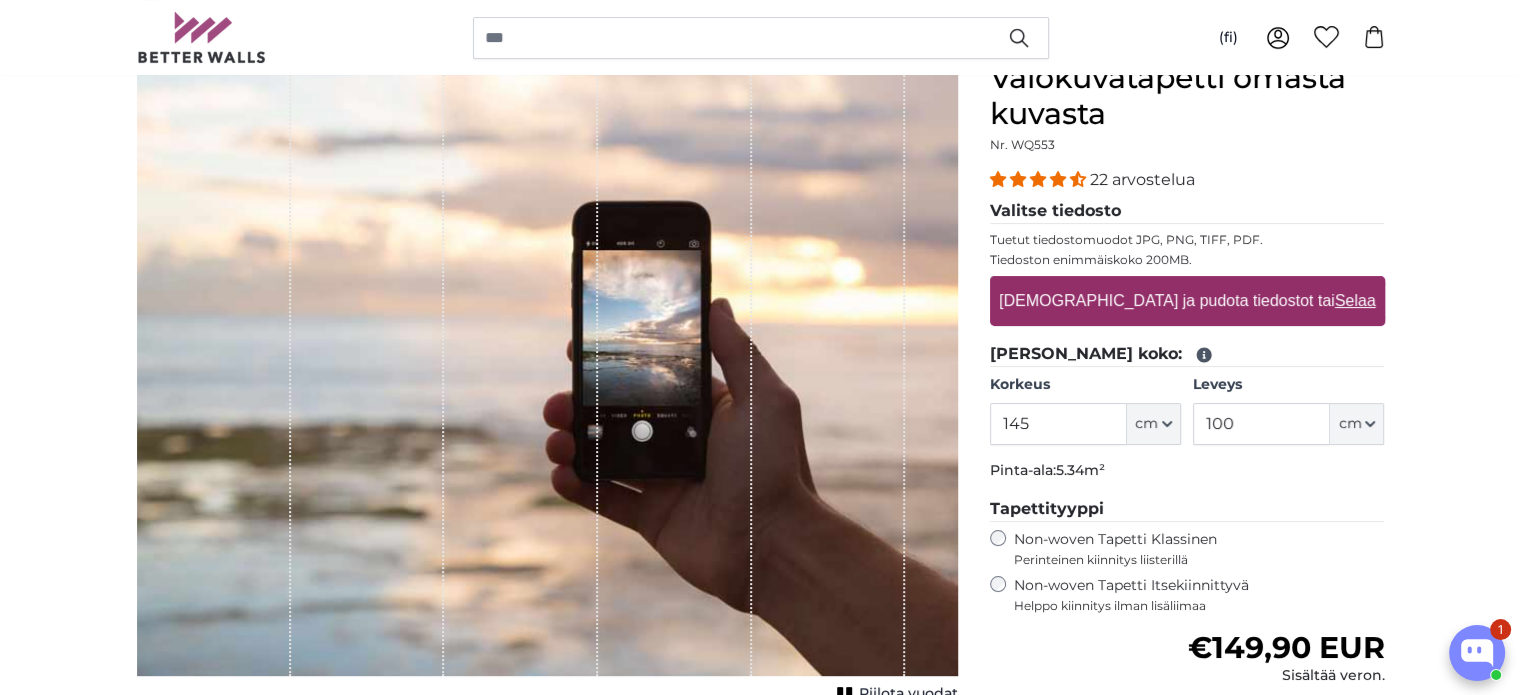 click on "[DEMOGRAPHIC_DATA] ja pudota tiedostot tai  Selaa" at bounding box center [1187, 301] 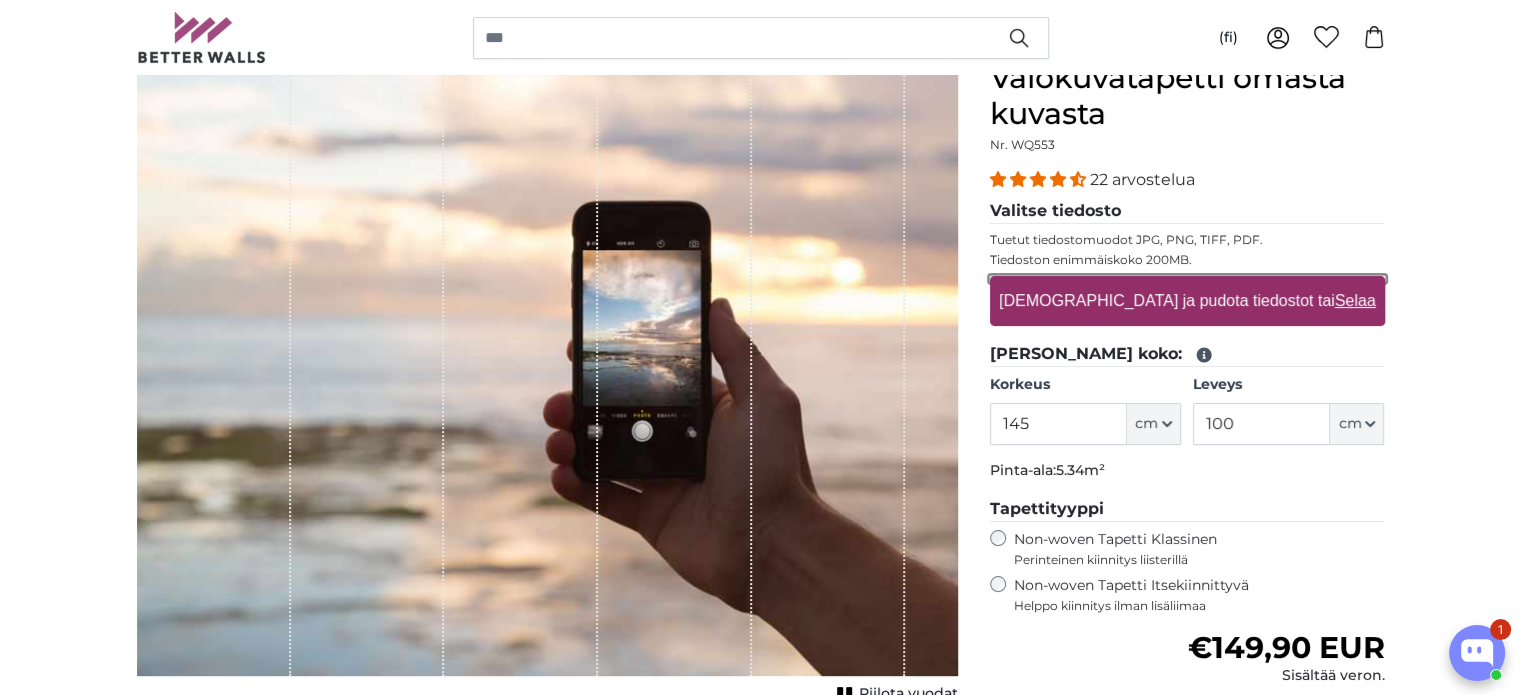 click on "[DEMOGRAPHIC_DATA] ja pudota tiedostot tai  Selaa" at bounding box center (1187, 279) 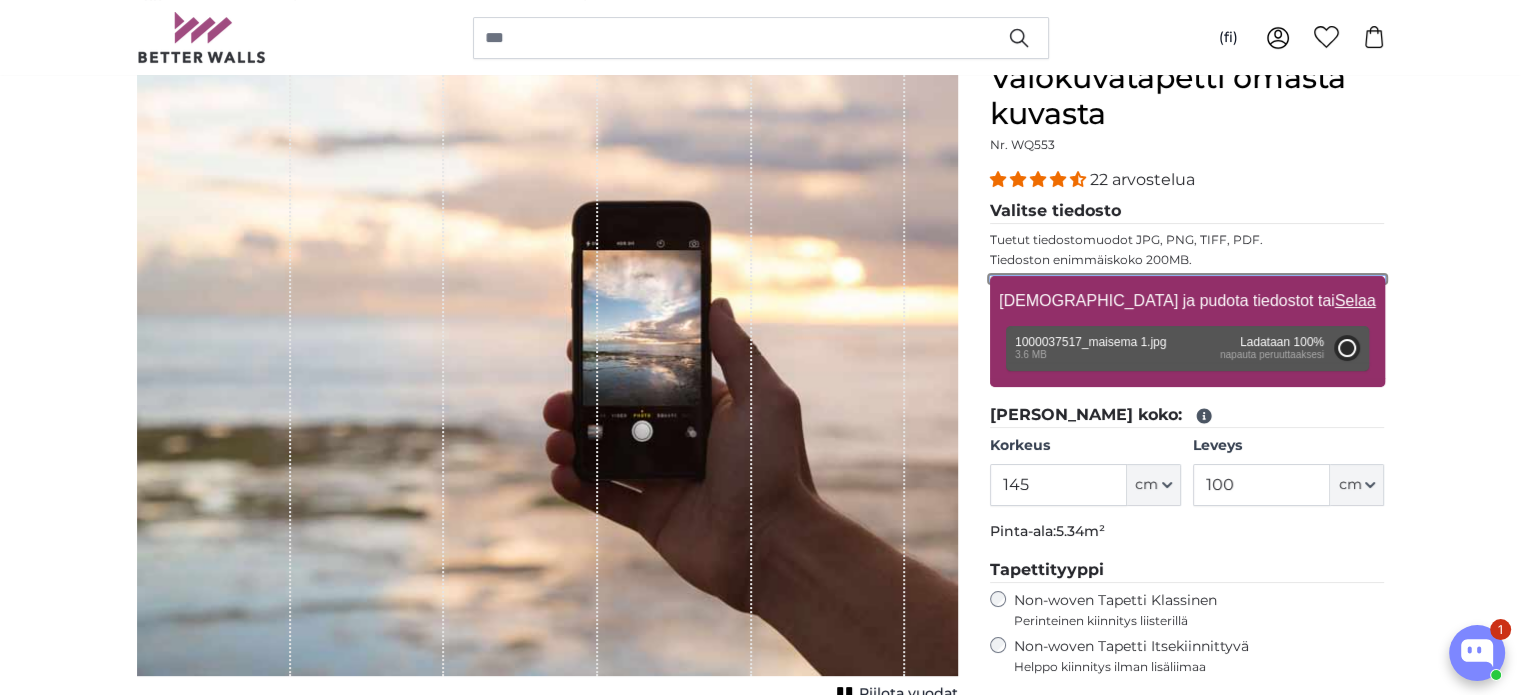 type on "200" 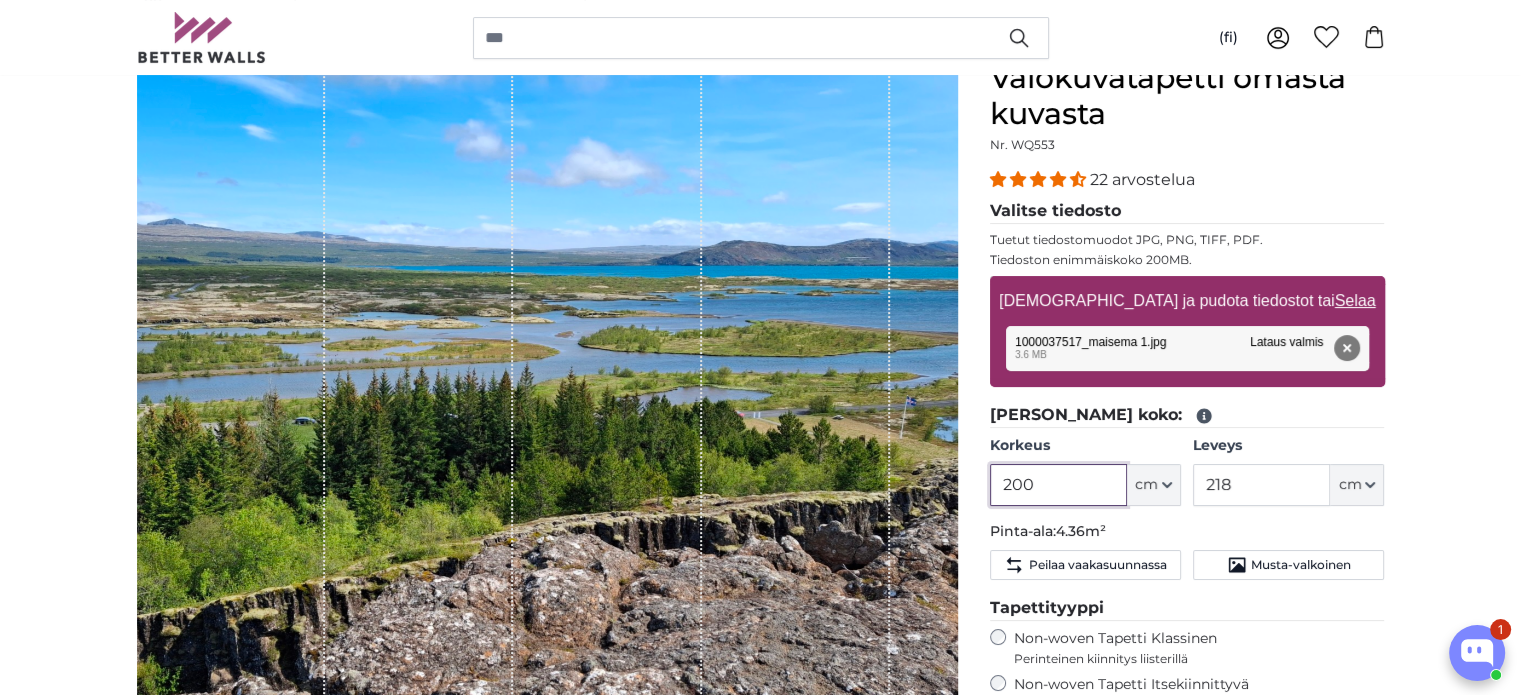 drag, startPoint x: 1067, startPoint y: 492, endPoint x: 707, endPoint y: 562, distance: 366.74243 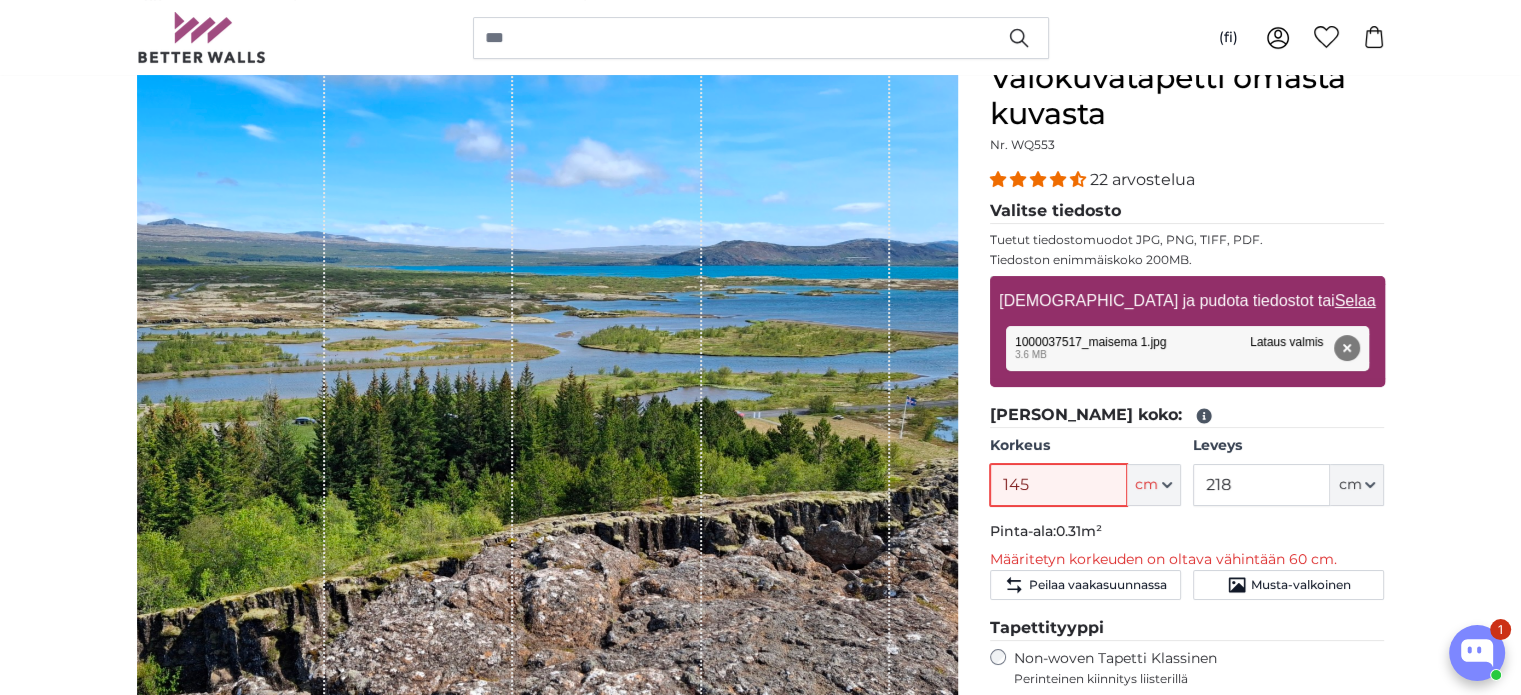 type on "145" 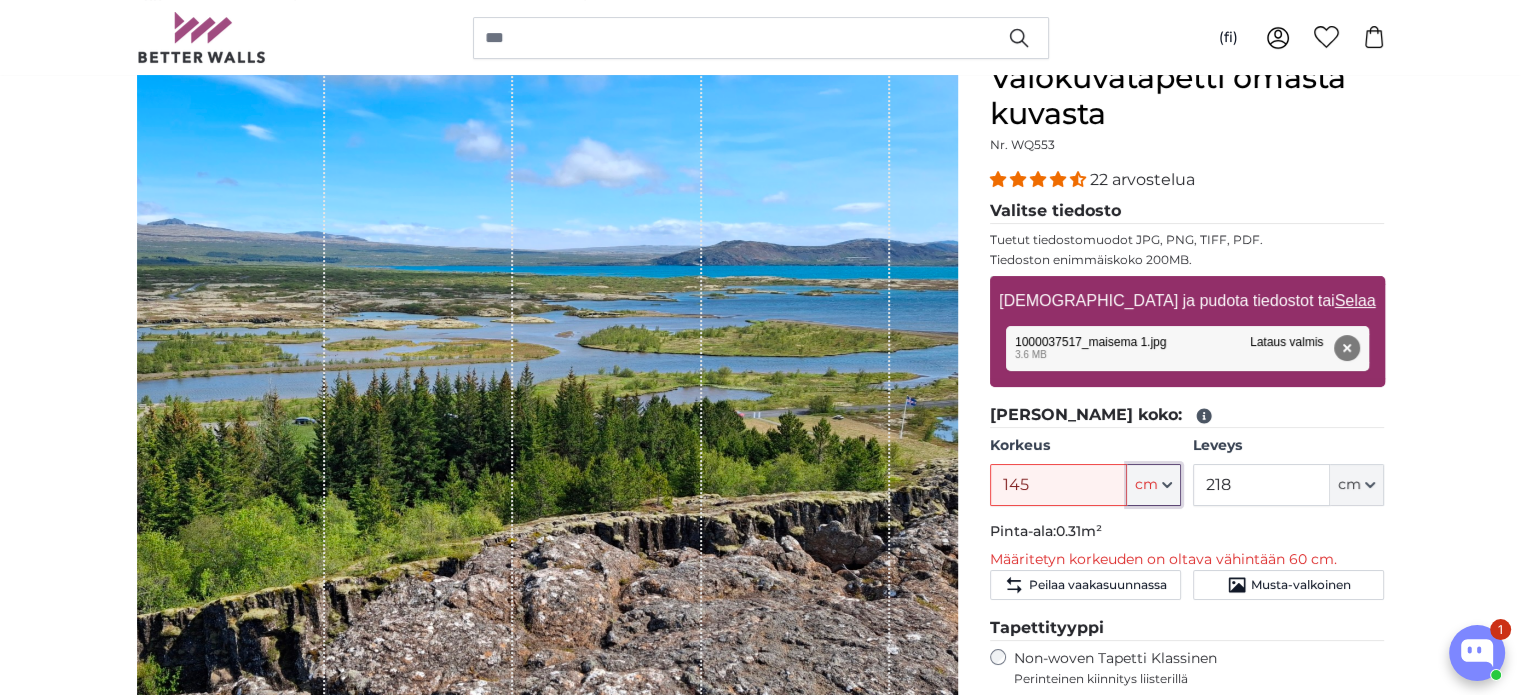 type 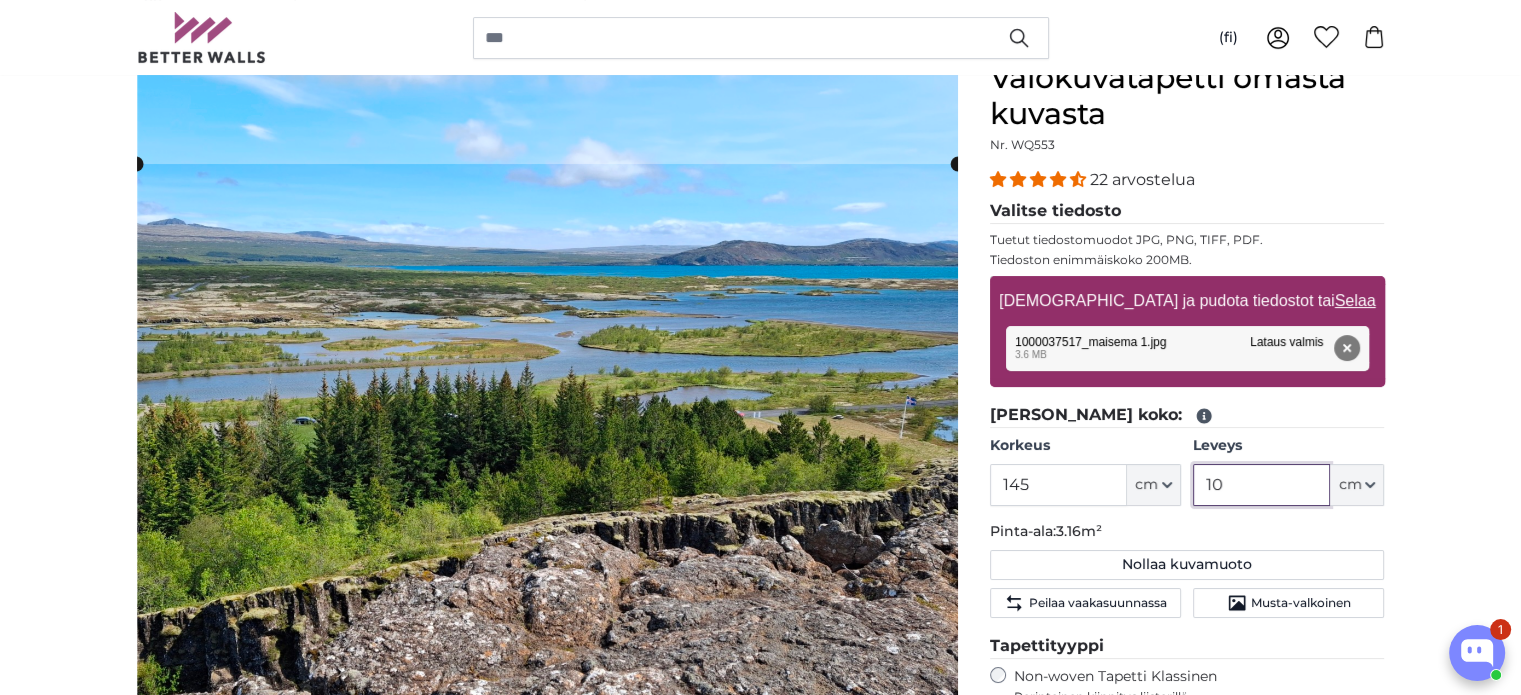 type on "100" 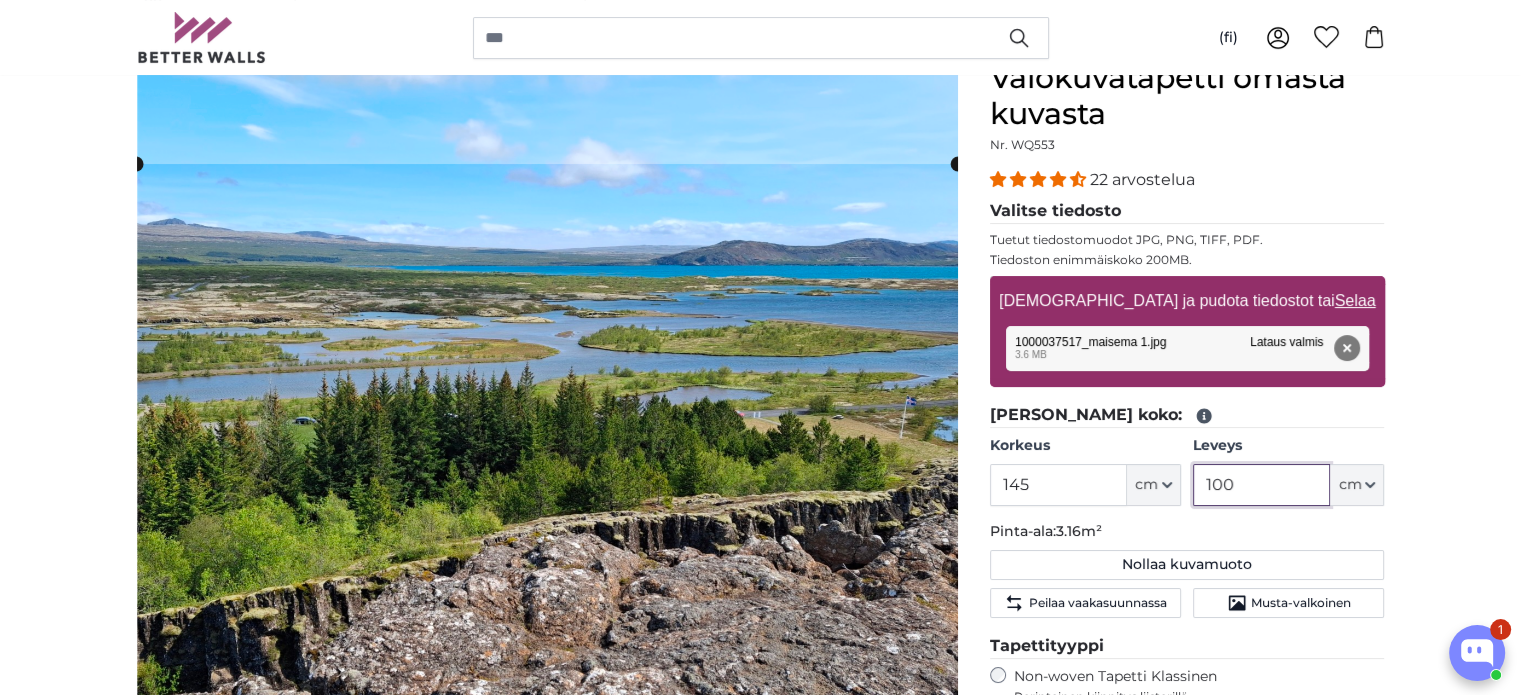 type 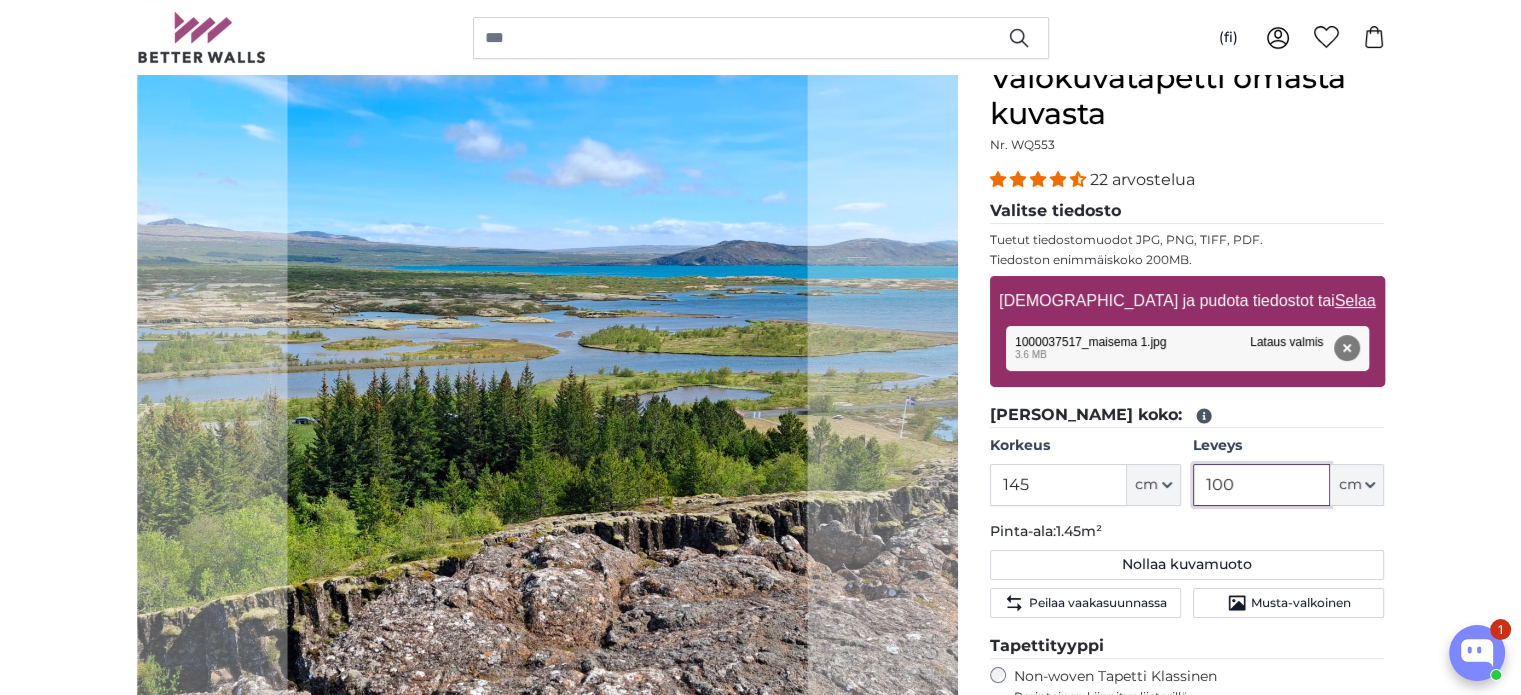 type on "100" 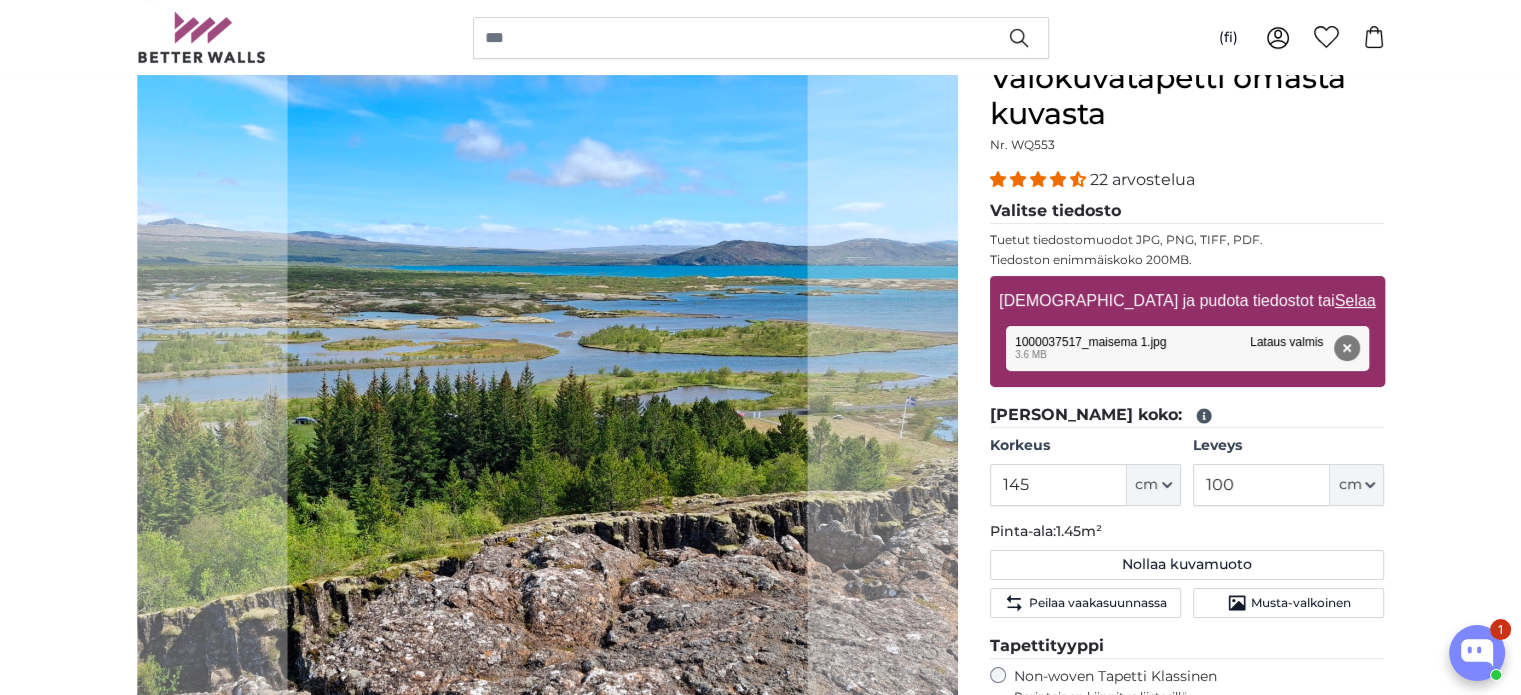 click on "Valokuvatapetti omasta kuvasta
Valokuvatapetti omasta kuvasta
Valokuvatapetti omasta kuvasta
Peruuta
Rajaa kuva" at bounding box center [760, 2459] 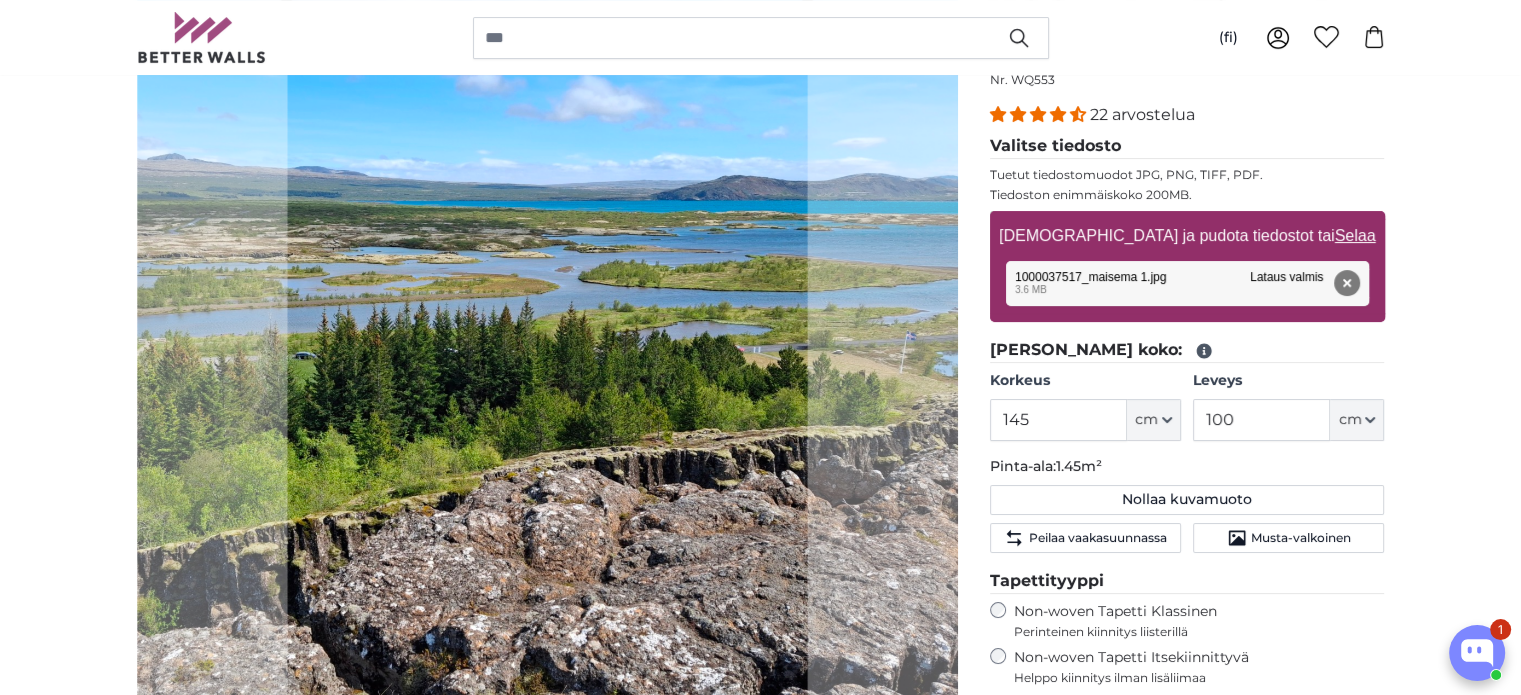 scroll, scrollTop: 300, scrollLeft: 0, axis: vertical 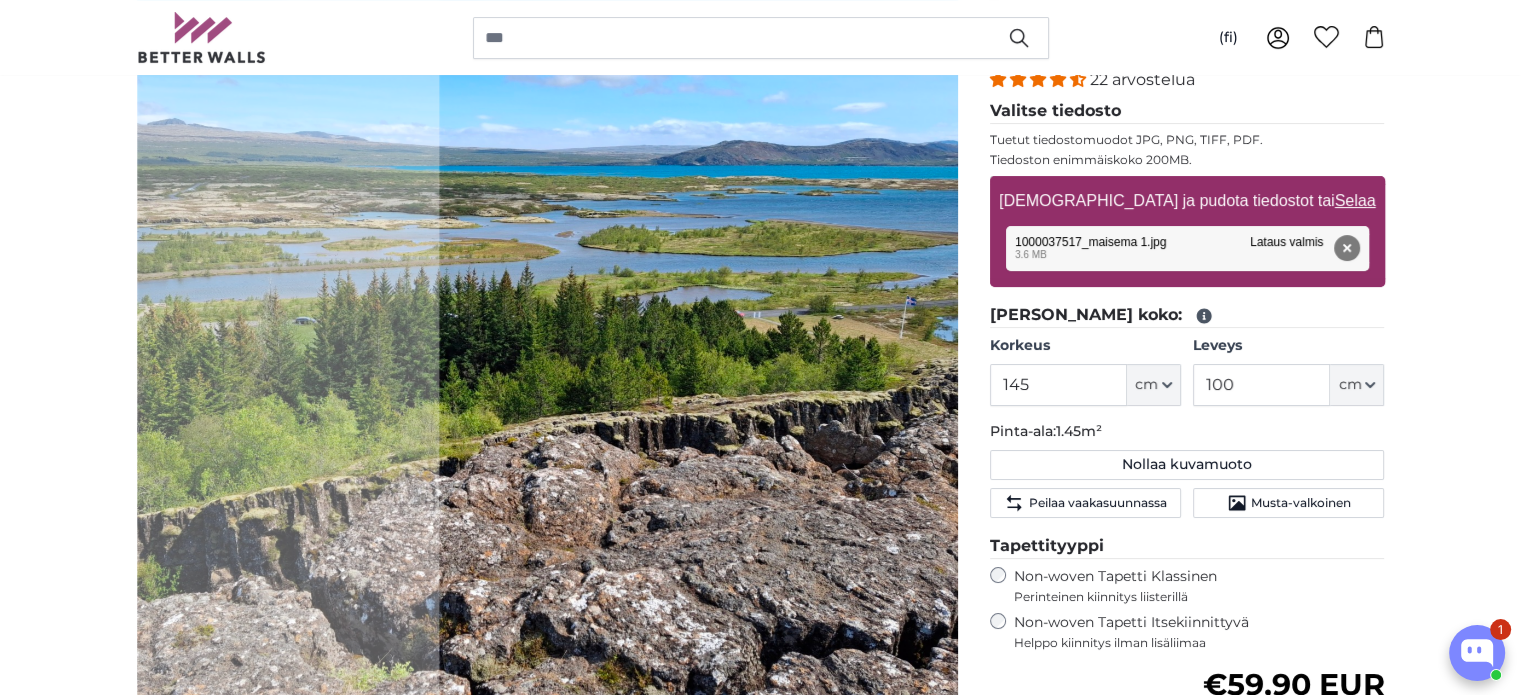 click 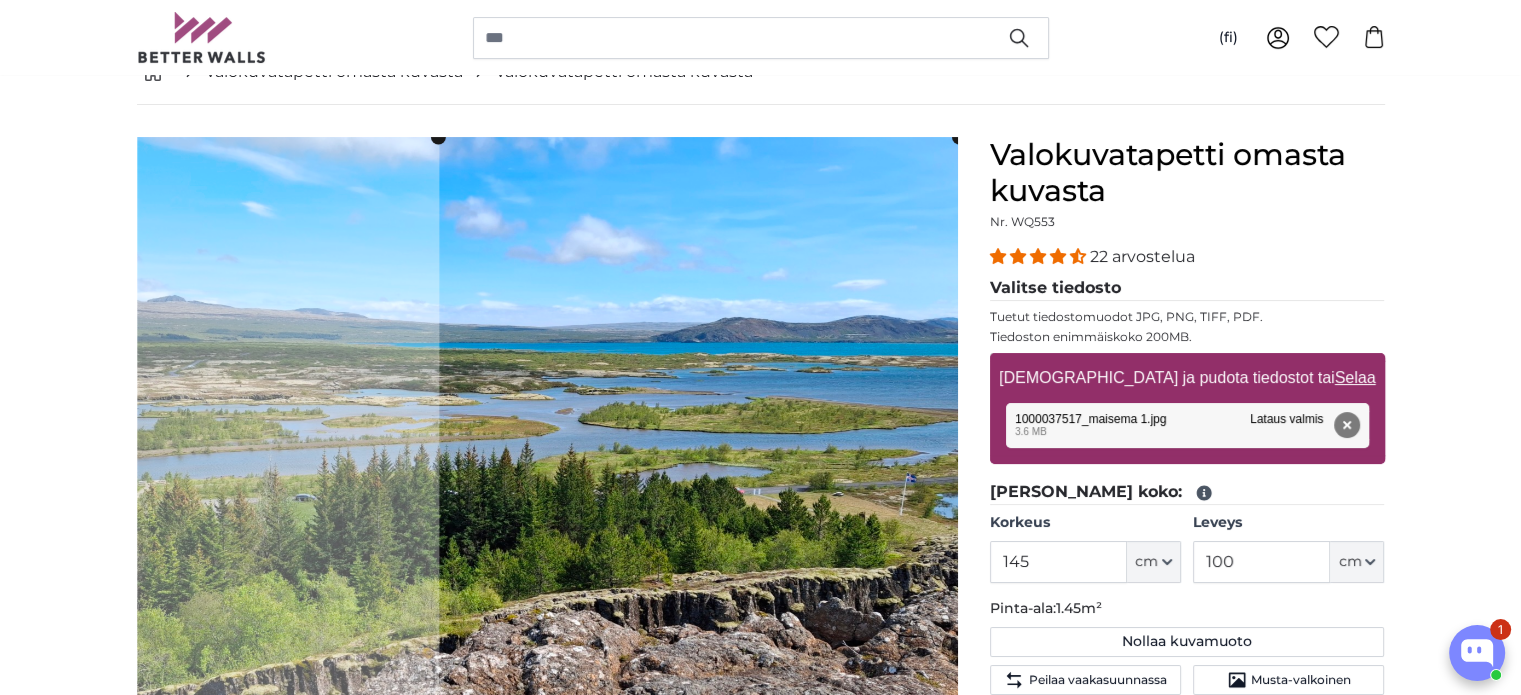 scroll, scrollTop: 100, scrollLeft: 0, axis: vertical 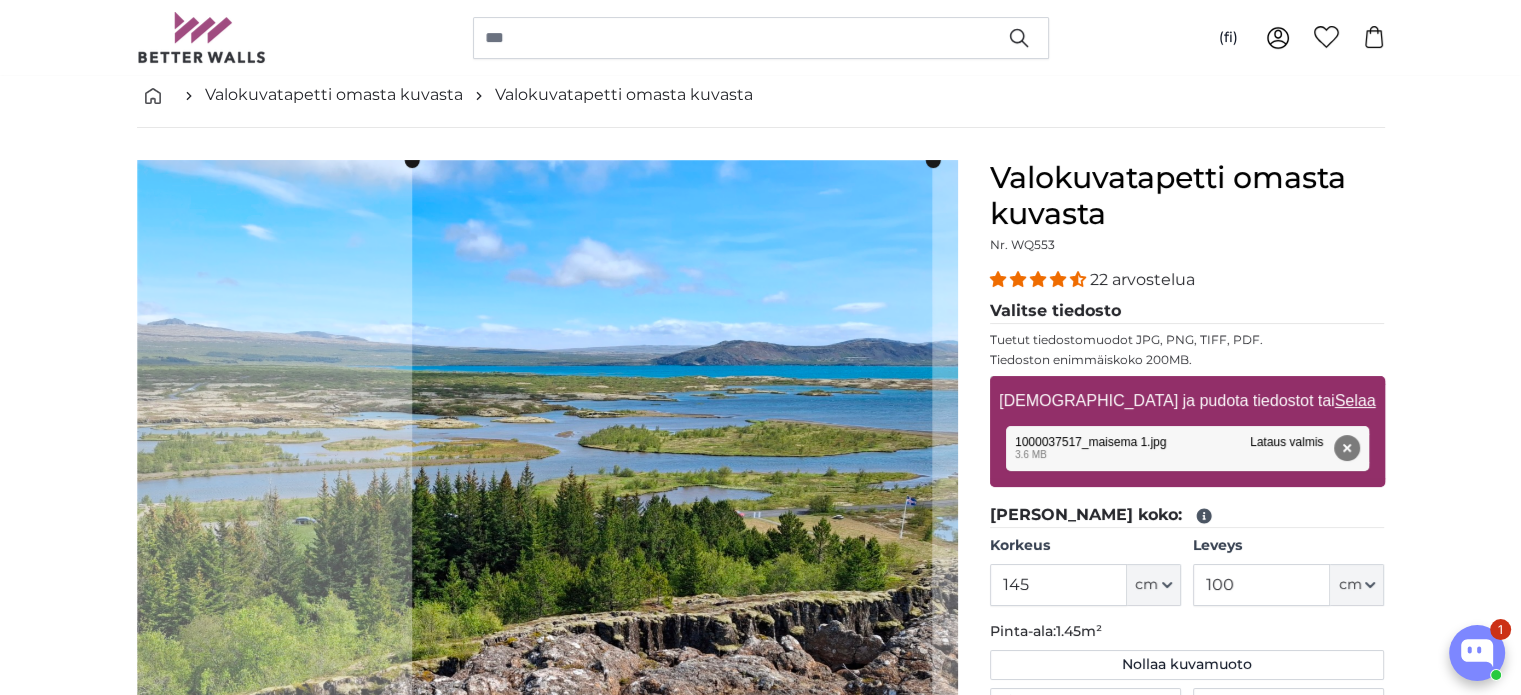 click 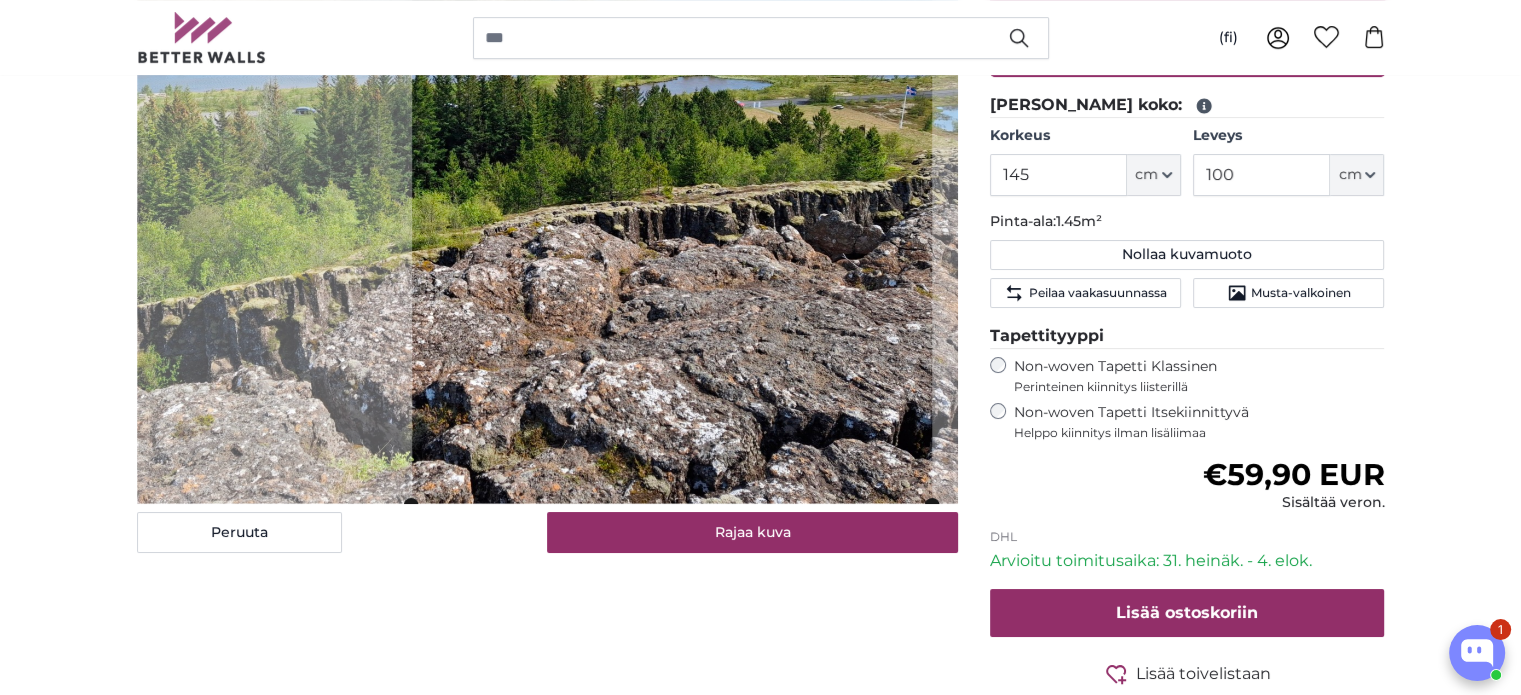 scroll, scrollTop: 700, scrollLeft: 0, axis: vertical 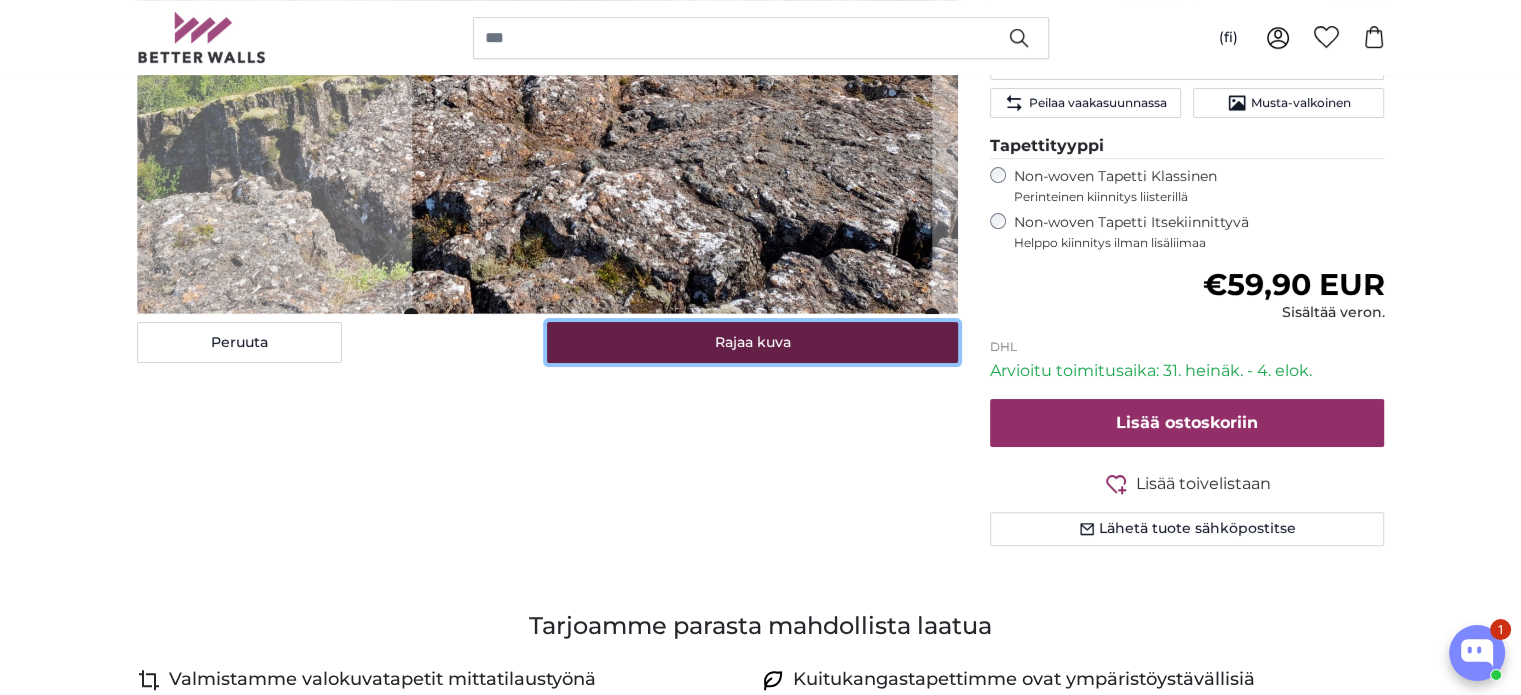 click on "Rajaa kuva" at bounding box center (752, 343) 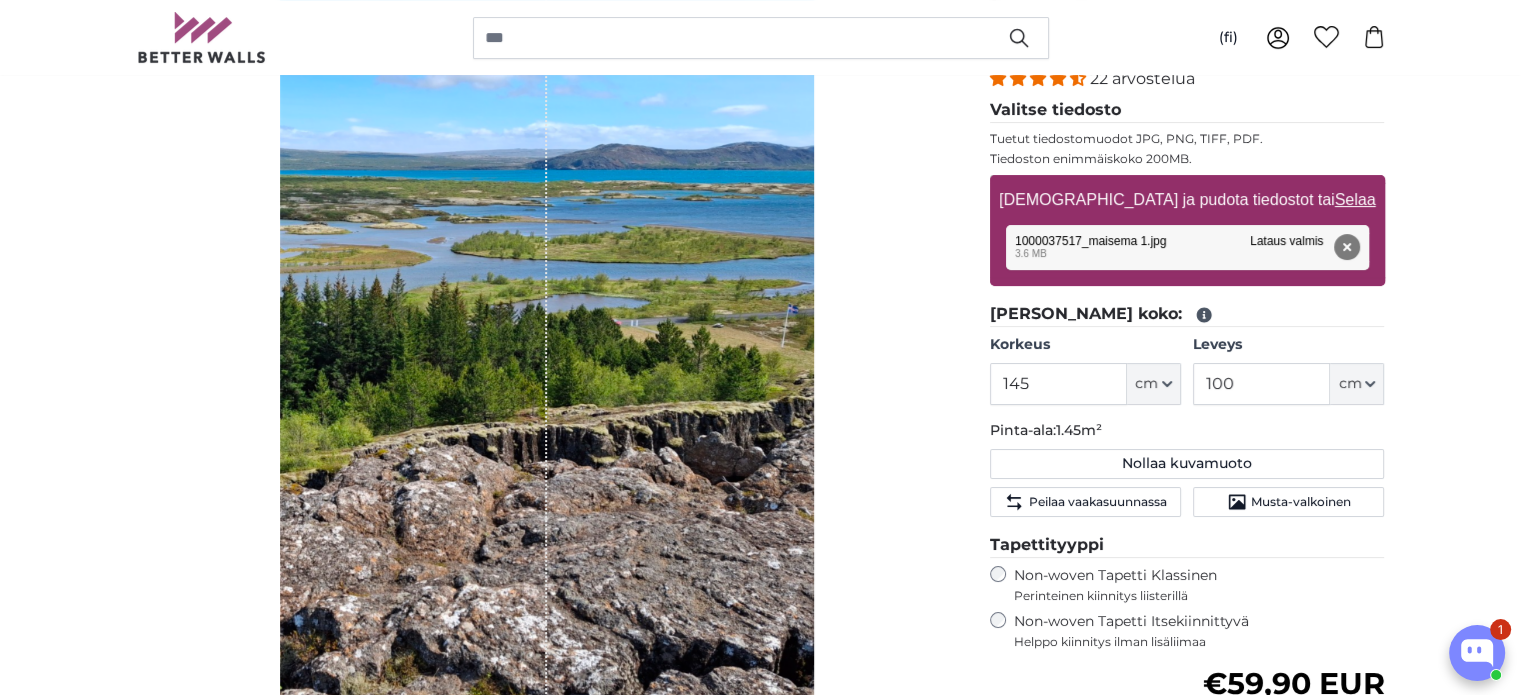 scroll, scrollTop: 300, scrollLeft: 0, axis: vertical 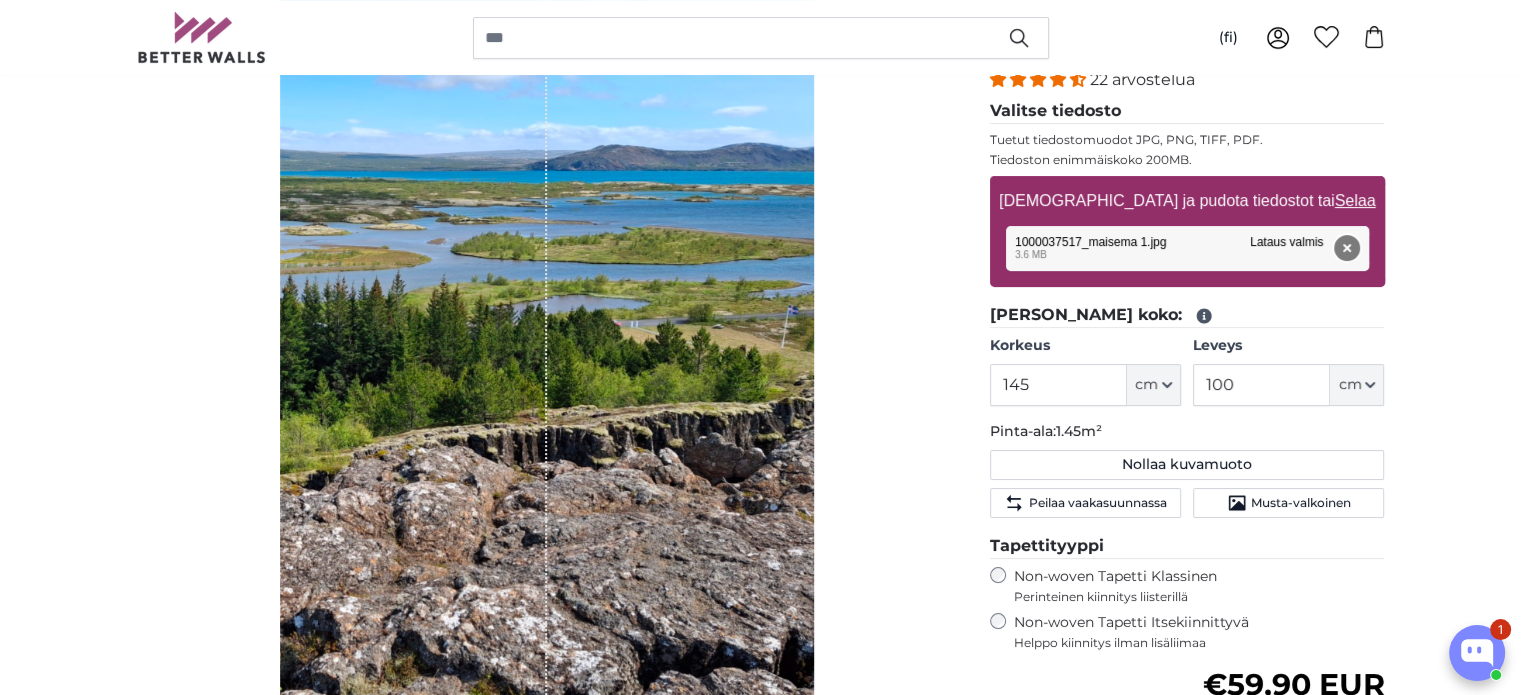 click on "Poista" at bounding box center [1346, 248] 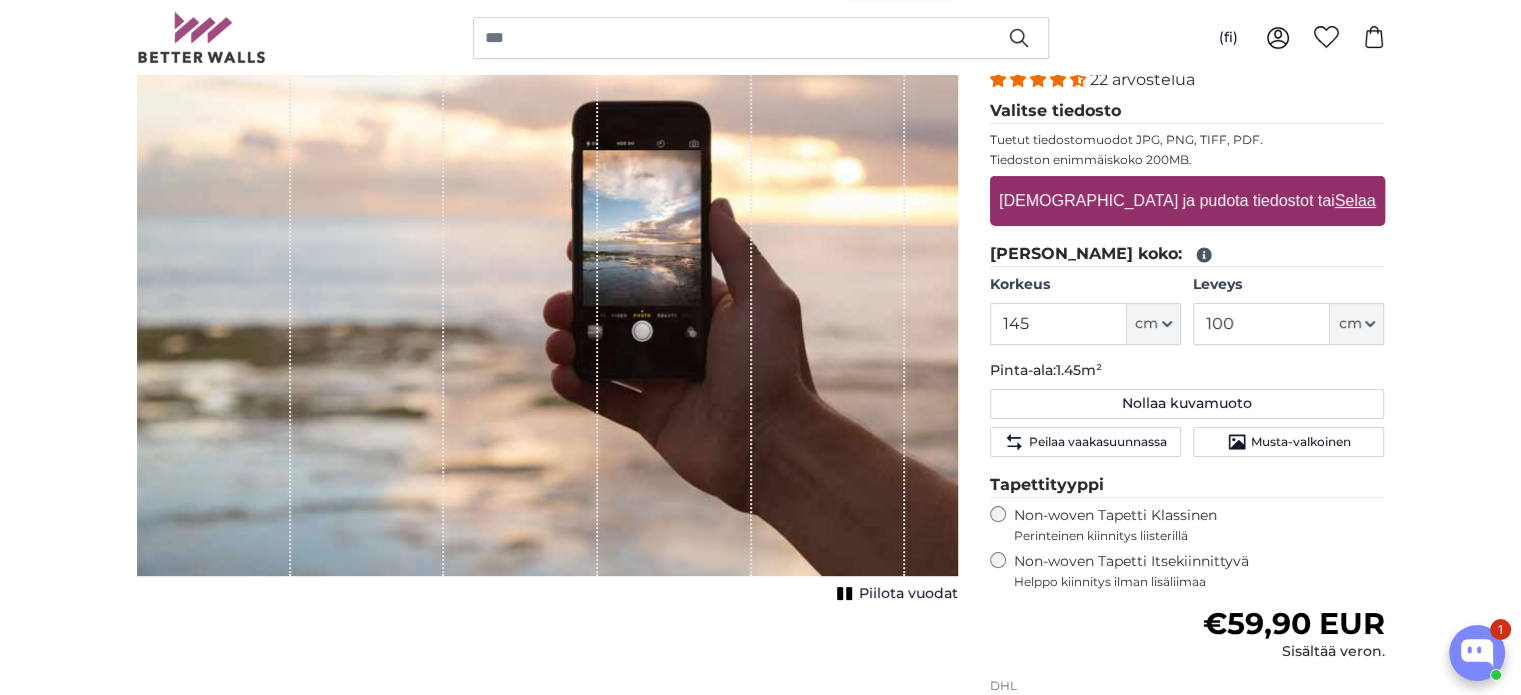 click on "Selaa" at bounding box center [1354, 200] 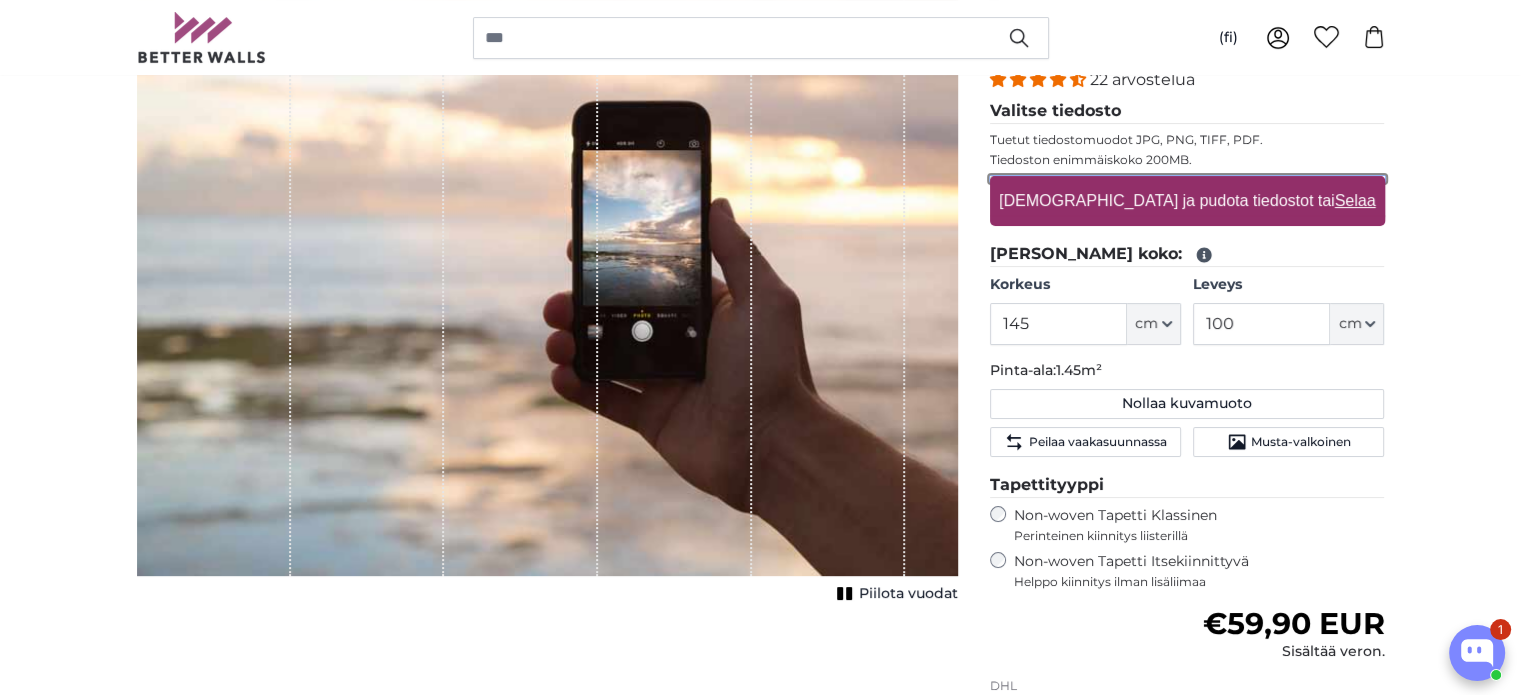 click on "[DEMOGRAPHIC_DATA] ja pudota tiedostot tai  Selaa" at bounding box center (1187, 179) 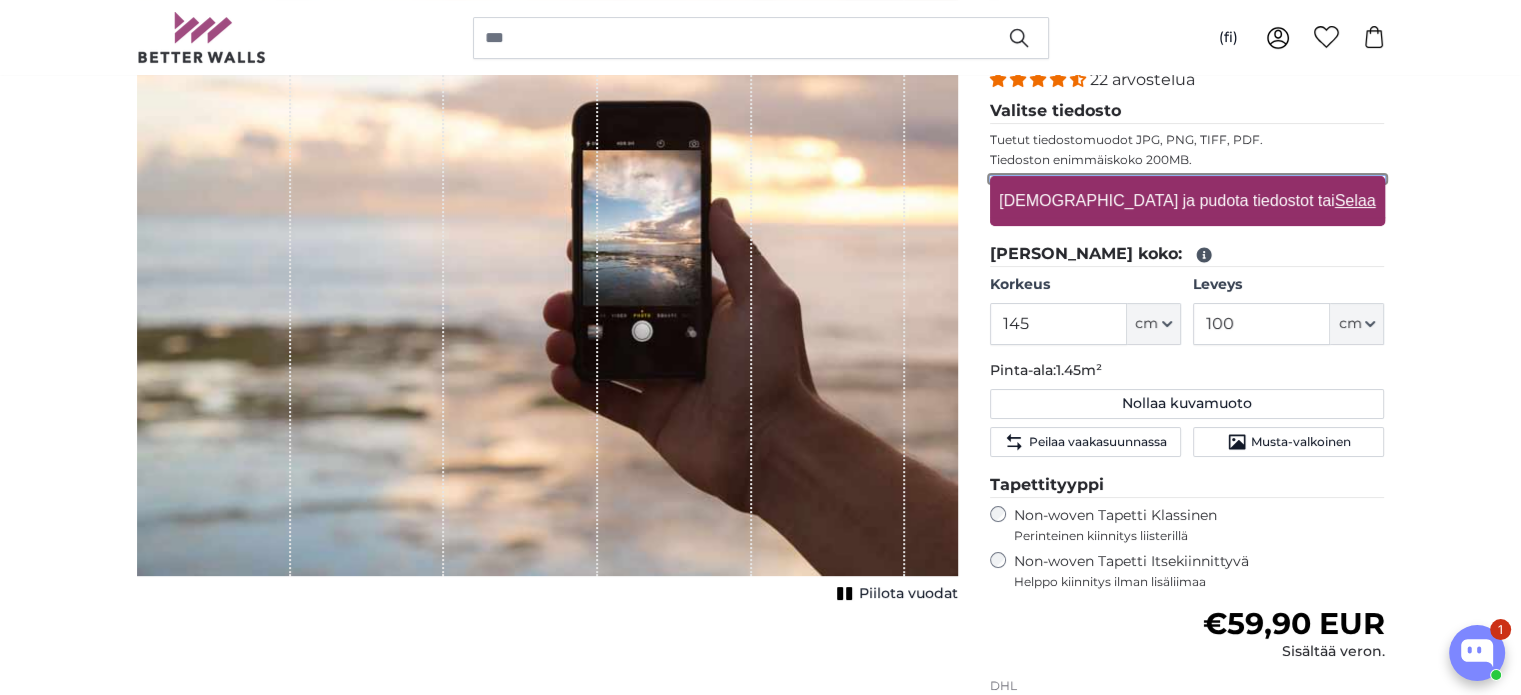 type on "**********" 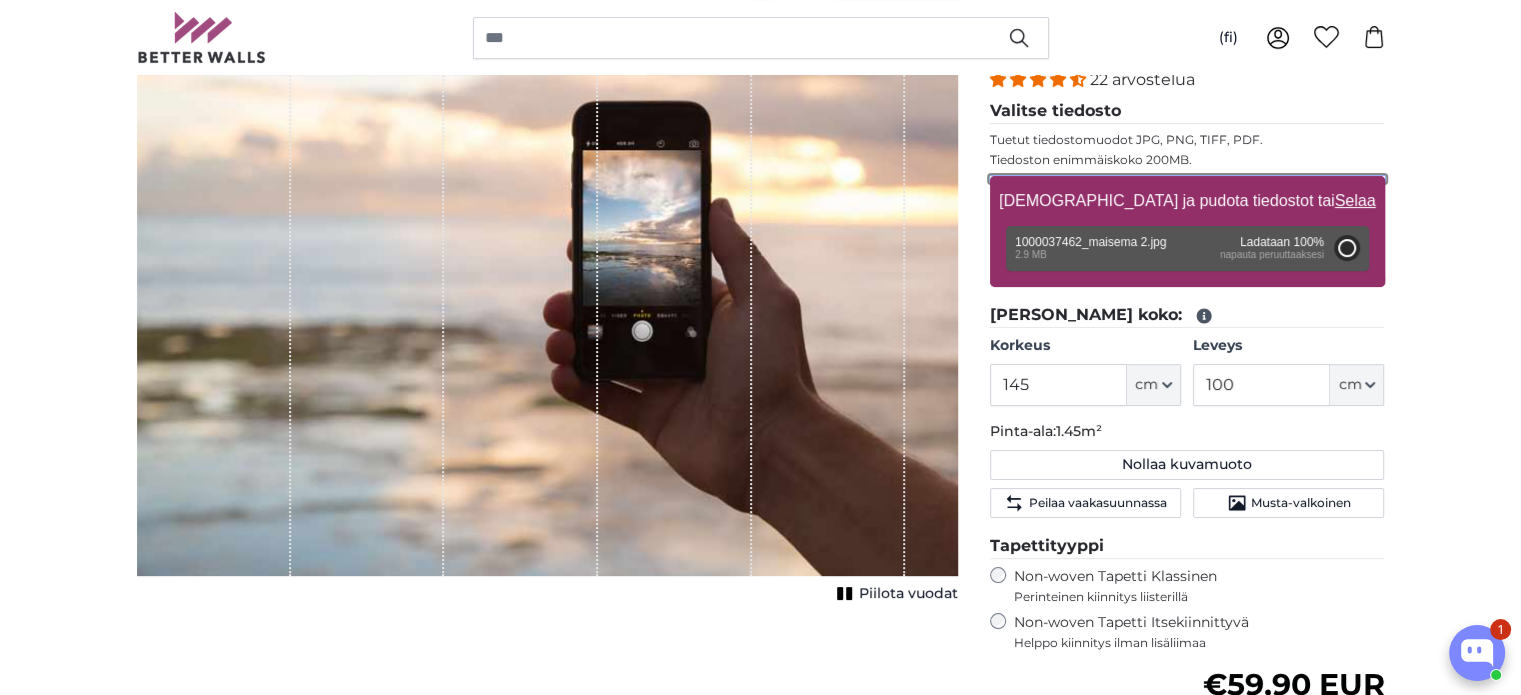 type on "200" 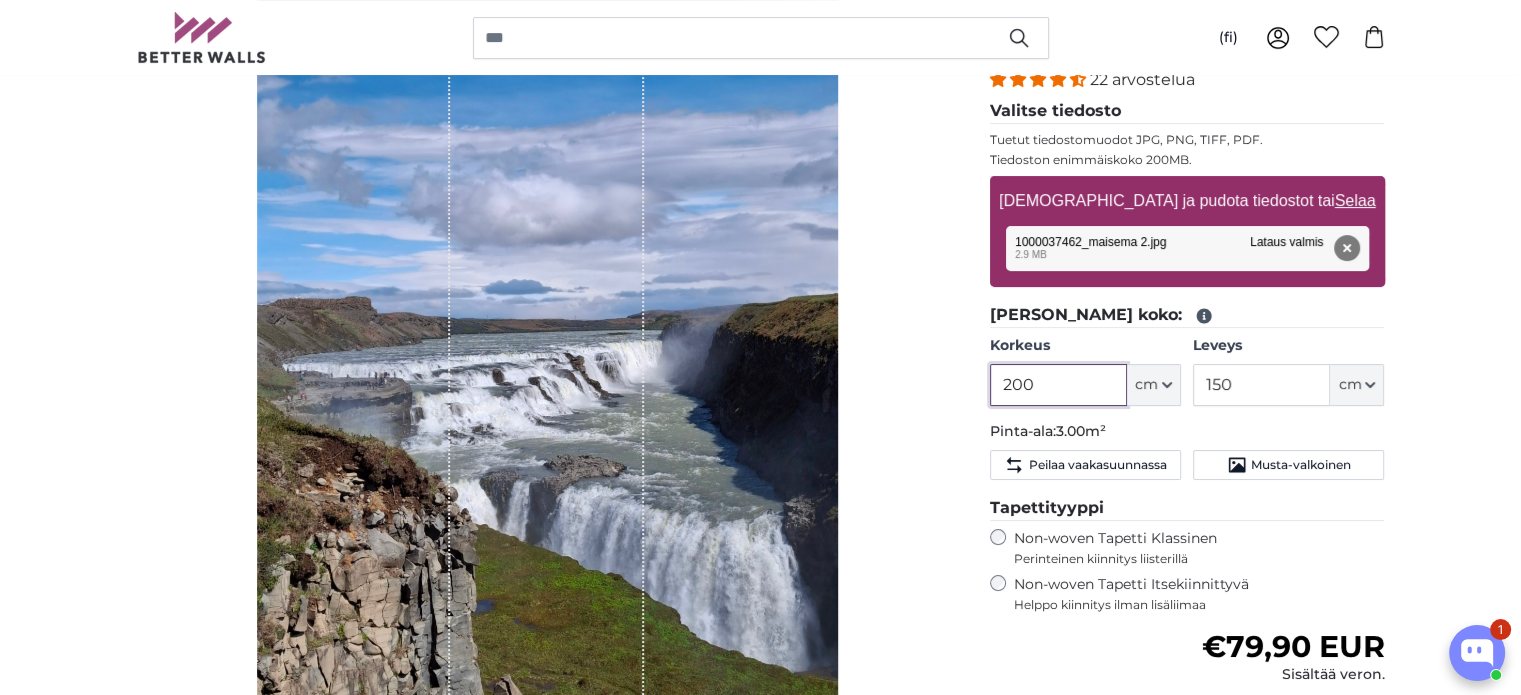 drag, startPoint x: 1078, startPoint y: 378, endPoint x: 956, endPoint y: 384, distance: 122.14745 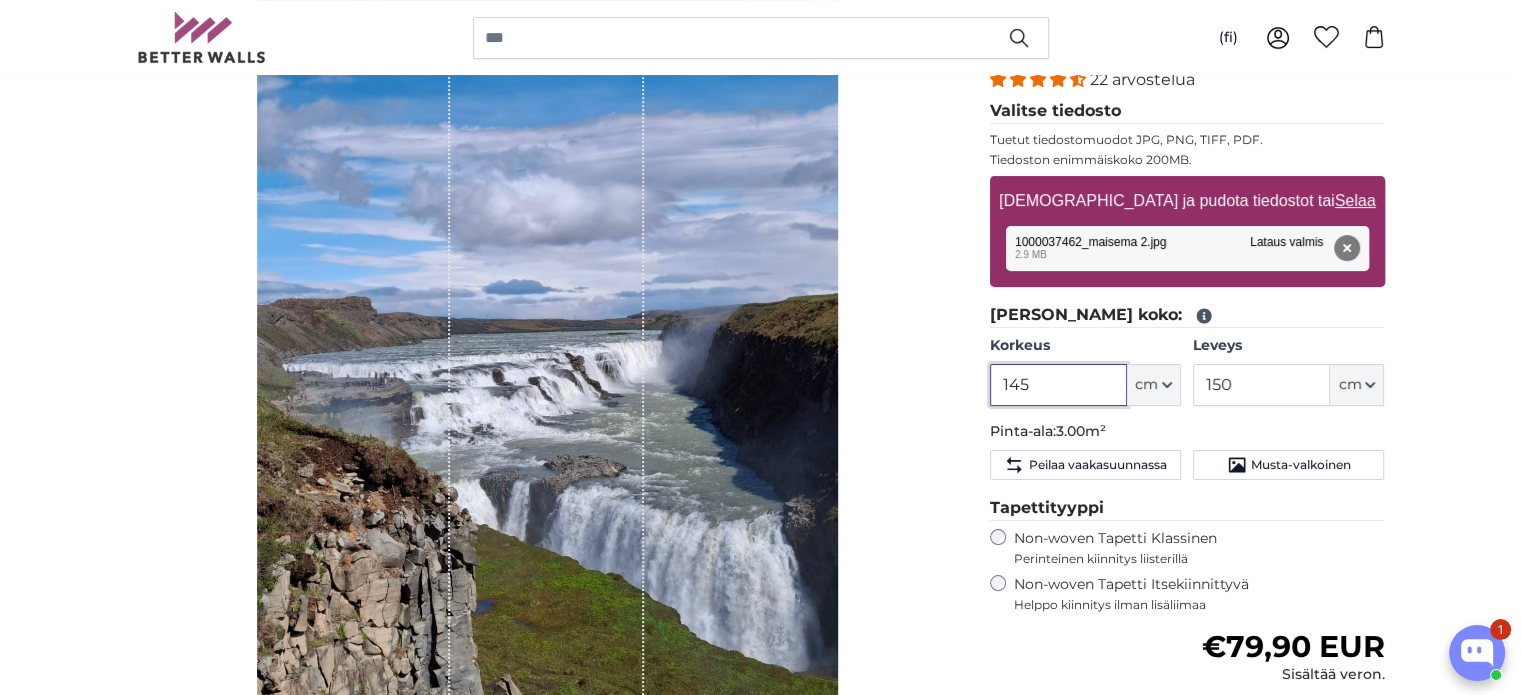 type on "145" 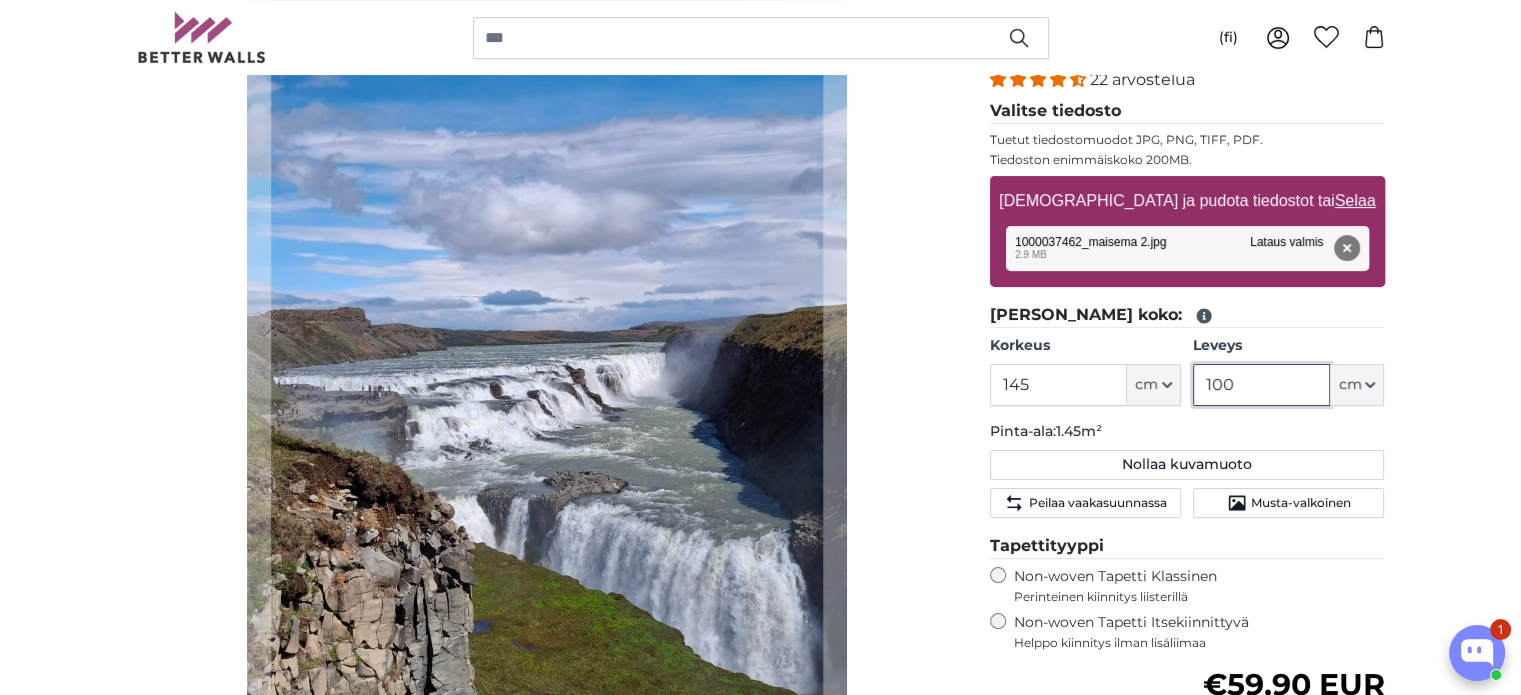 type on "100" 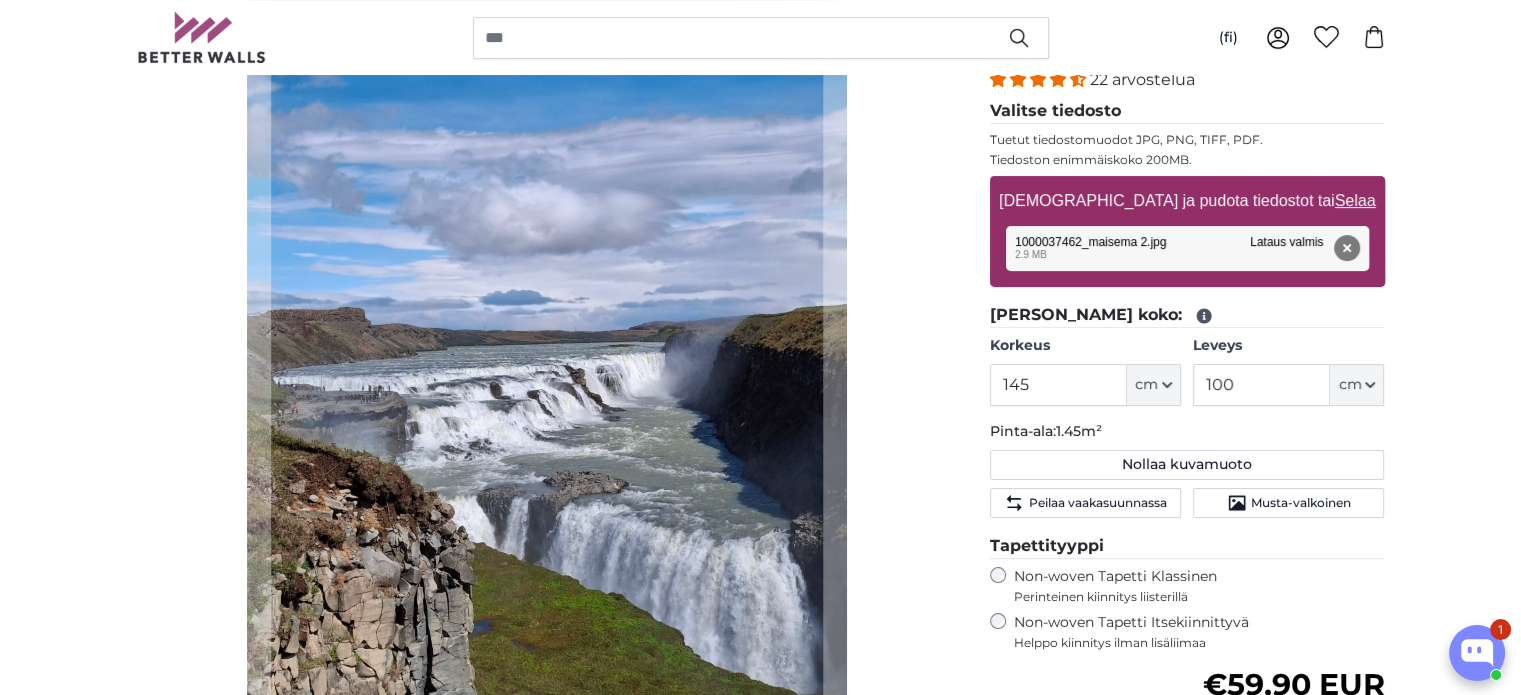 click on "[PERSON_NAME] kuva" at bounding box center [547, 385] 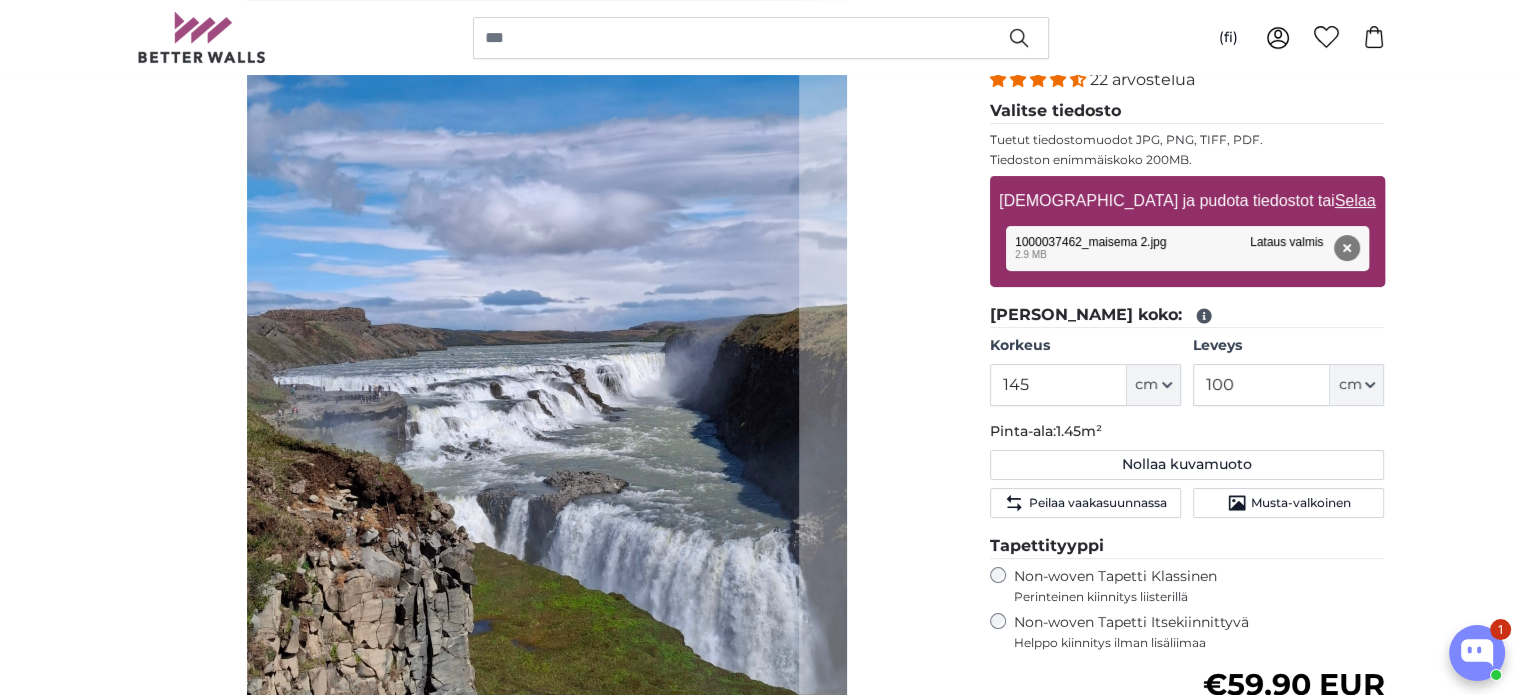 click 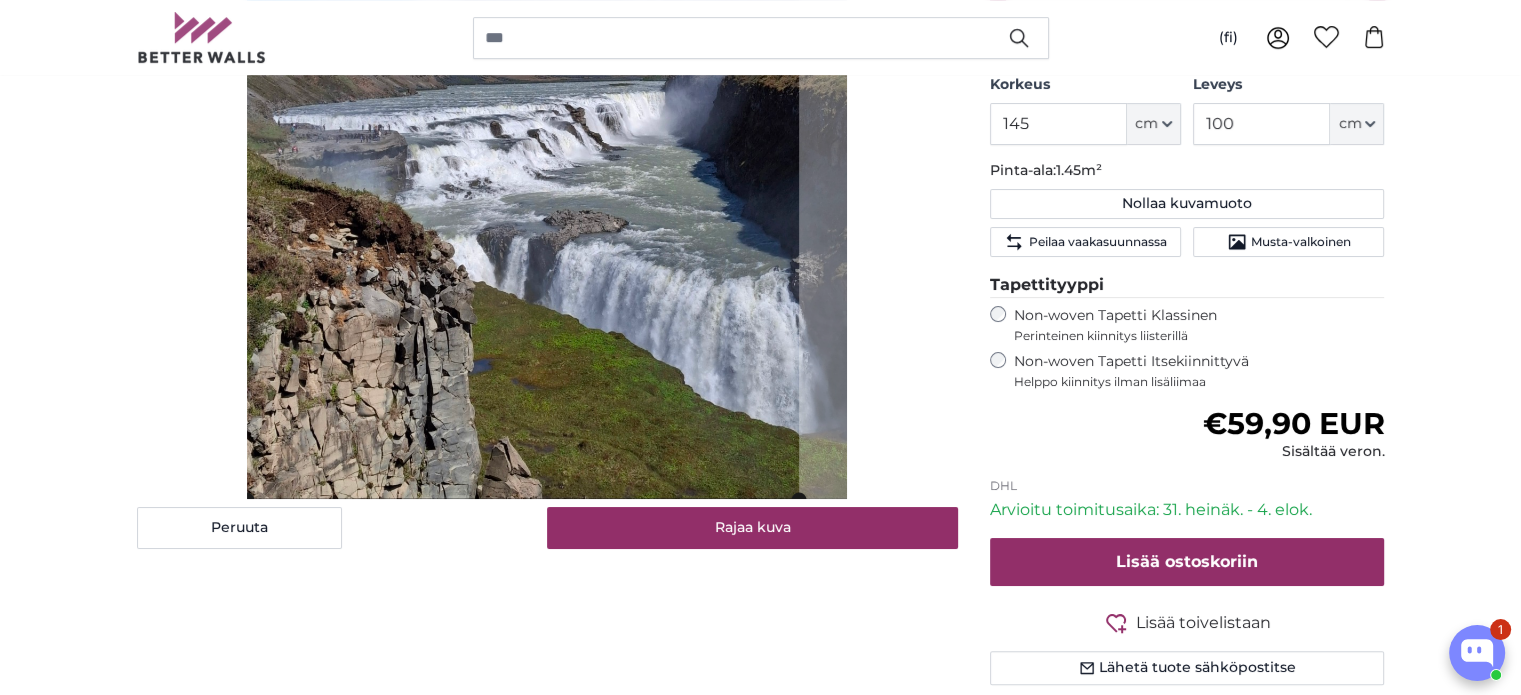 scroll, scrollTop: 600, scrollLeft: 0, axis: vertical 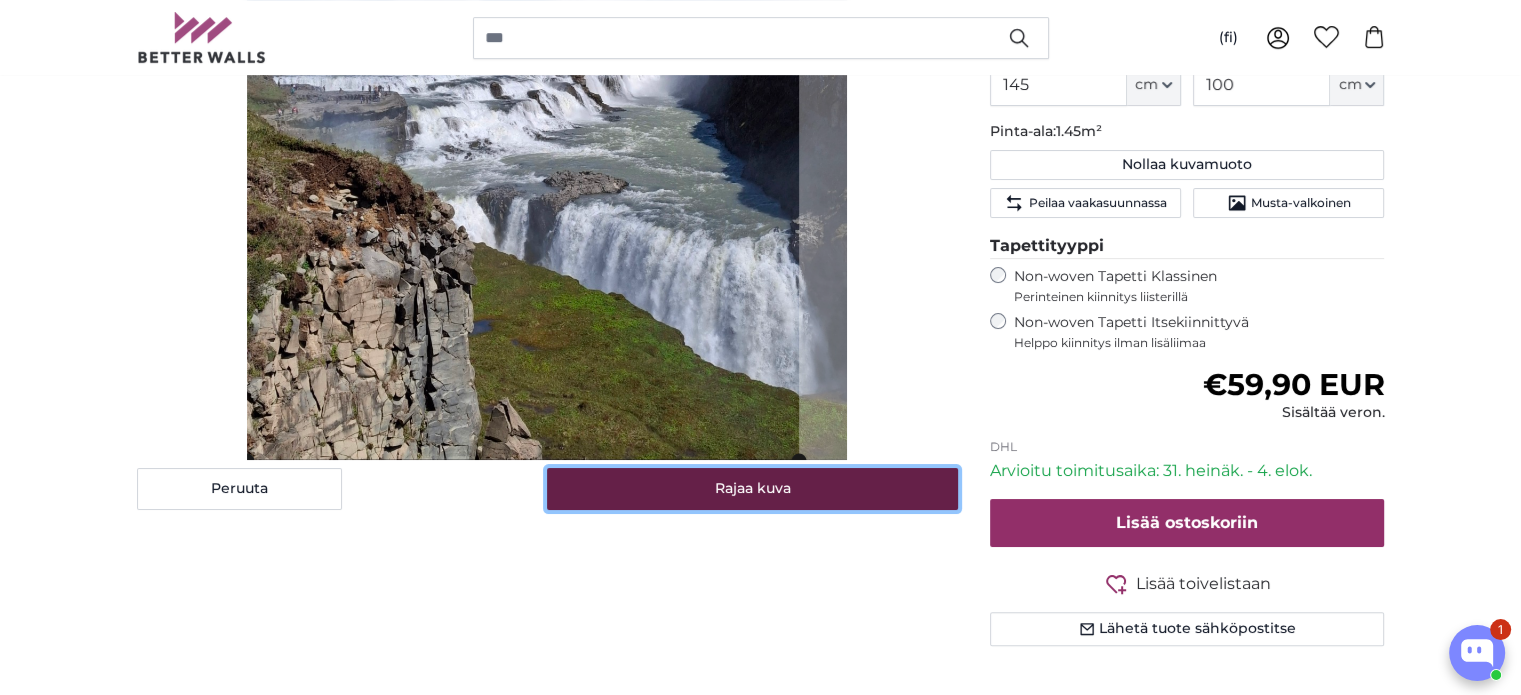 click on "Rajaa kuva" at bounding box center (752, 489) 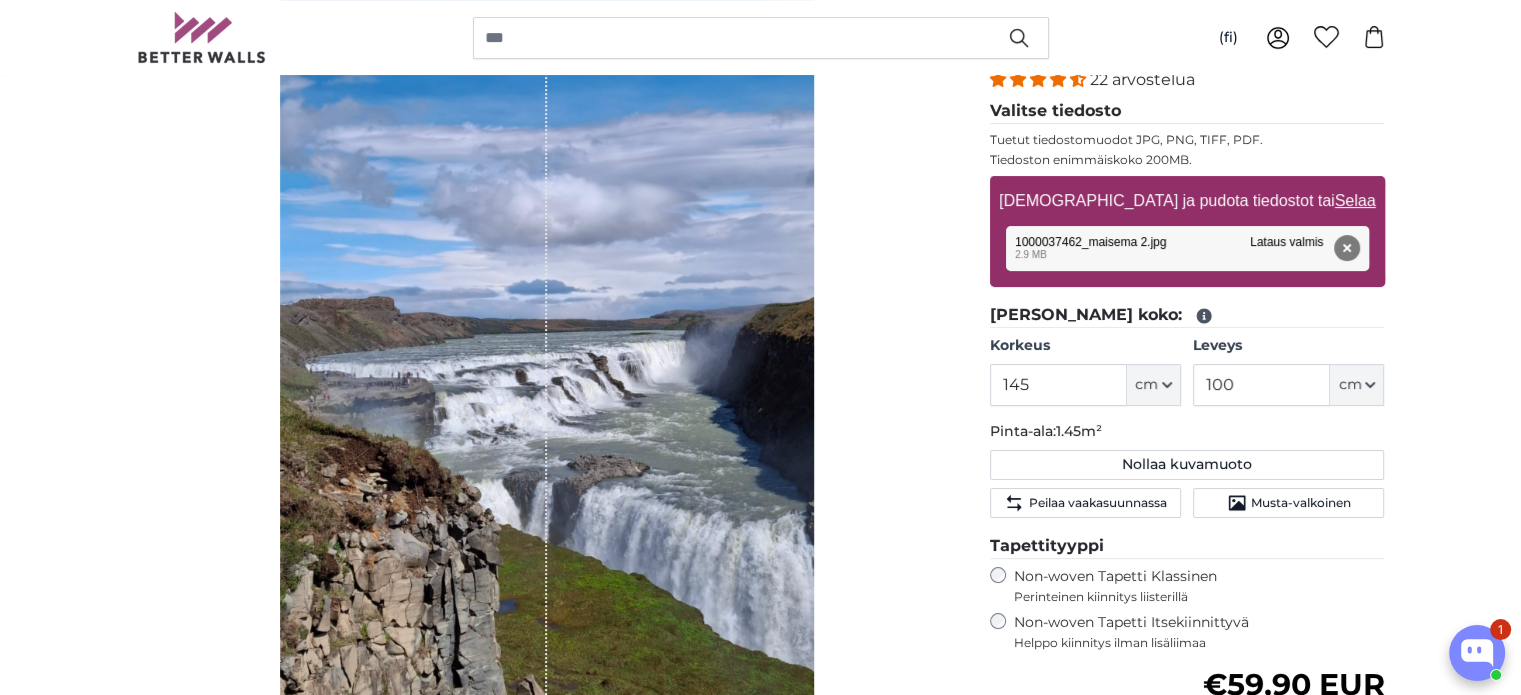 scroll, scrollTop: 300, scrollLeft: 0, axis: vertical 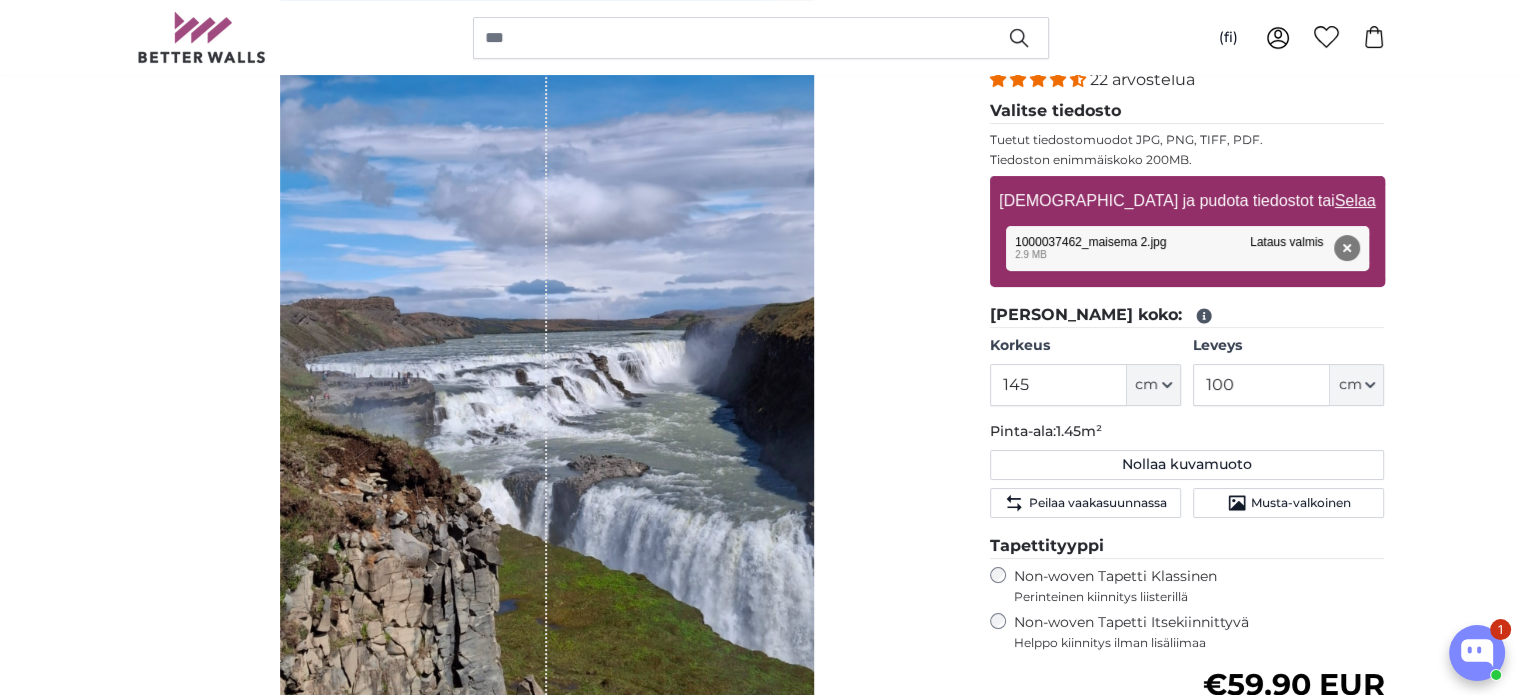 click on "Selaa" at bounding box center [1354, 200] 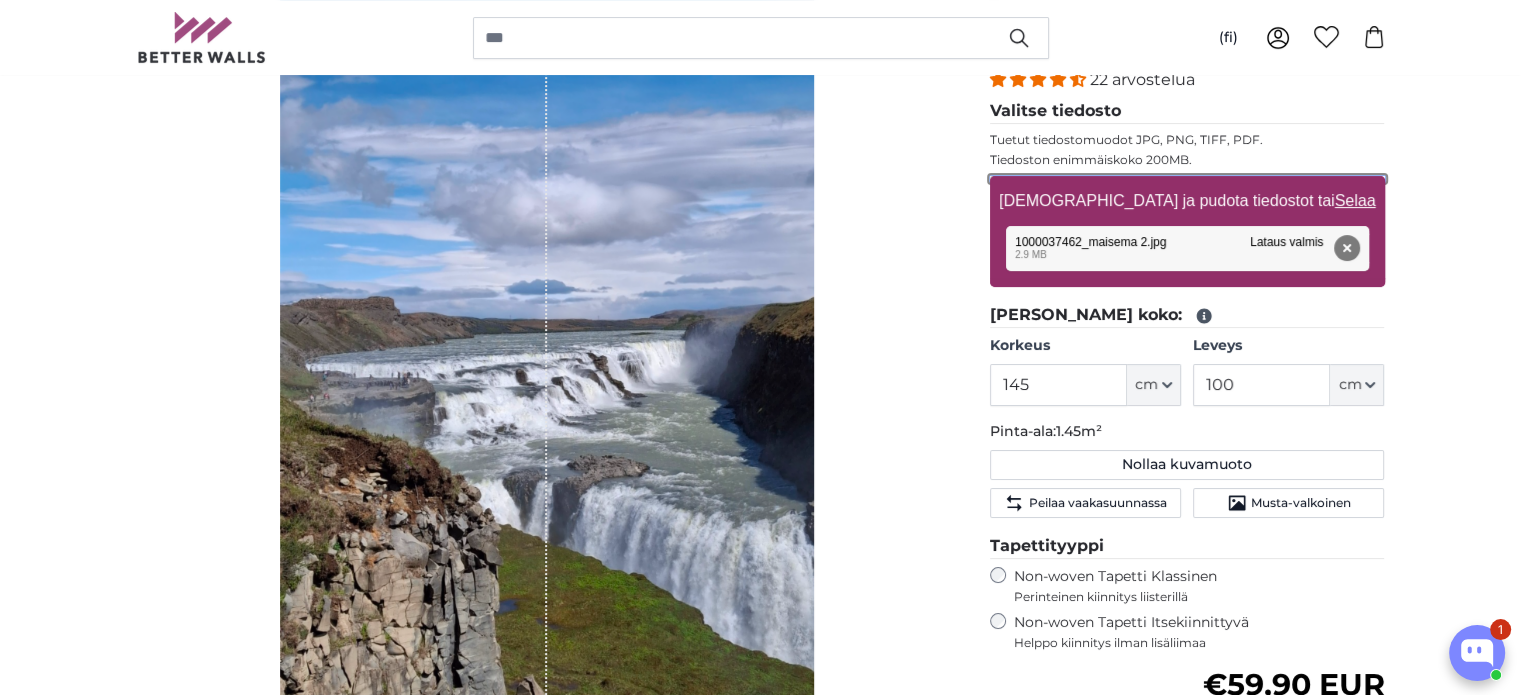 click on "[DEMOGRAPHIC_DATA] ja pudota tiedostot tai  Selaa" at bounding box center [1187, 179] 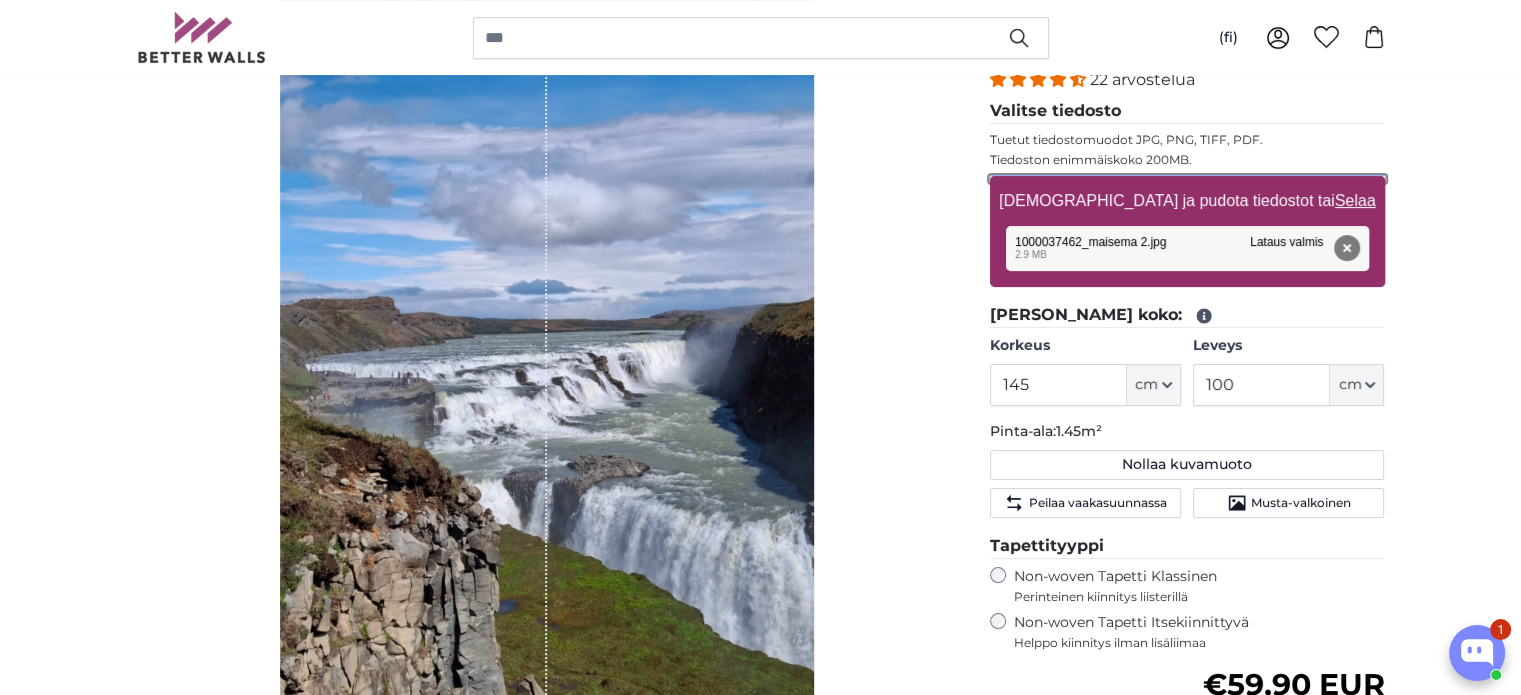 type on "**********" 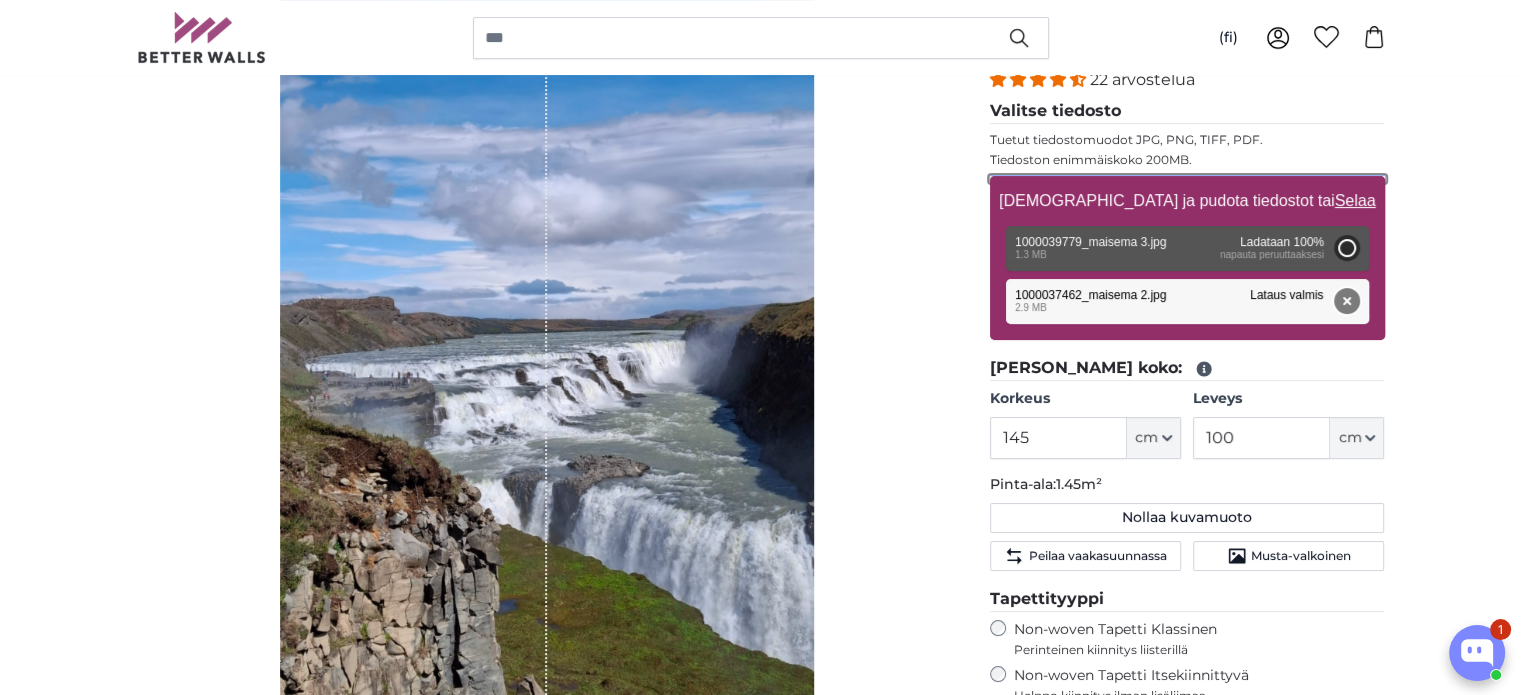 type on "126.8" 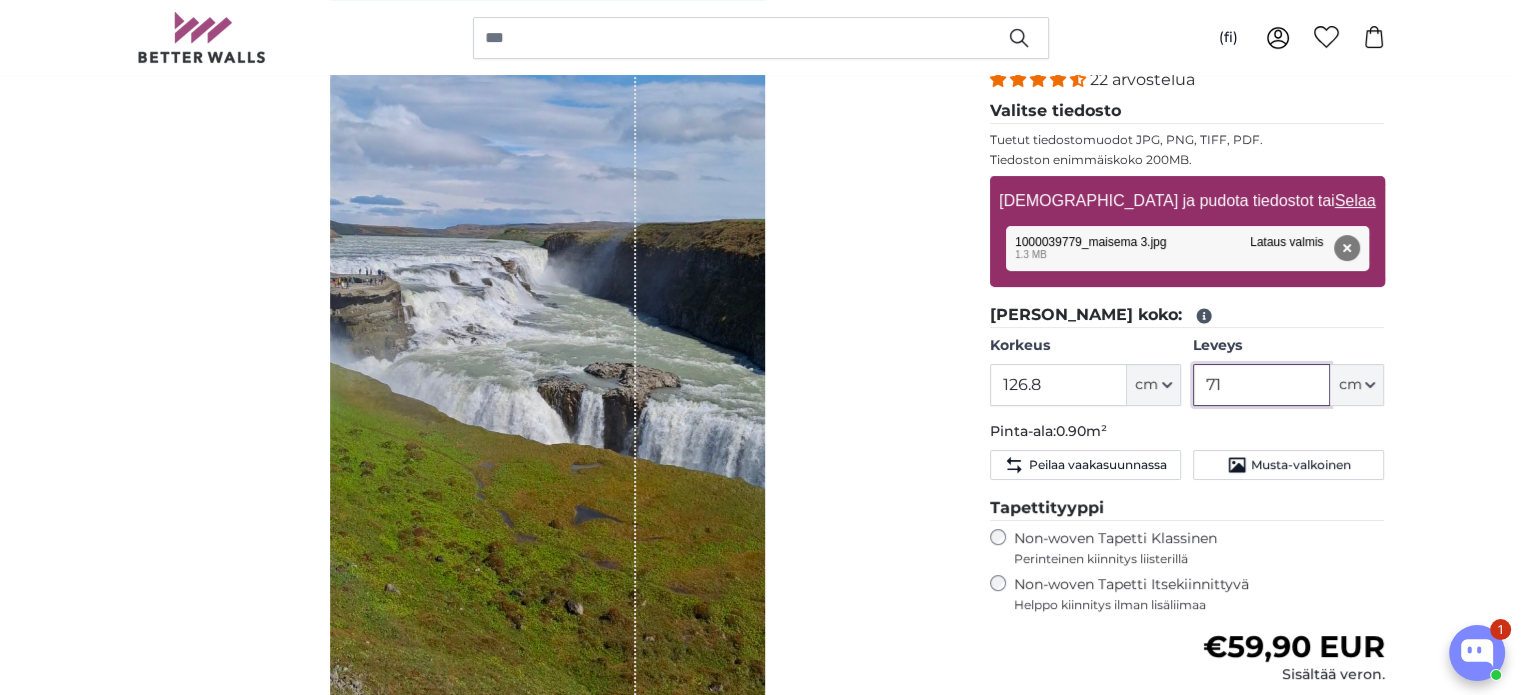 drag, startPoint x: 1242, startPoint y: 381, endPoint x: 972, endPoint y: 419, distance: 272.66095 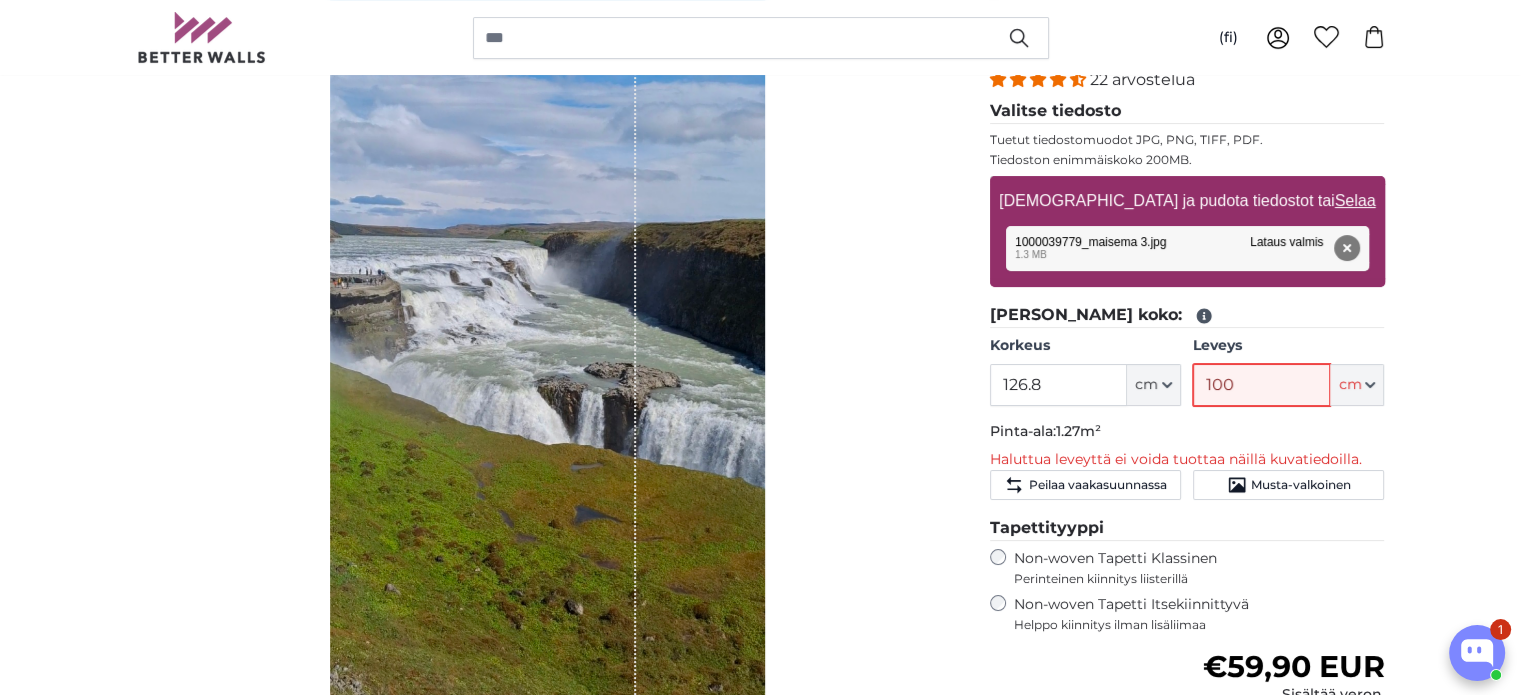 type on "100" 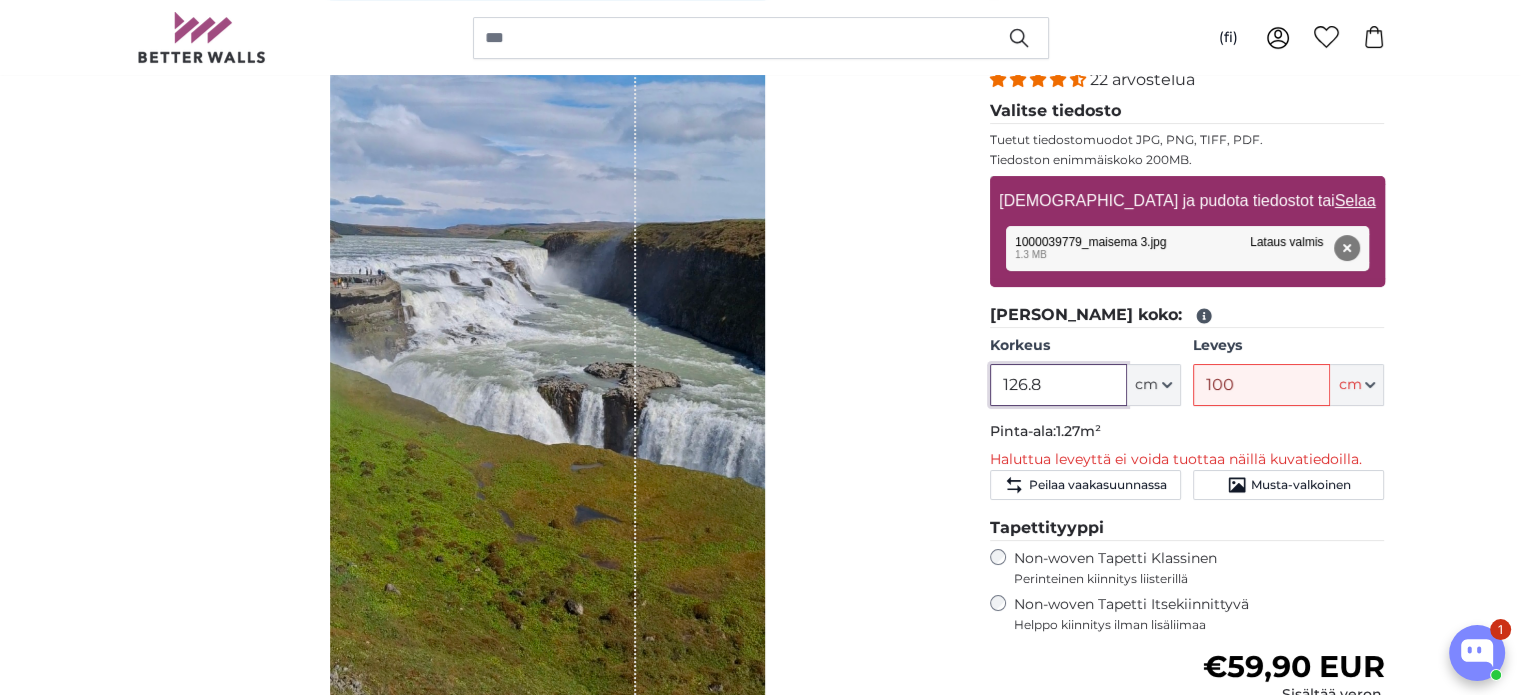 drag, startPoint x: 1052, startPoint y: 386, endPoint x: 828, endPoint y: 420, distance: 226.56566 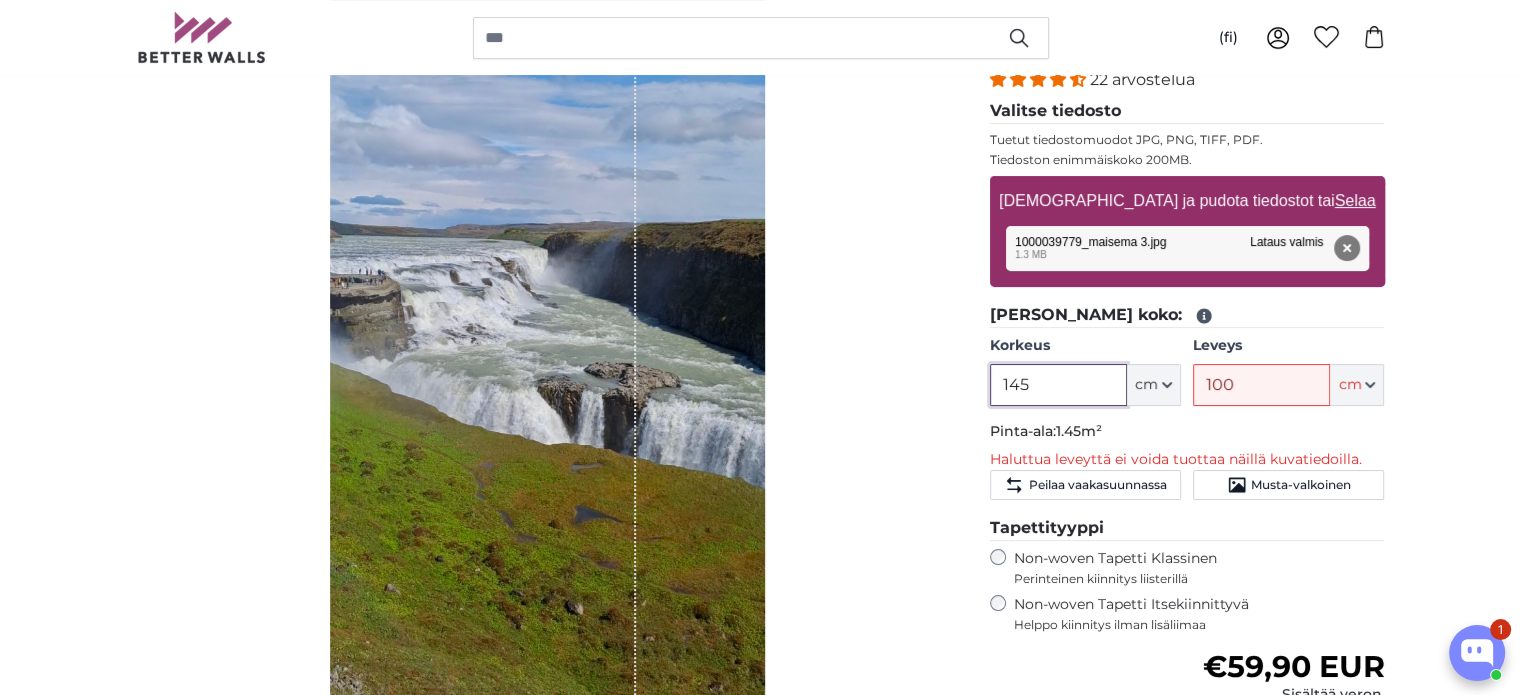 type on "145" 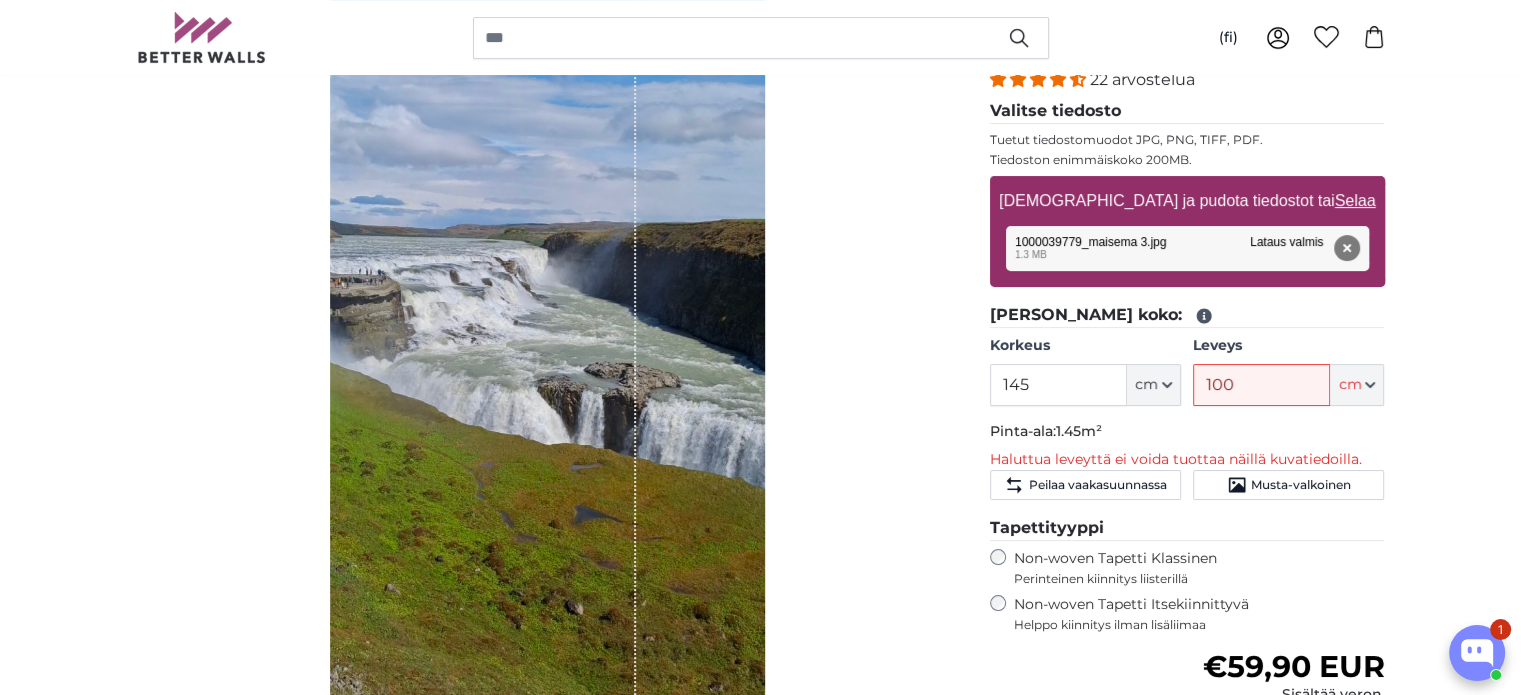 click on "Piilota vuodat" at bounding box center [547, 360] 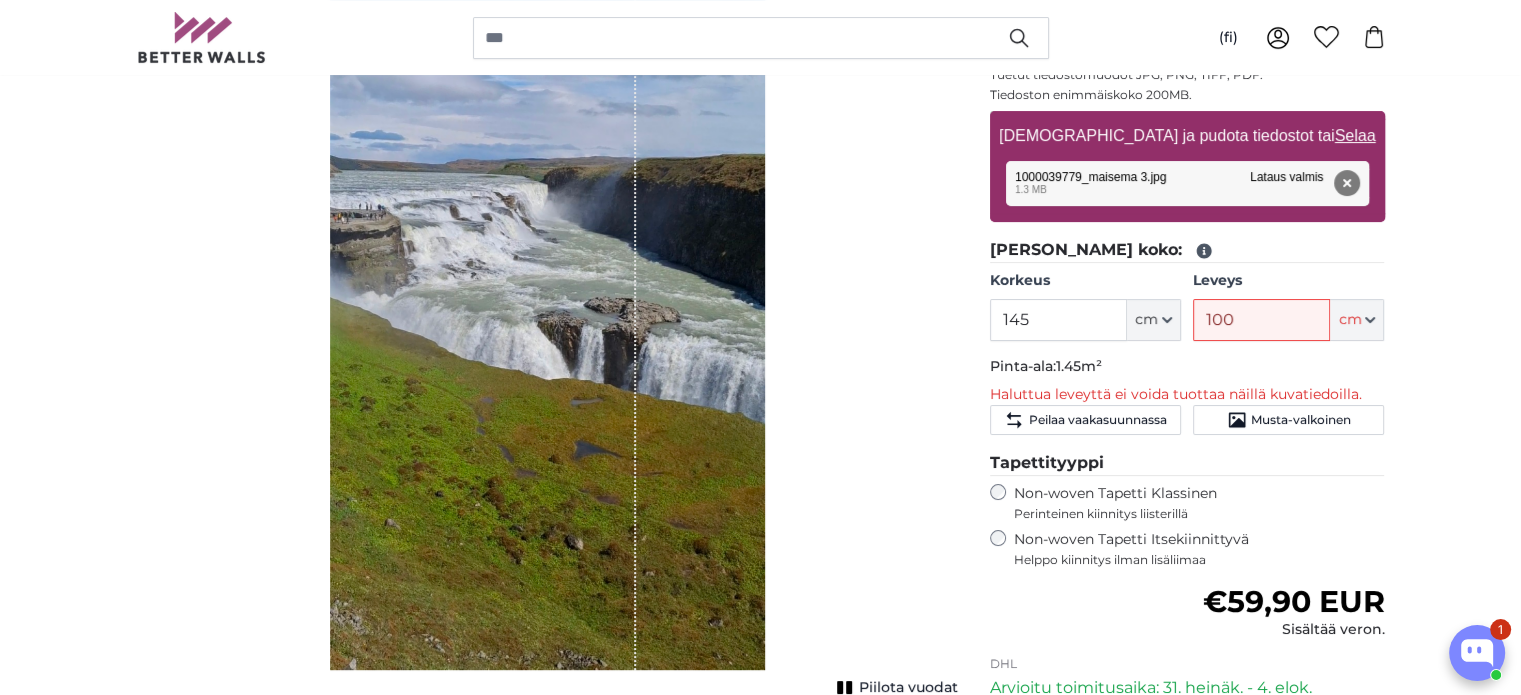 scroll, scrollTop: 400, scrollLeft: 0, axis: vertical 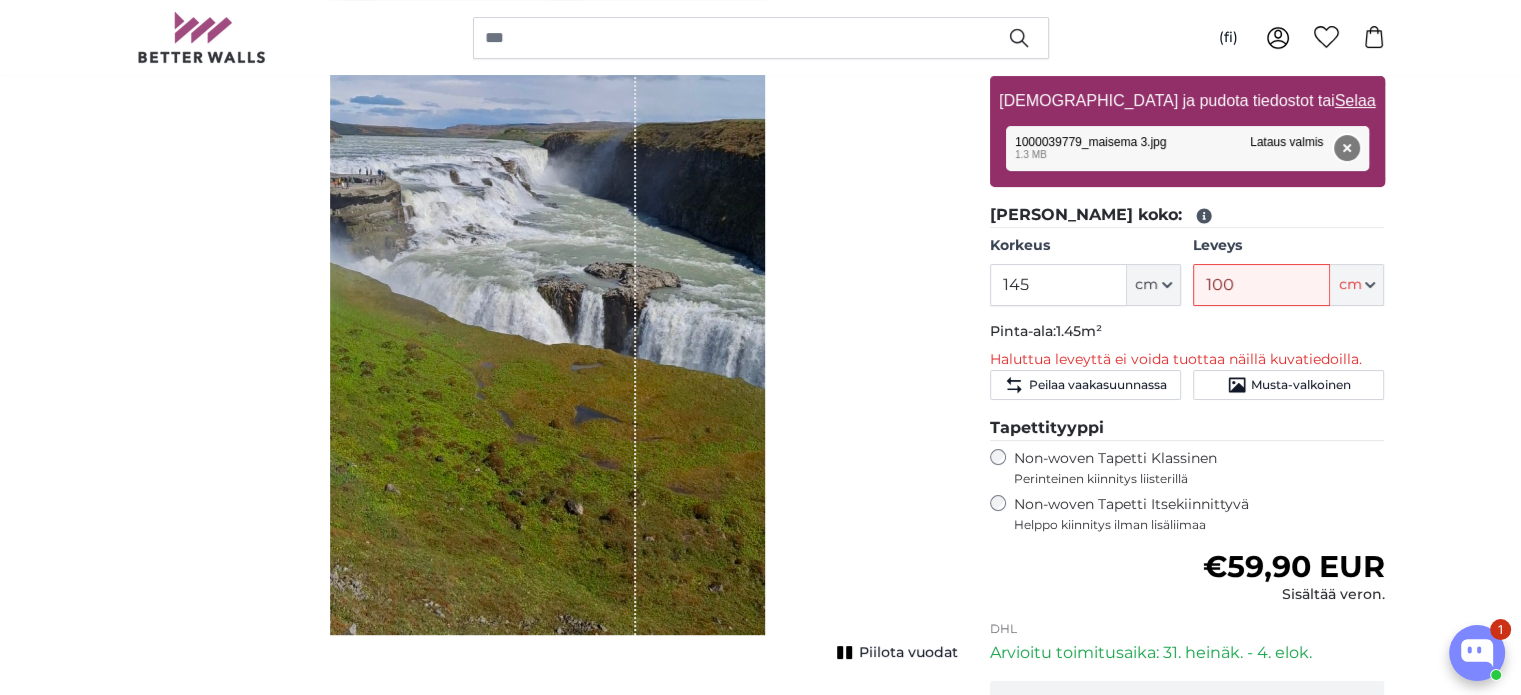 click on "Poista" at bounding box center [1346, 148] 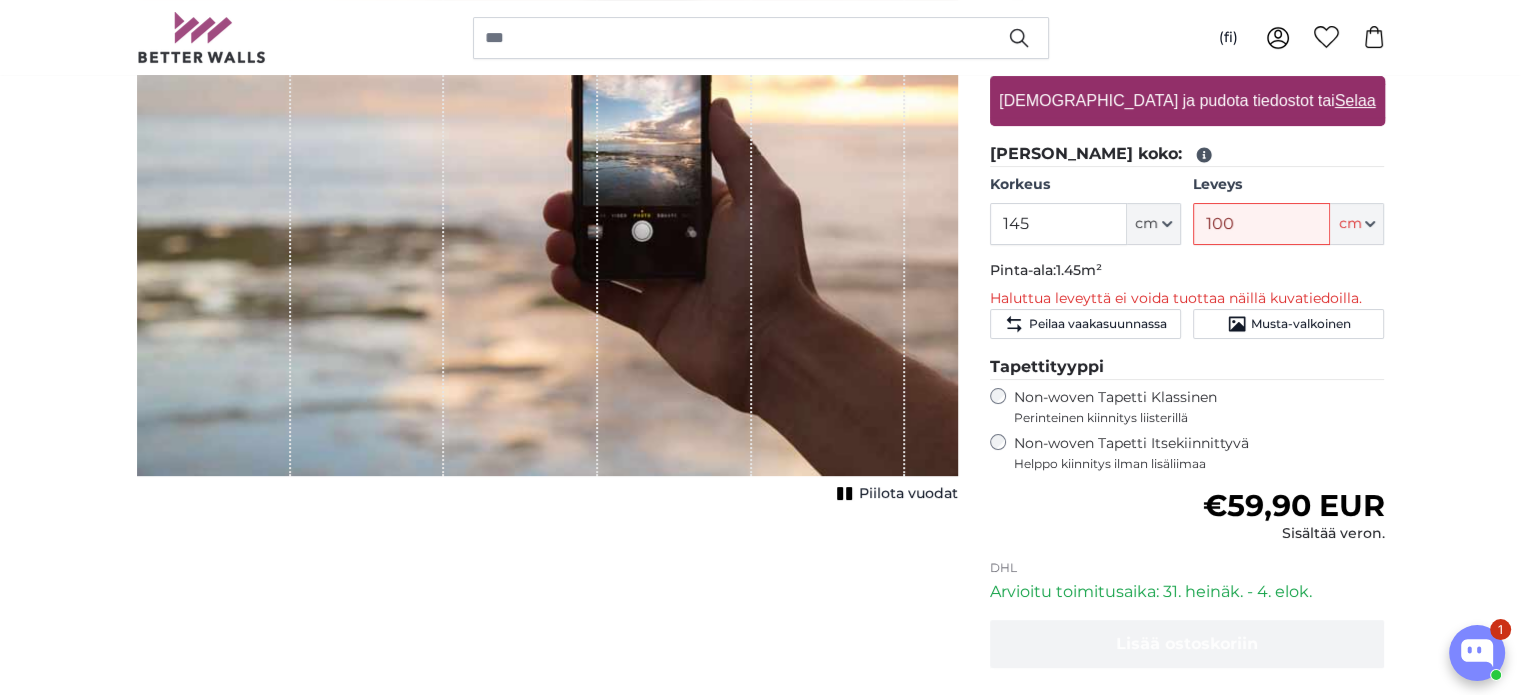 click on "Selaa" at bounding box center [1354, 100] 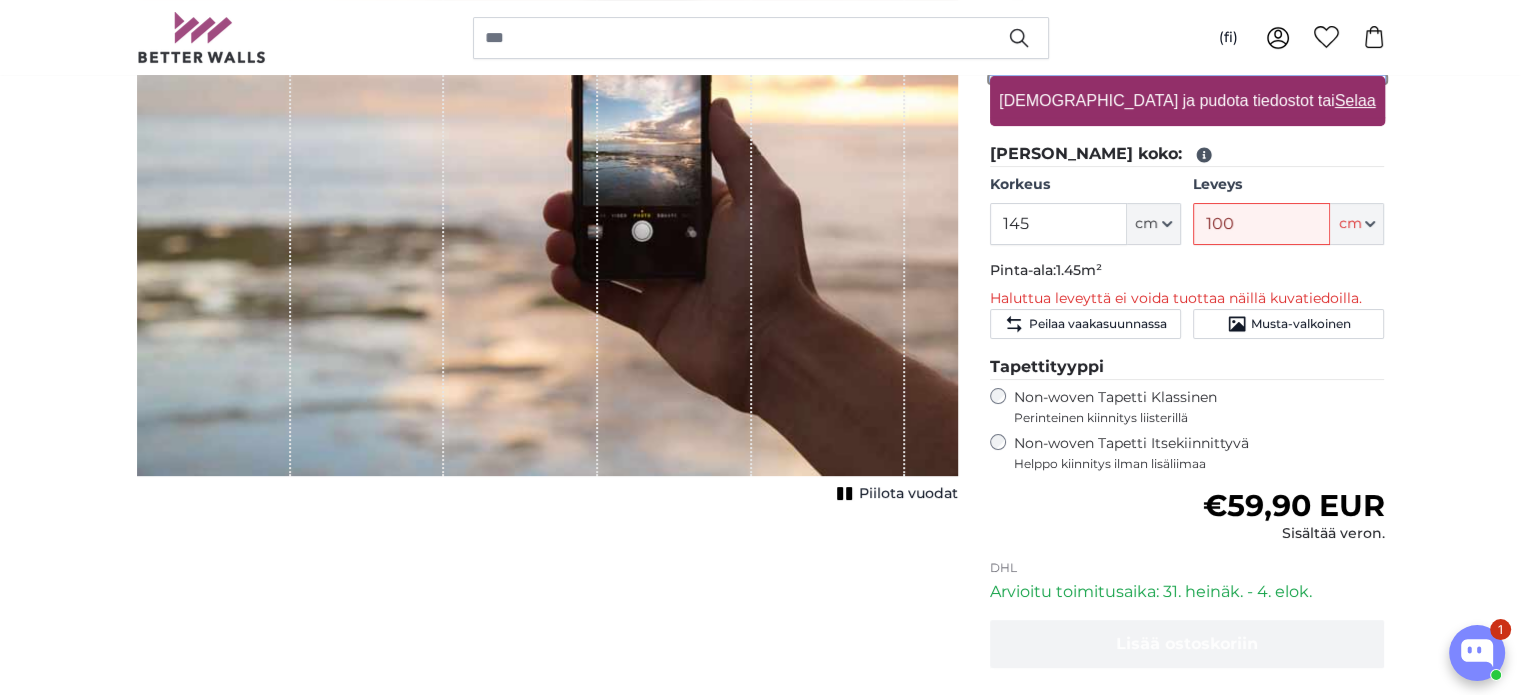 click on "[DEMOGRAPHIC_DATA] ja pudota tiedostot tai  Selaa" at bounding box center [1187, 79] 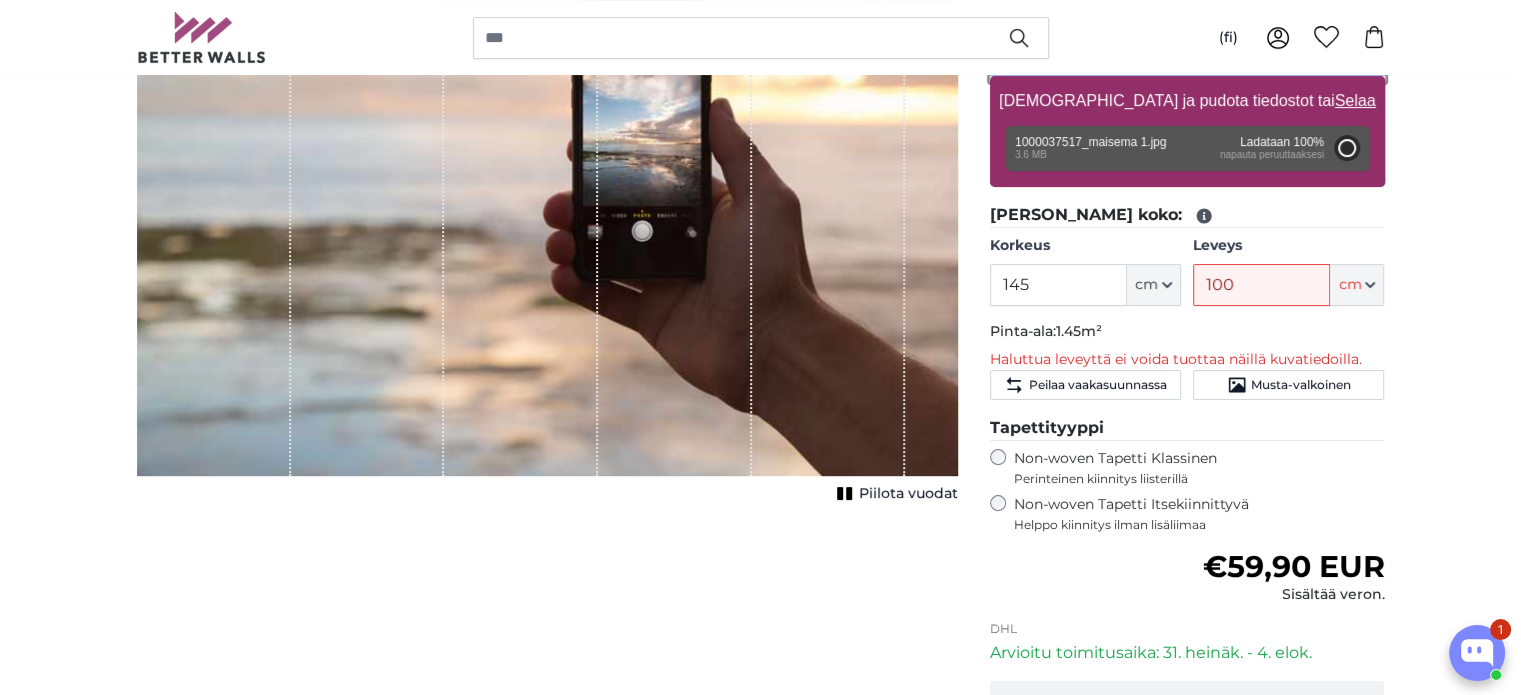 type on "200" 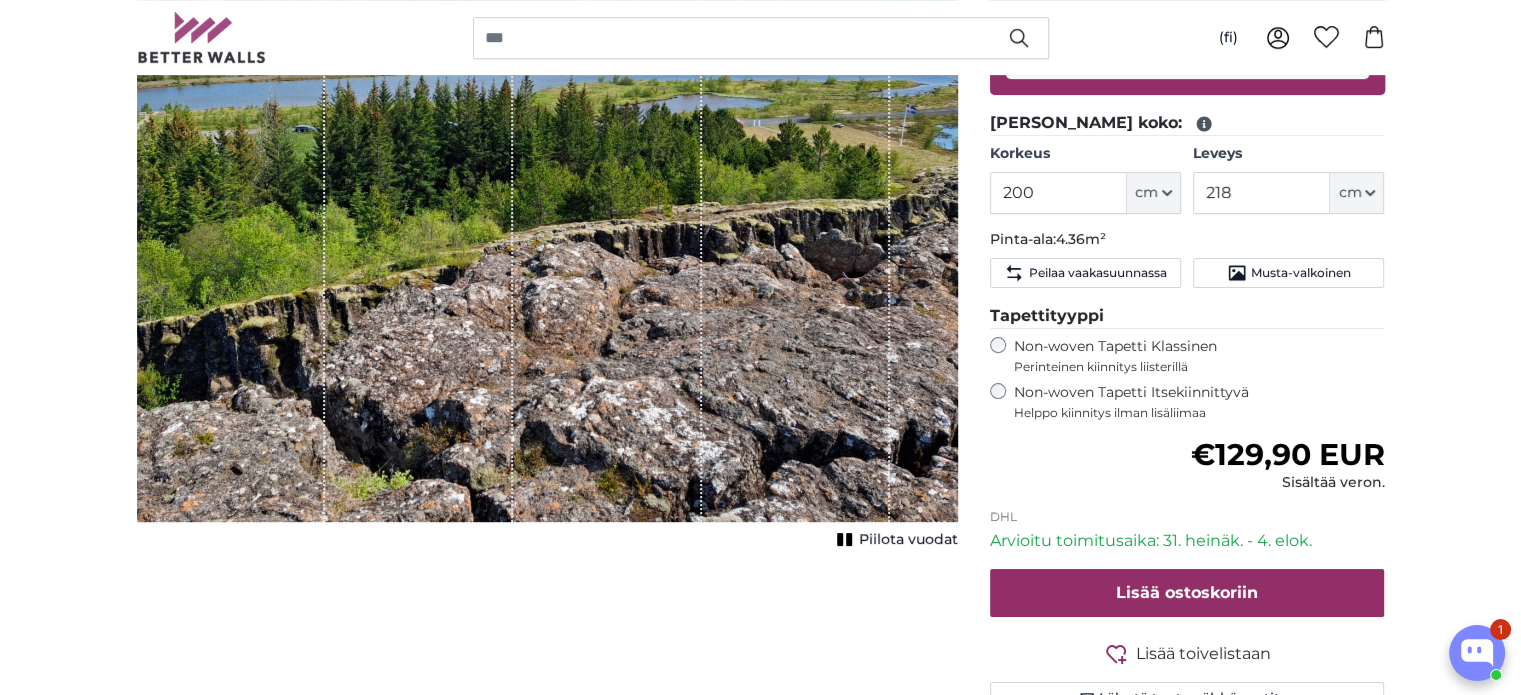 scroll, scrollTop: 500, scrollLeft: 0, axis: vertical 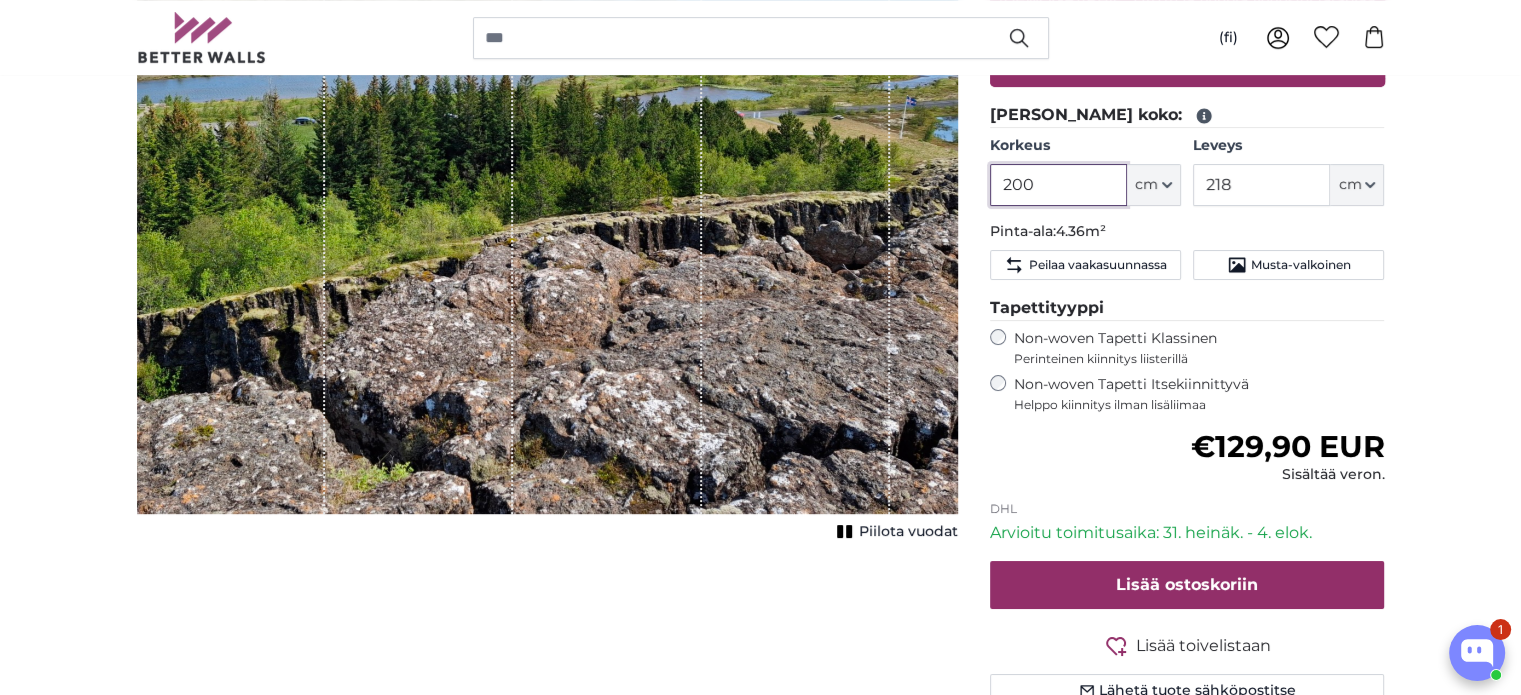 drag, startPoint x: 1048, startPoint y: 187, endPoint x: 964, endPoint y: 191, distance: 84.095184 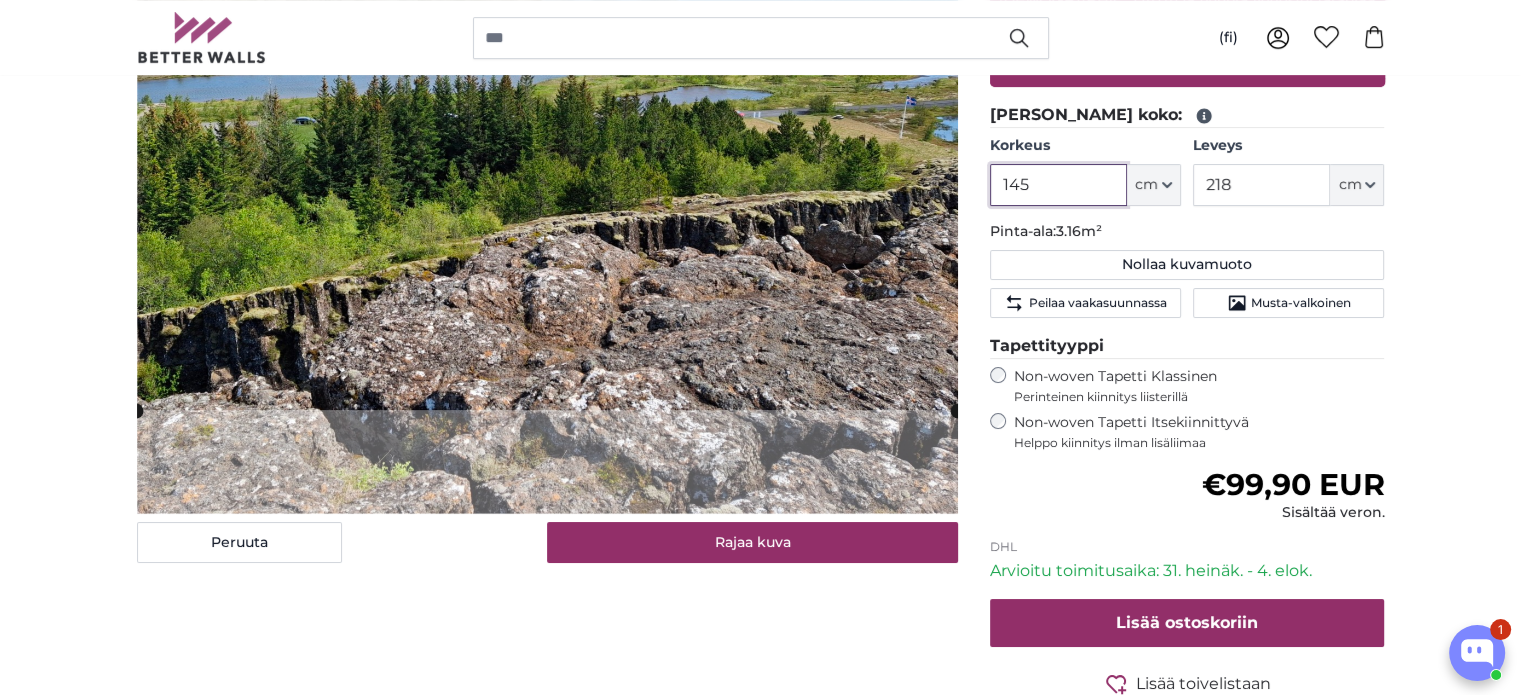 type on "145" 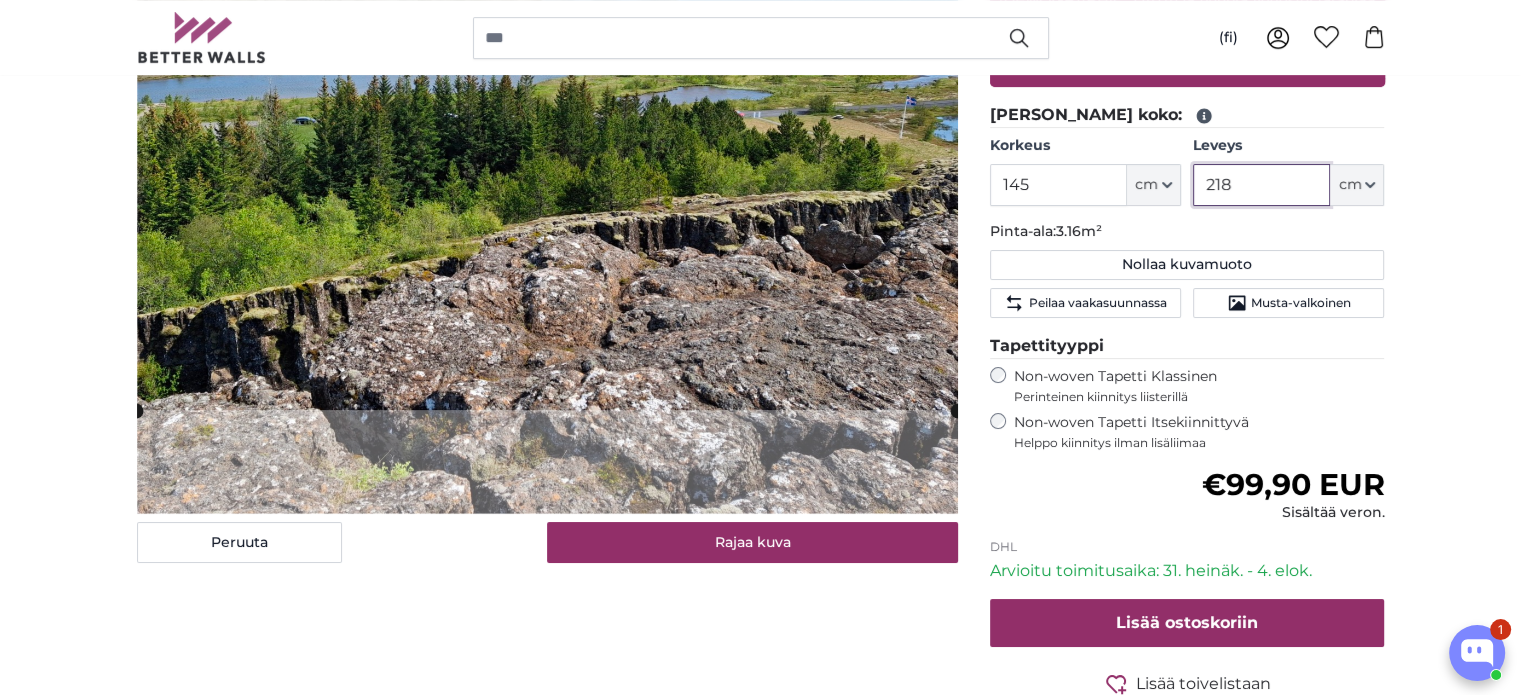 drag, startPoint x: 1296, startPoint y: 193, endPoint x: 1050, endPoint y: 183, distance: 246.20317 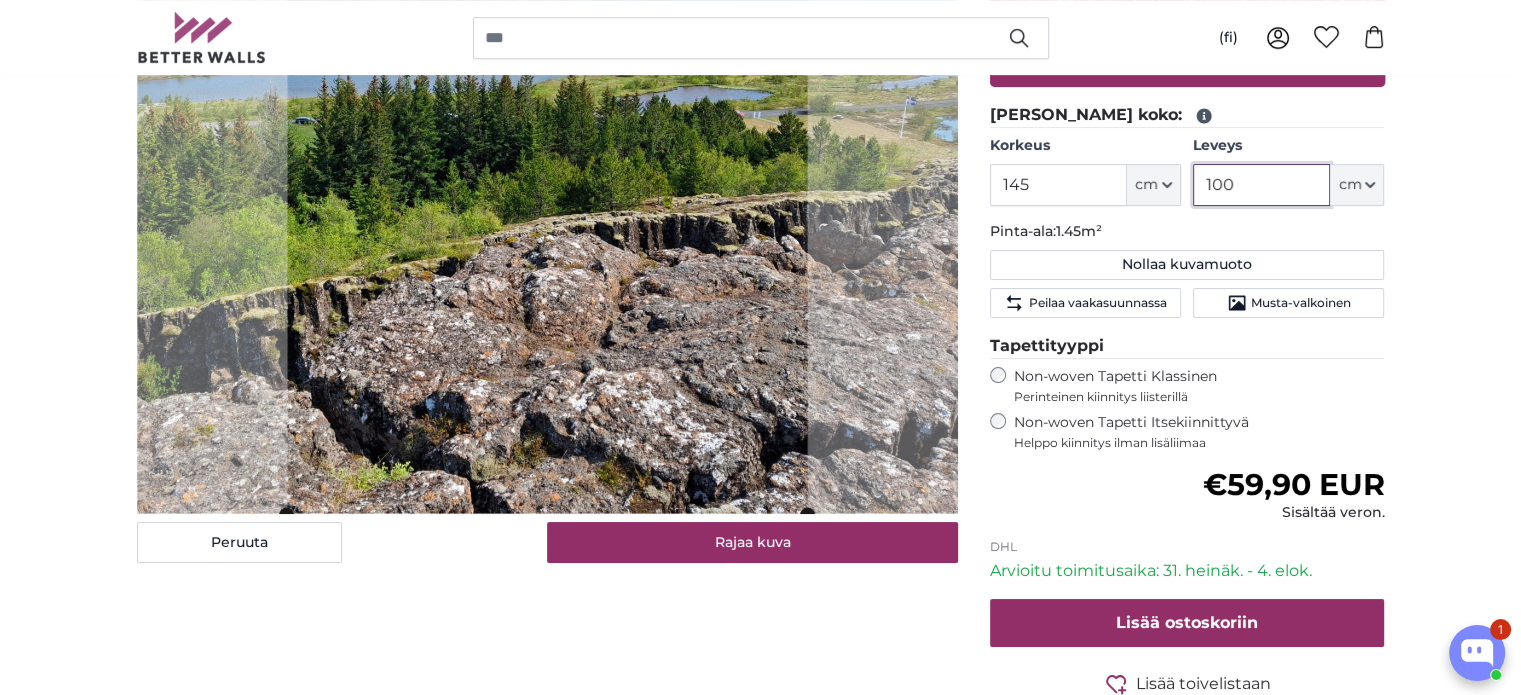 type on "100" 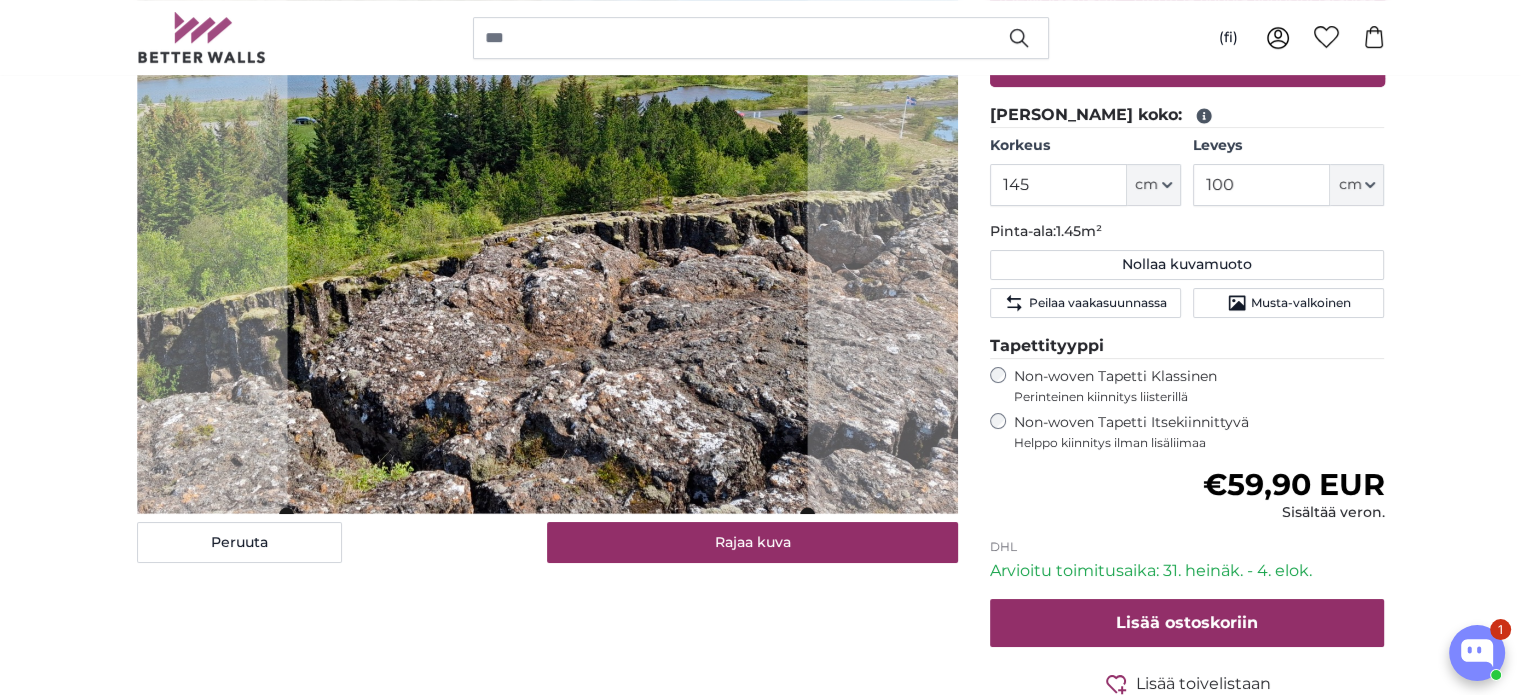 click on "Valokuvatapetti omasta kuvasta
Valokuvatapetti omasta kuvasta
Valokuvatapetti omasta kuvasta
Peruuta
Rajaa kuva" at bounding box center (760, 2159) 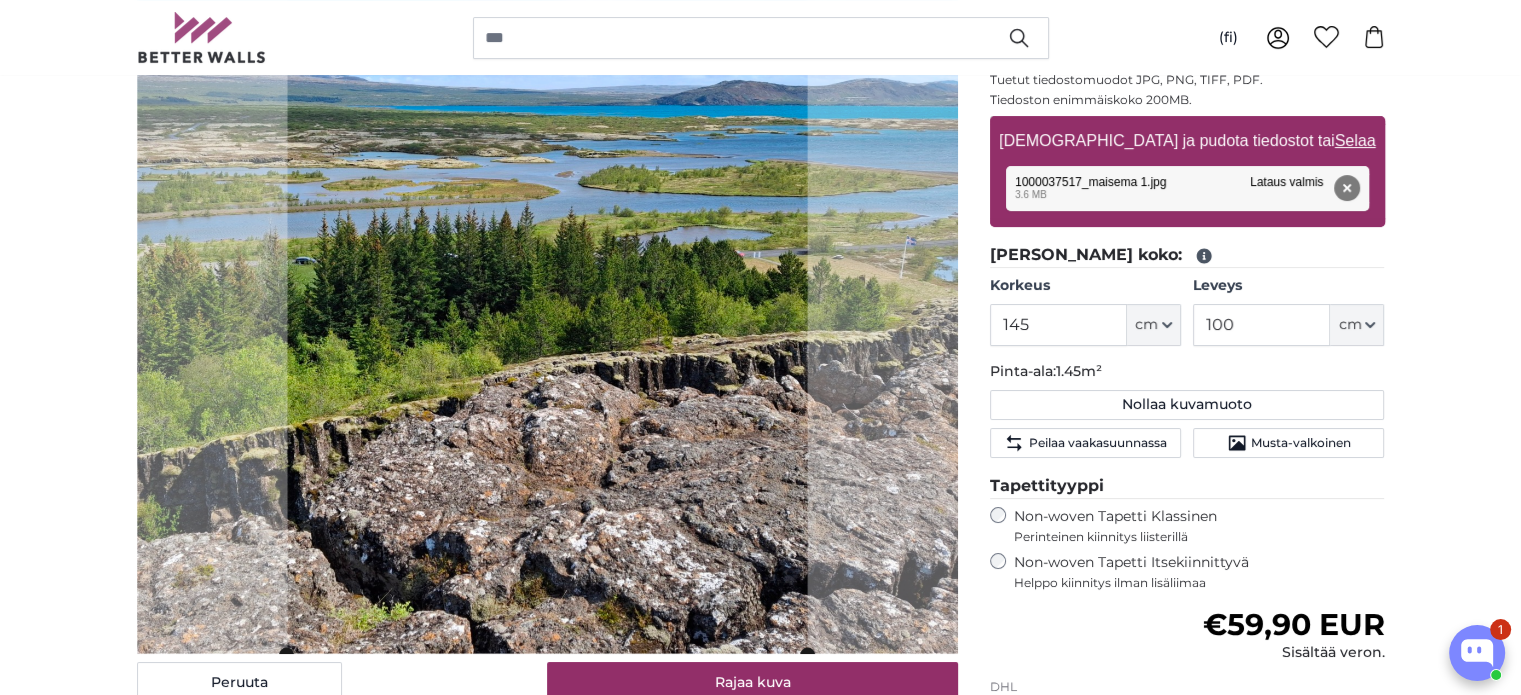 scroll, scrollTop: 300, scrollLeft: 0, axis: vertical 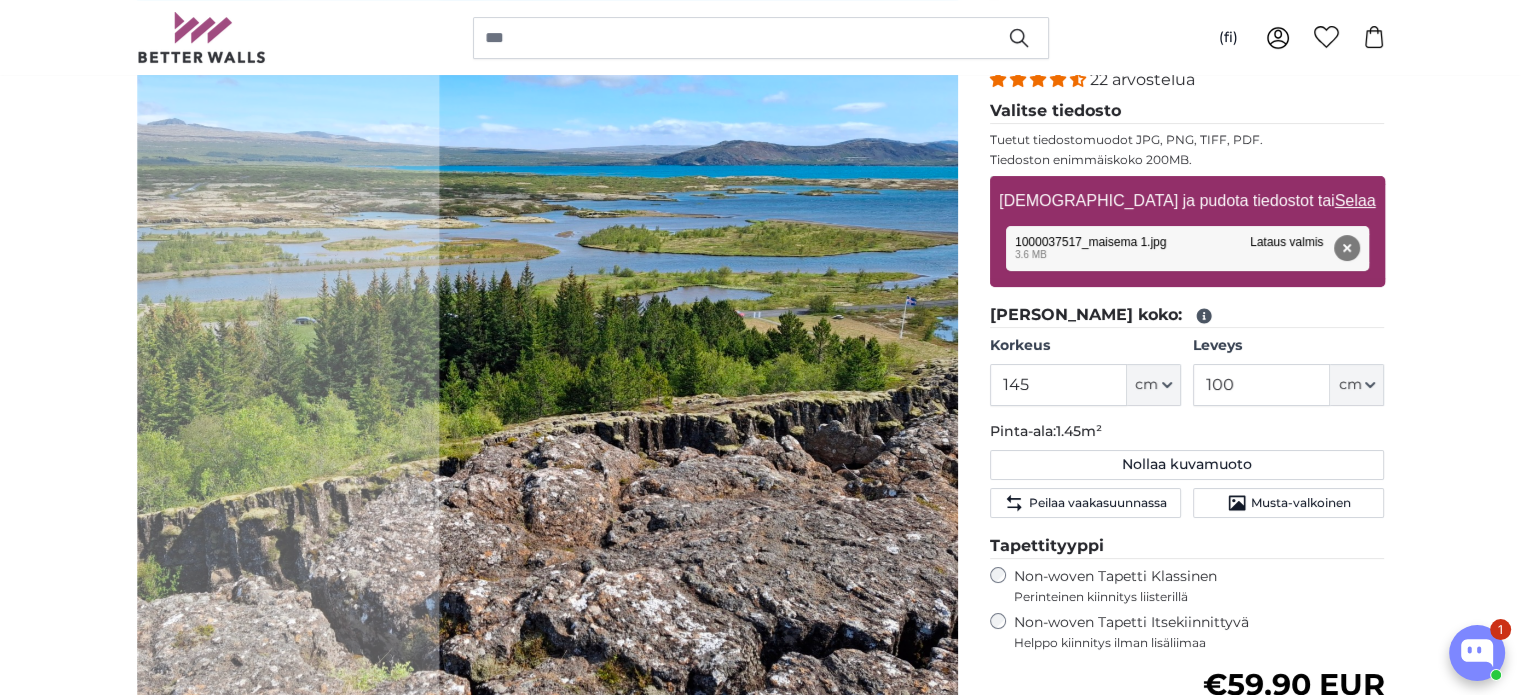 click 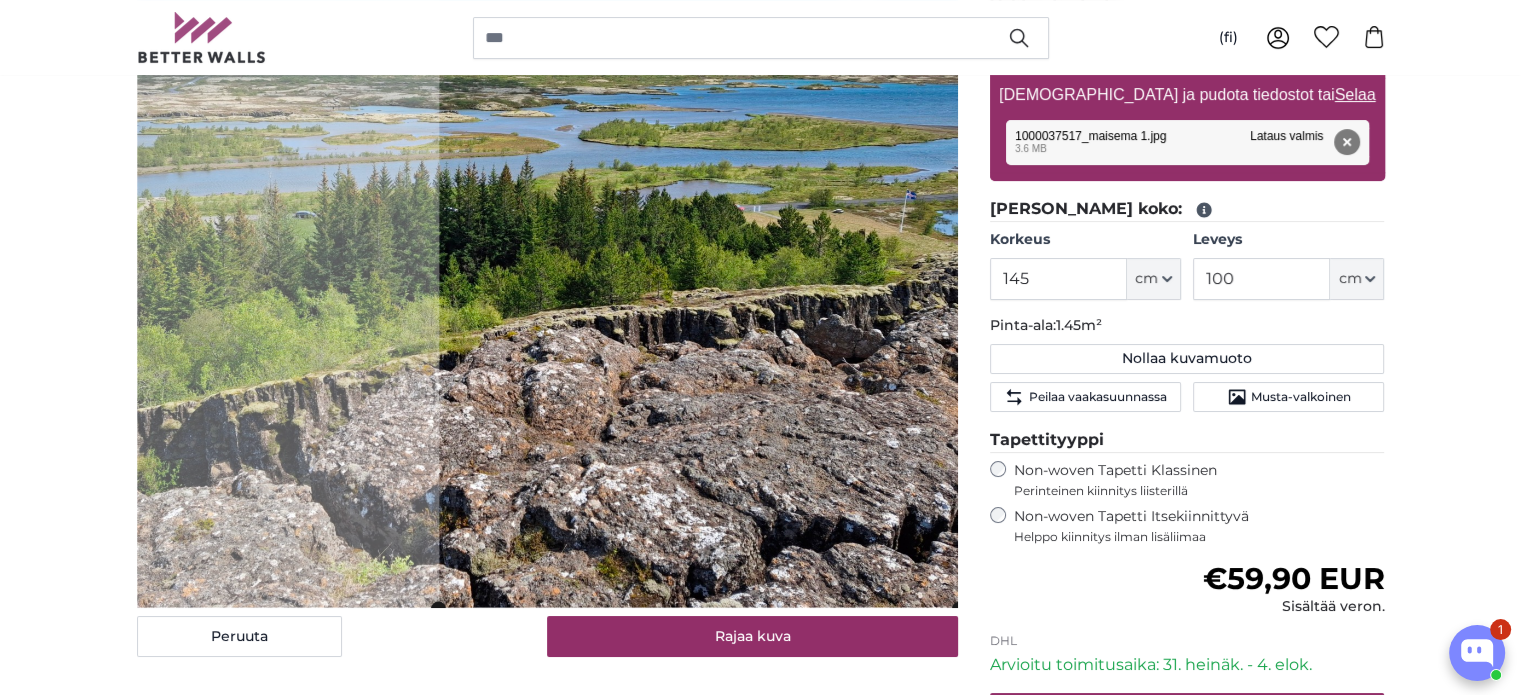 scroll, scrollTop: 300, scrollLeft: 0, axis: vertical 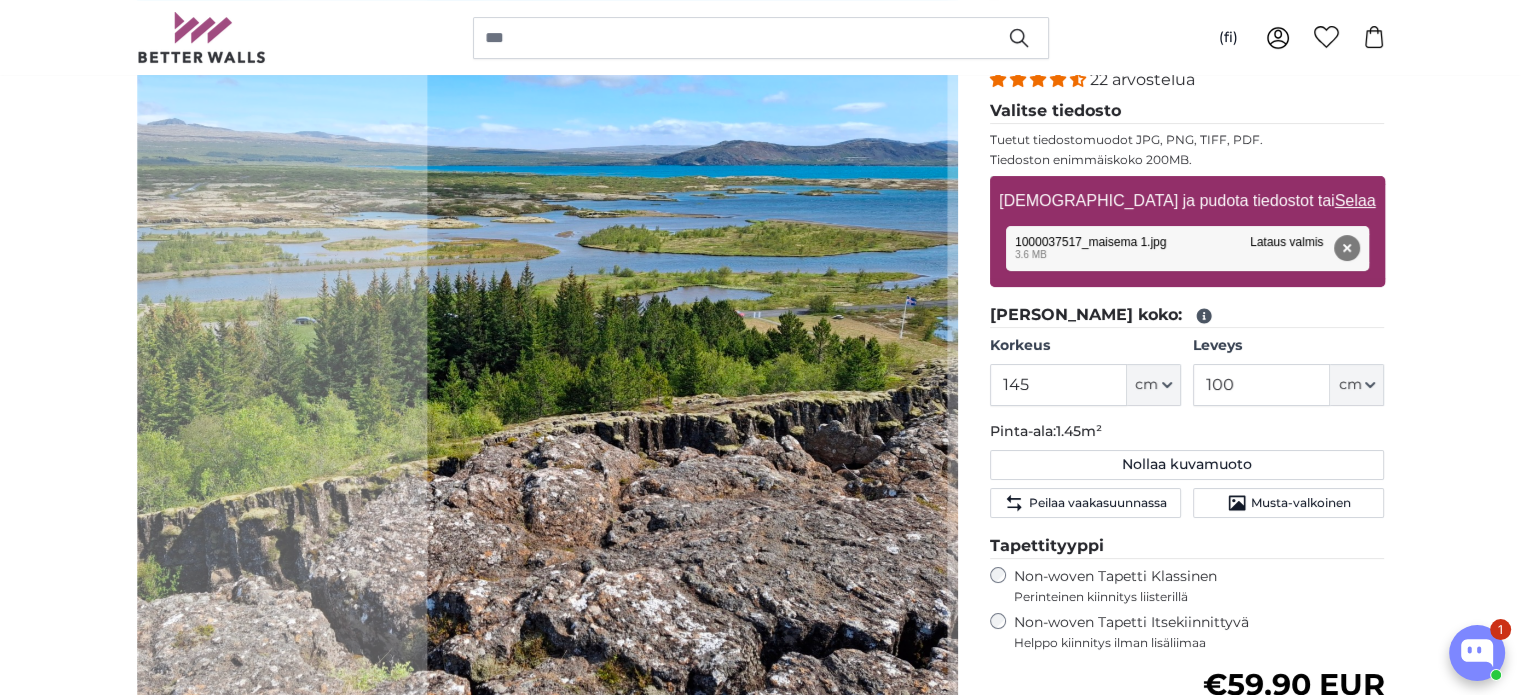 click 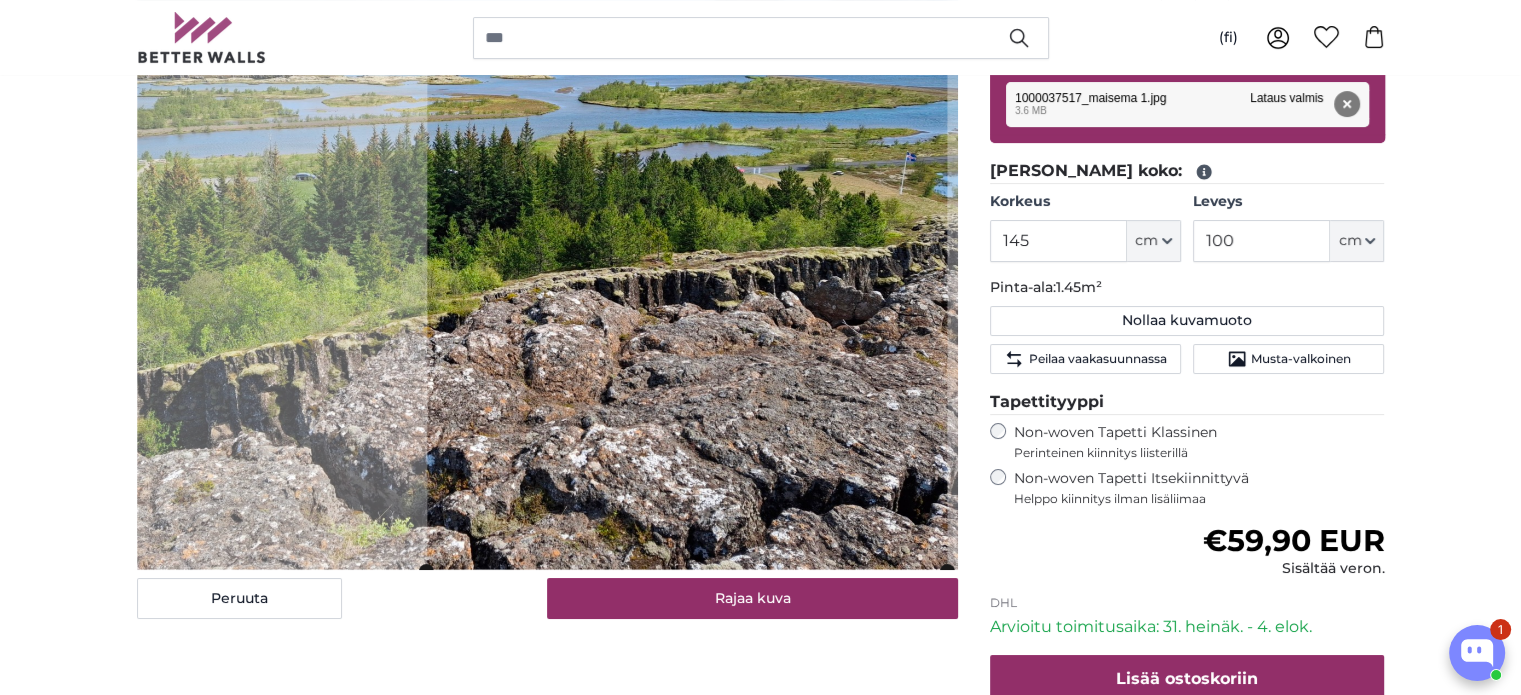 scroll, scrollTop: 600, scrollLeft: 0, axis: vertical 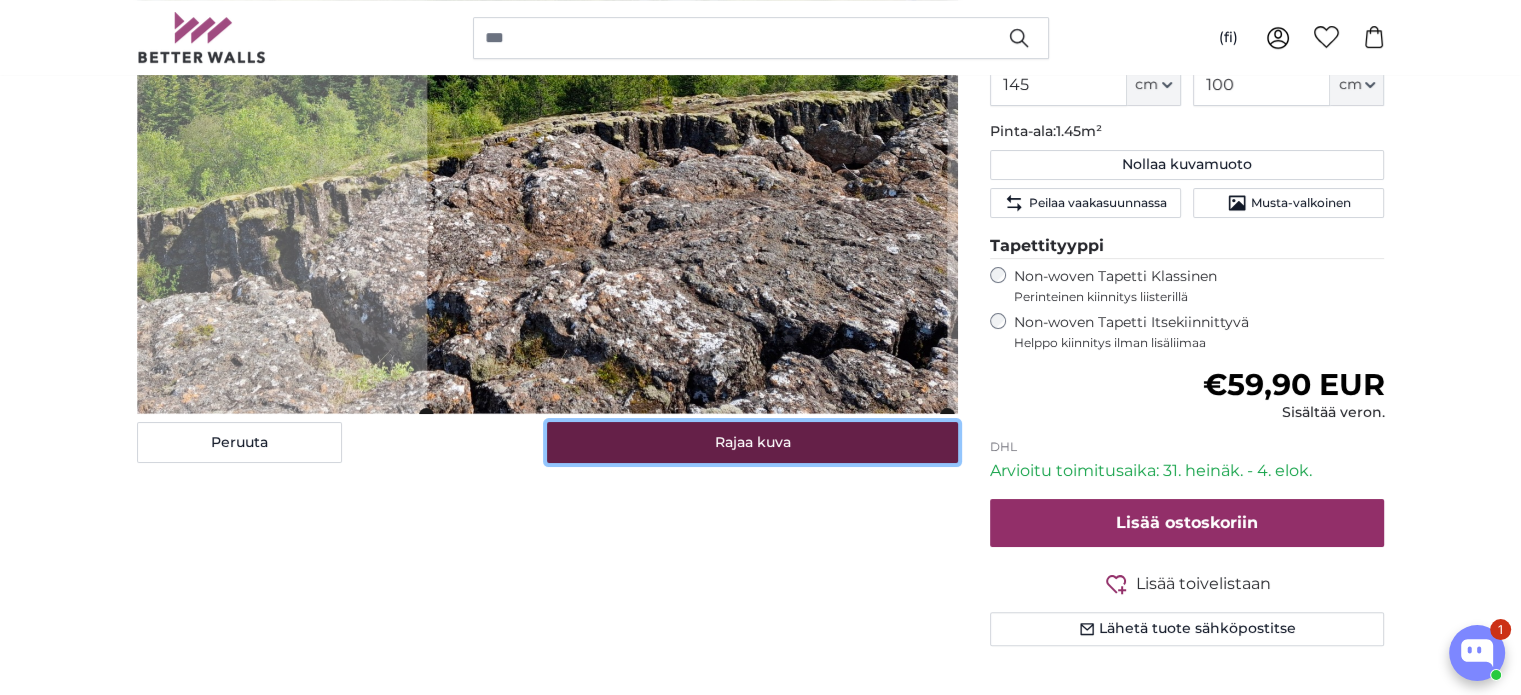 click on "Rajaa kuva" at bounding box center [752, 443] 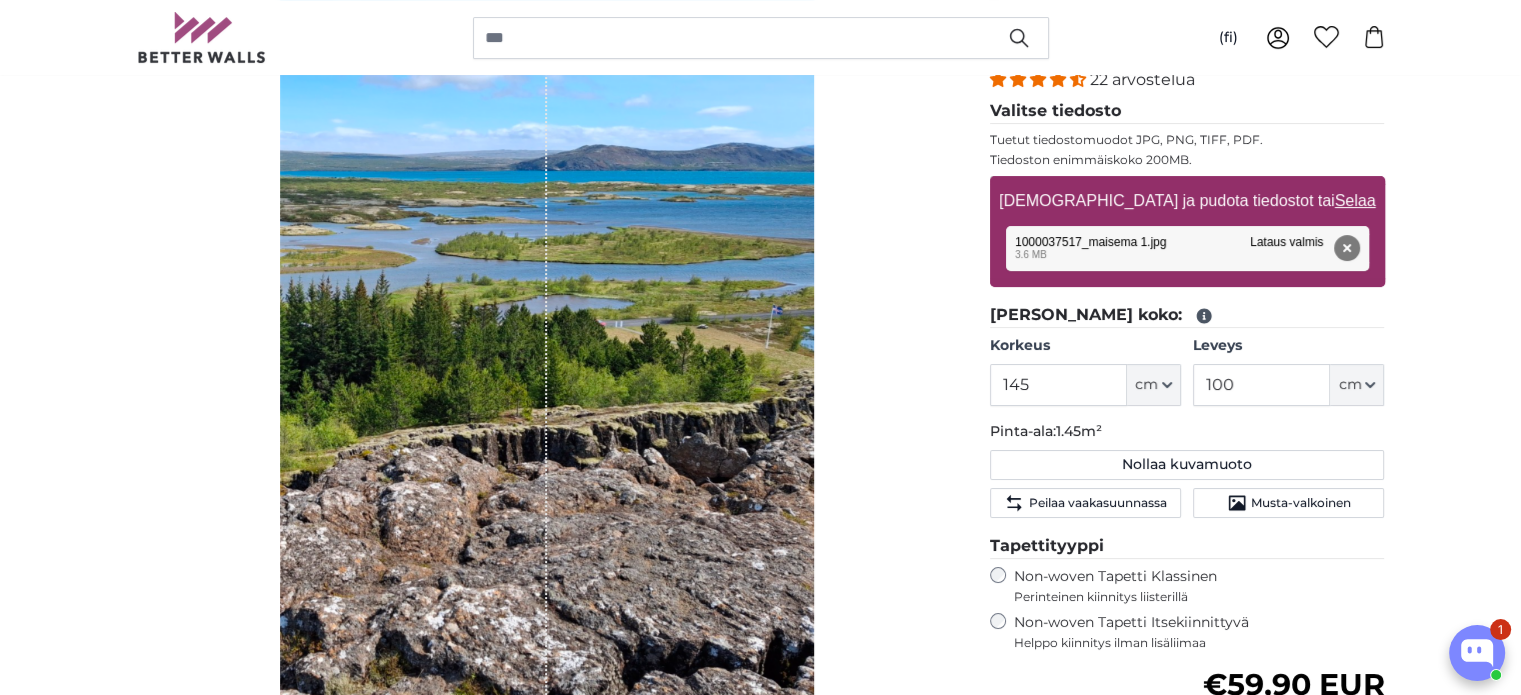 scroll, scrollTop: 400, scrollLeft: 0, axis: vertical 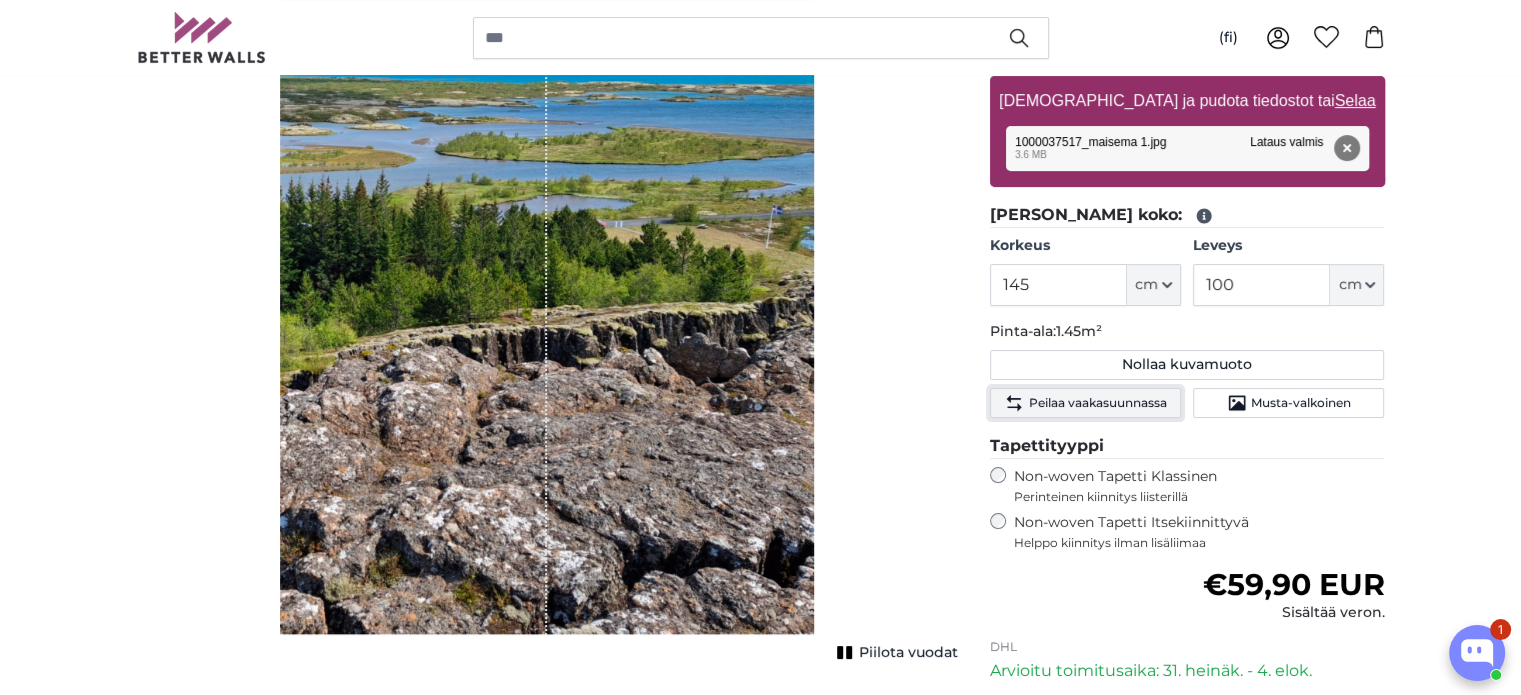 click on "Peilaa vaakasuunnassa" 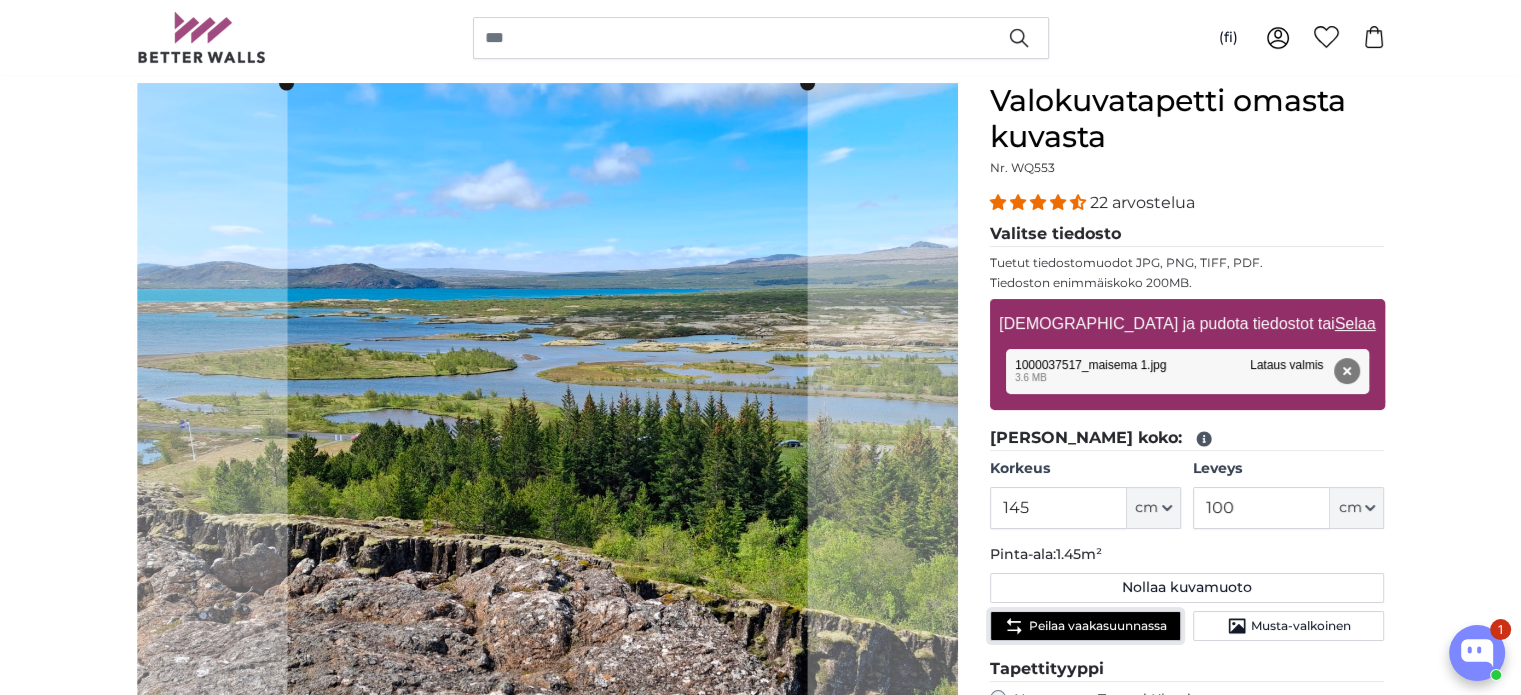 scroll, scrollTop: 300, scrollLeft: 0, axis: vertical 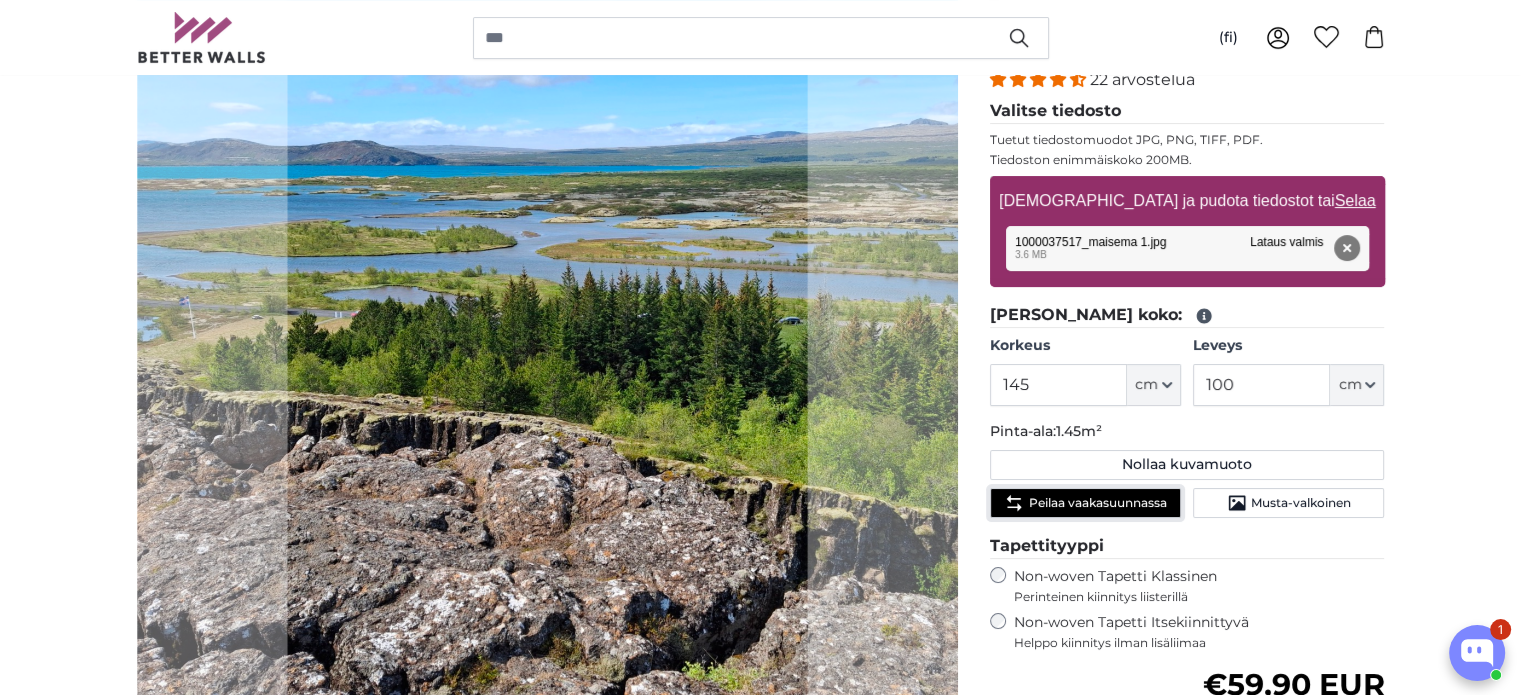 click on "Peilaa vaakasuunnassa" 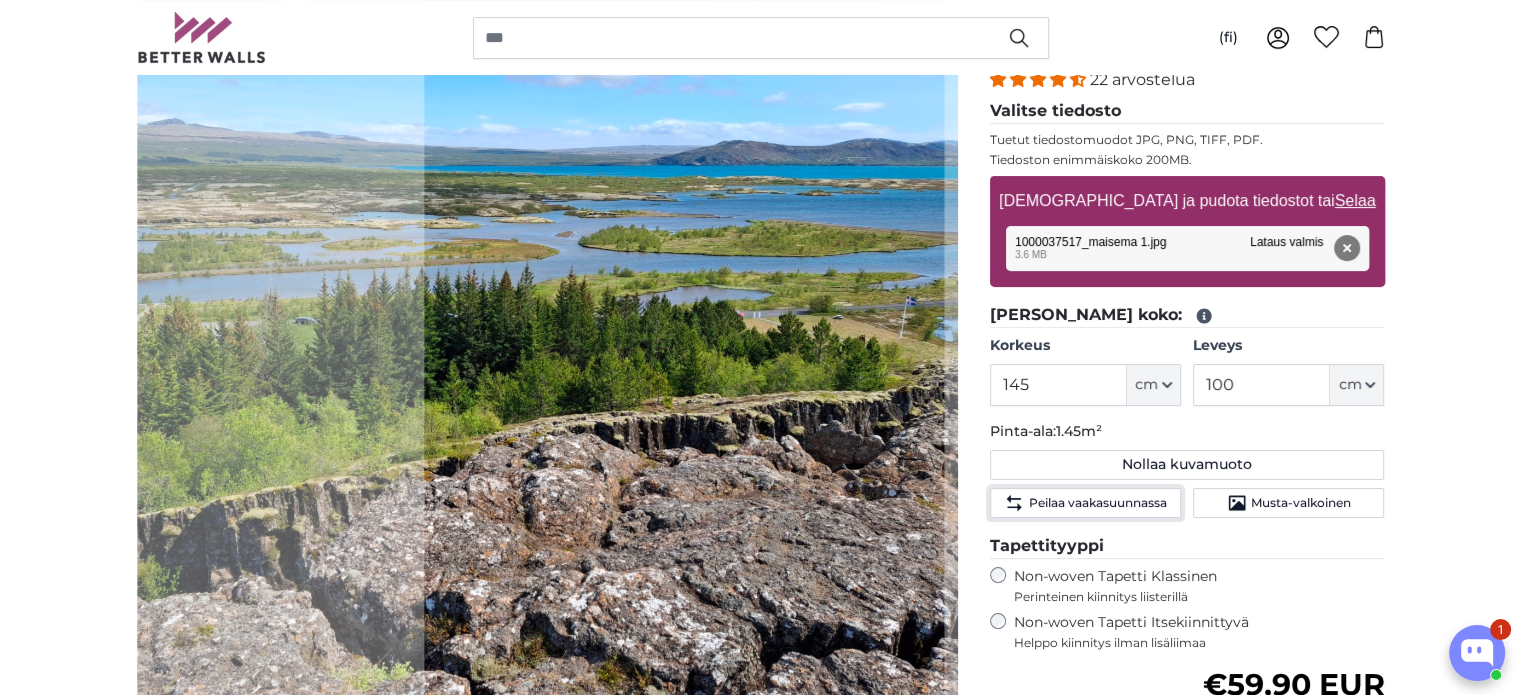 click 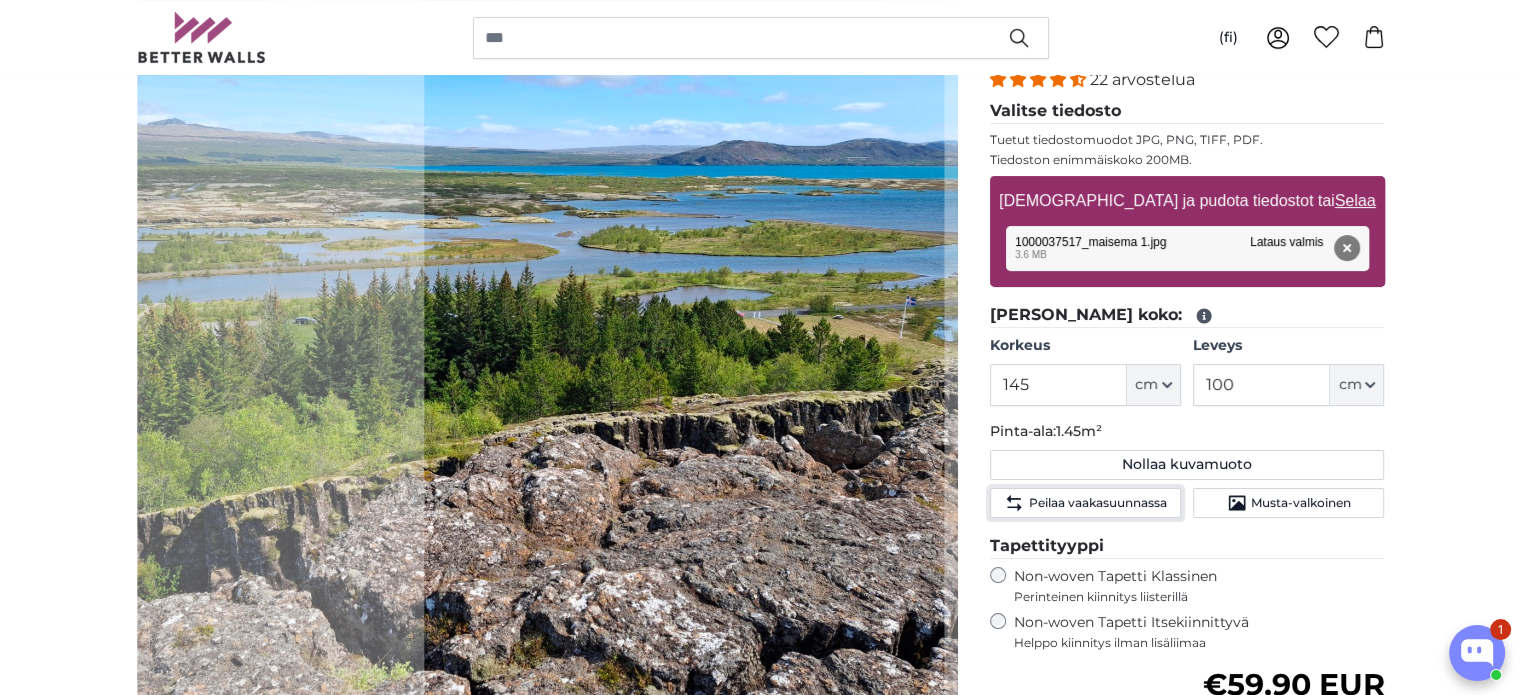 scroll, scrollTop: 600, scrollLeft: 0, axis: vertical 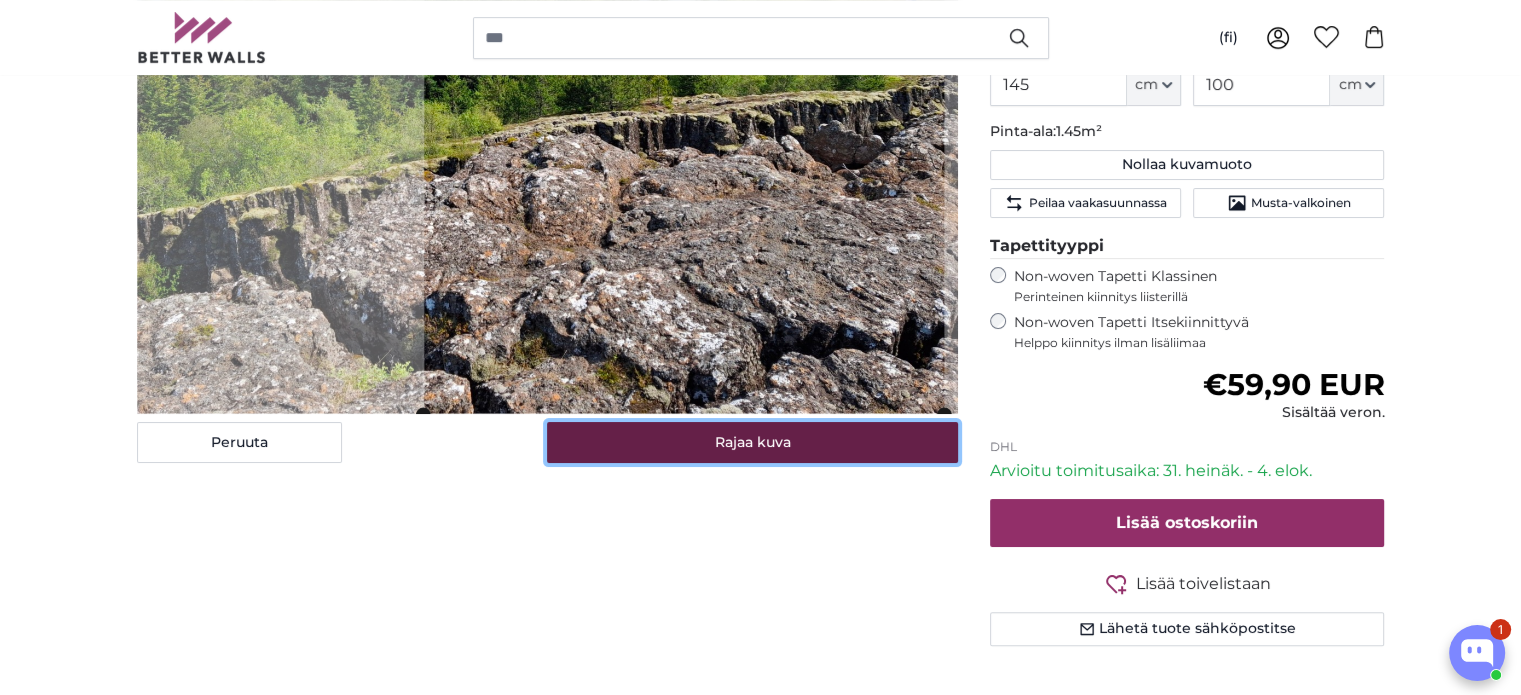 click on "Rajaa kuva" at bounding box center (752, 443) 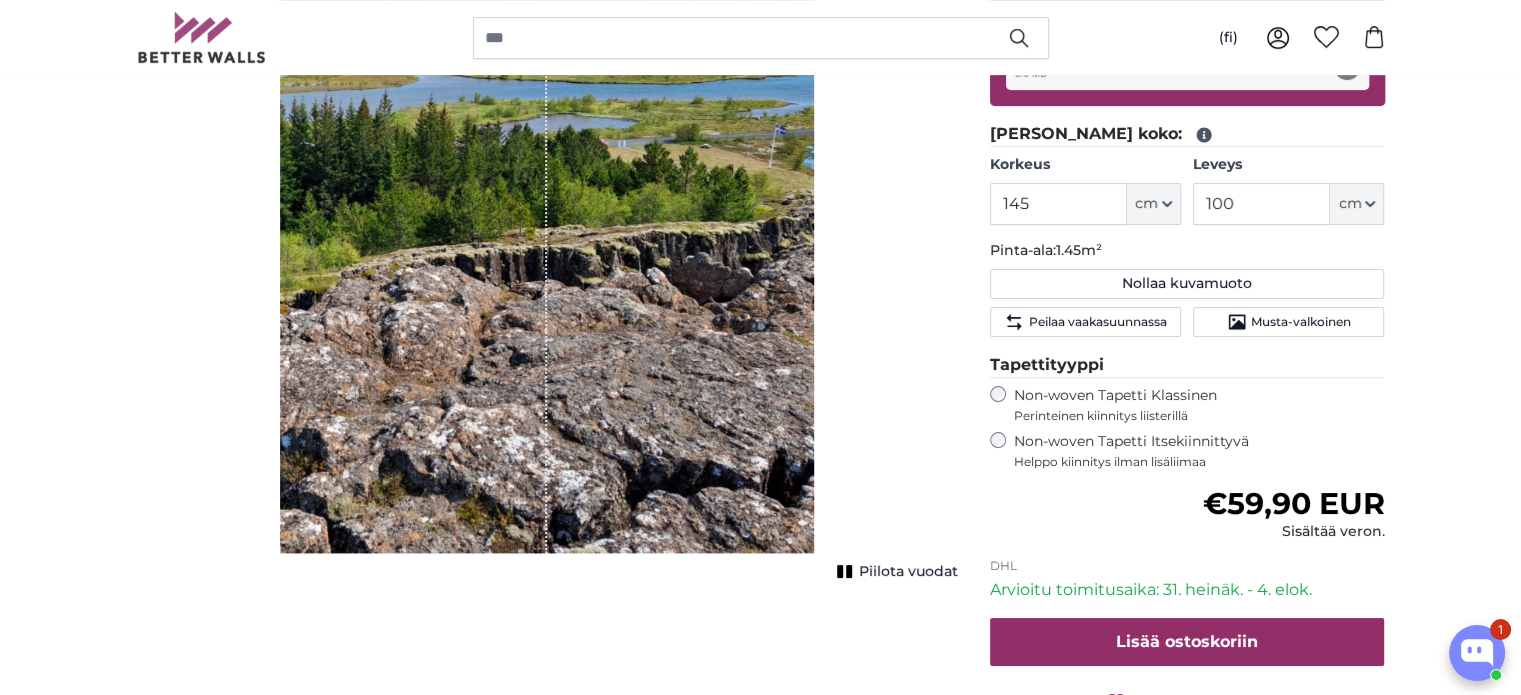 scroll, scrollTop: 600, scrollLeft: 0, axis: vertical 